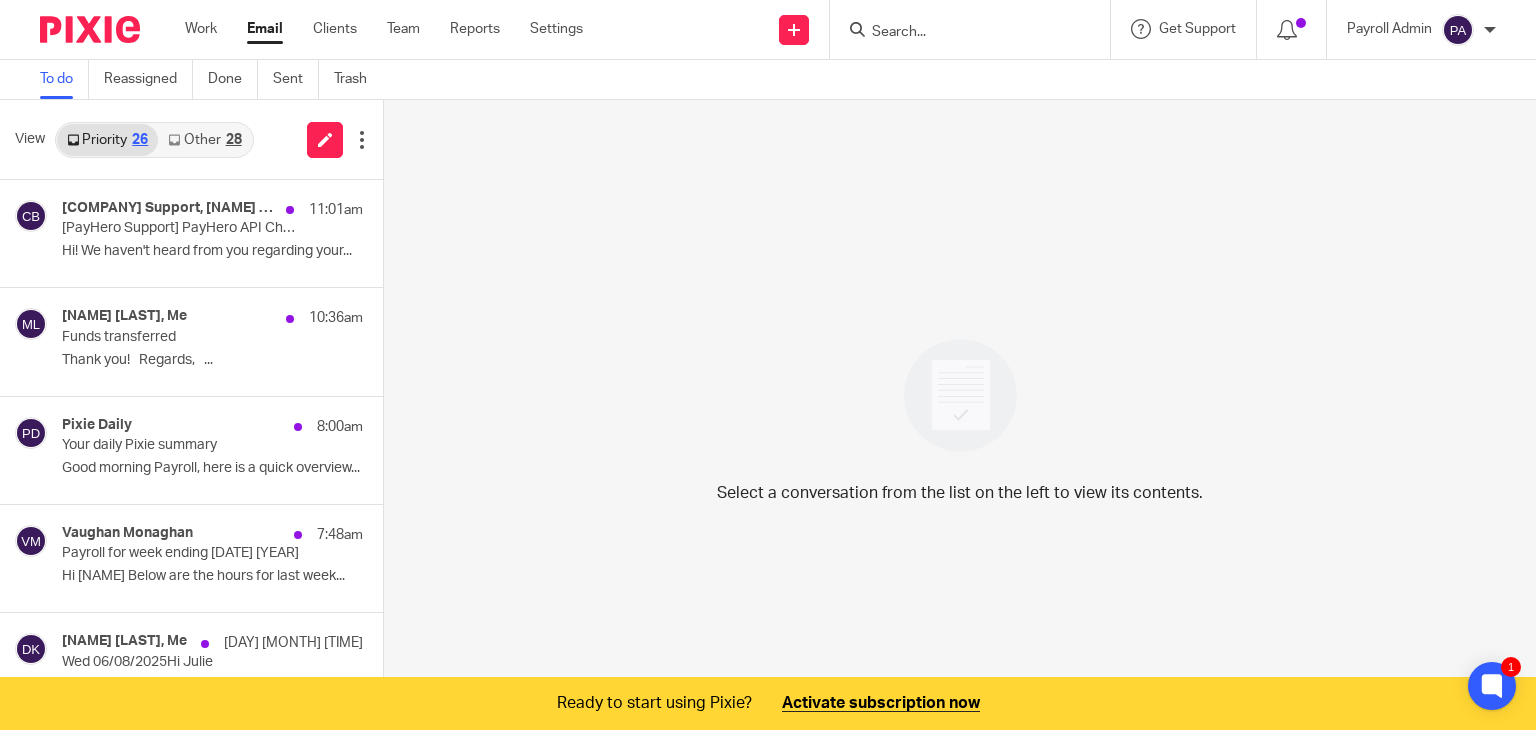 scroll, scrollTop: 0, scrollLeft: 0, axis: both 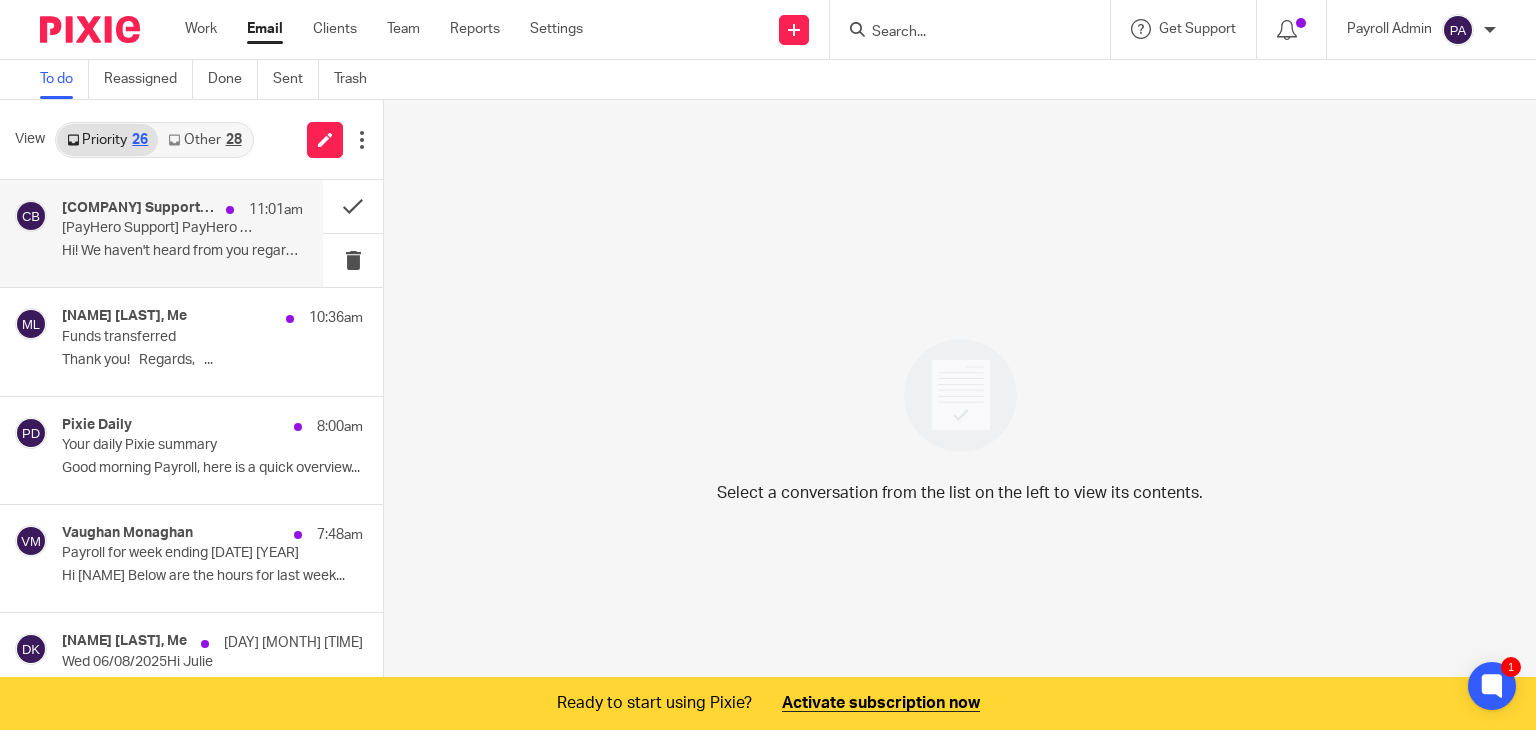 click on "Hi!  We haven't heard from you regarding your..." at bounding box center (182, 251) 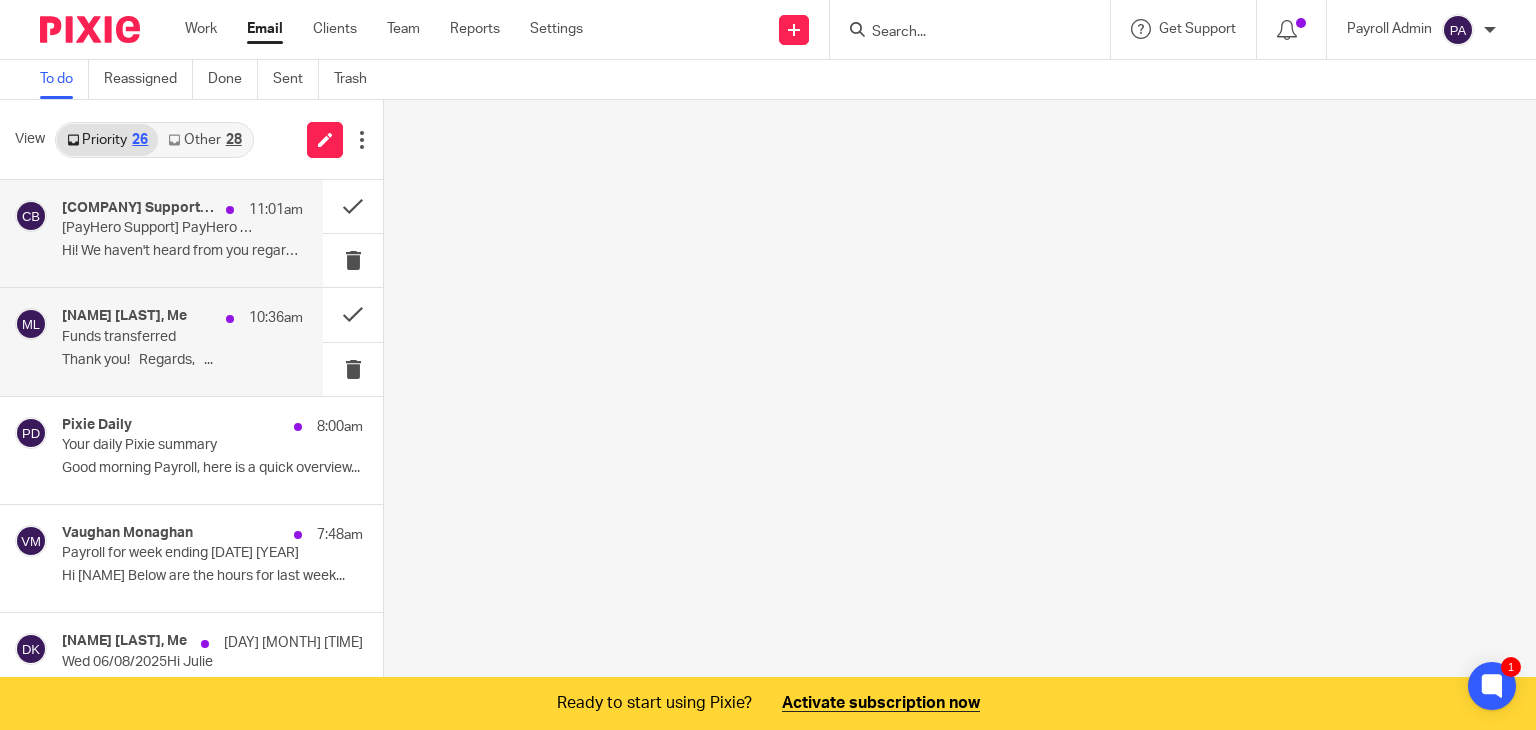 click on "[NAME] [LAST], Me" at bounding box center [124, 316] 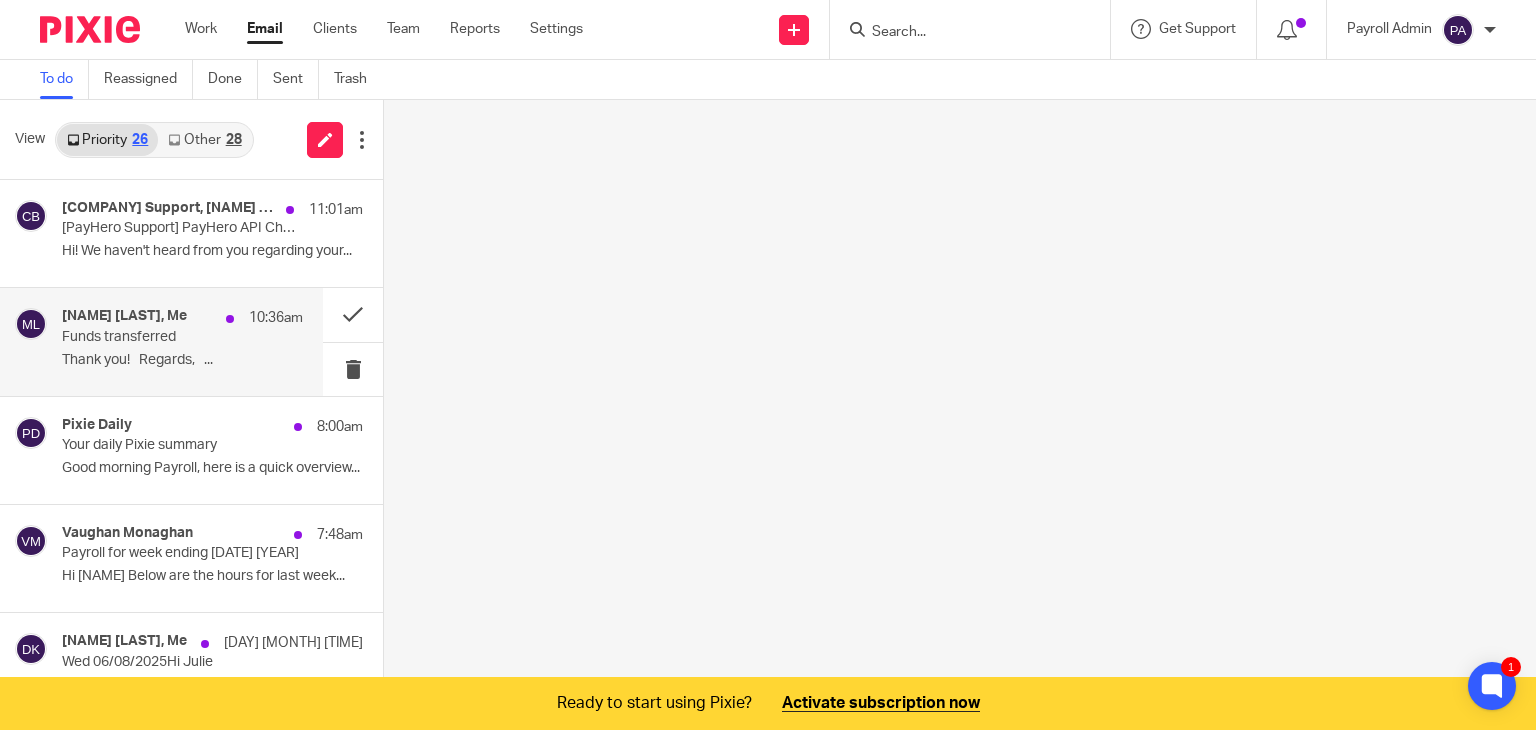 click on "[NAME] [LAST], Me
[TIME]" at bounding box center [182, 318] 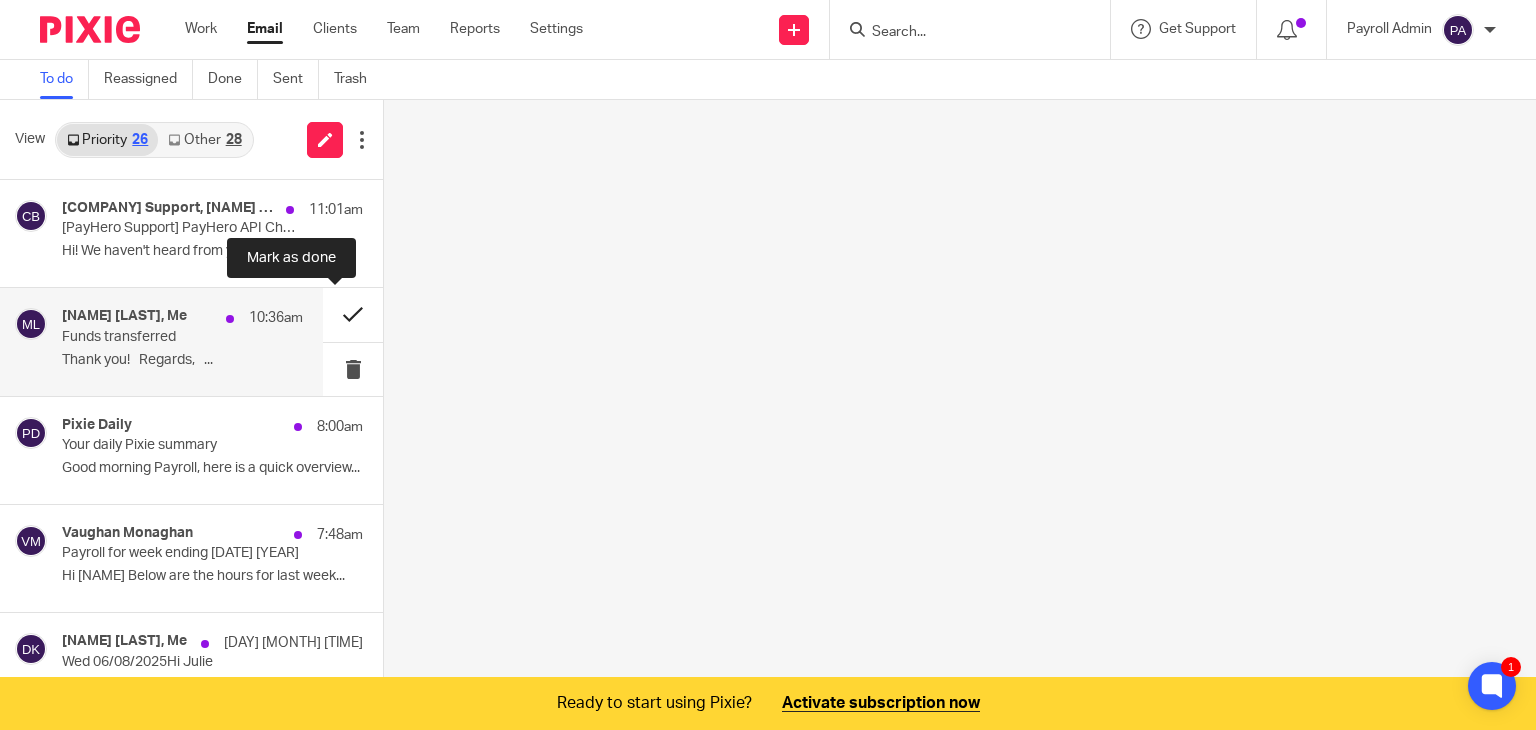 click at bounding box center (353, 314) 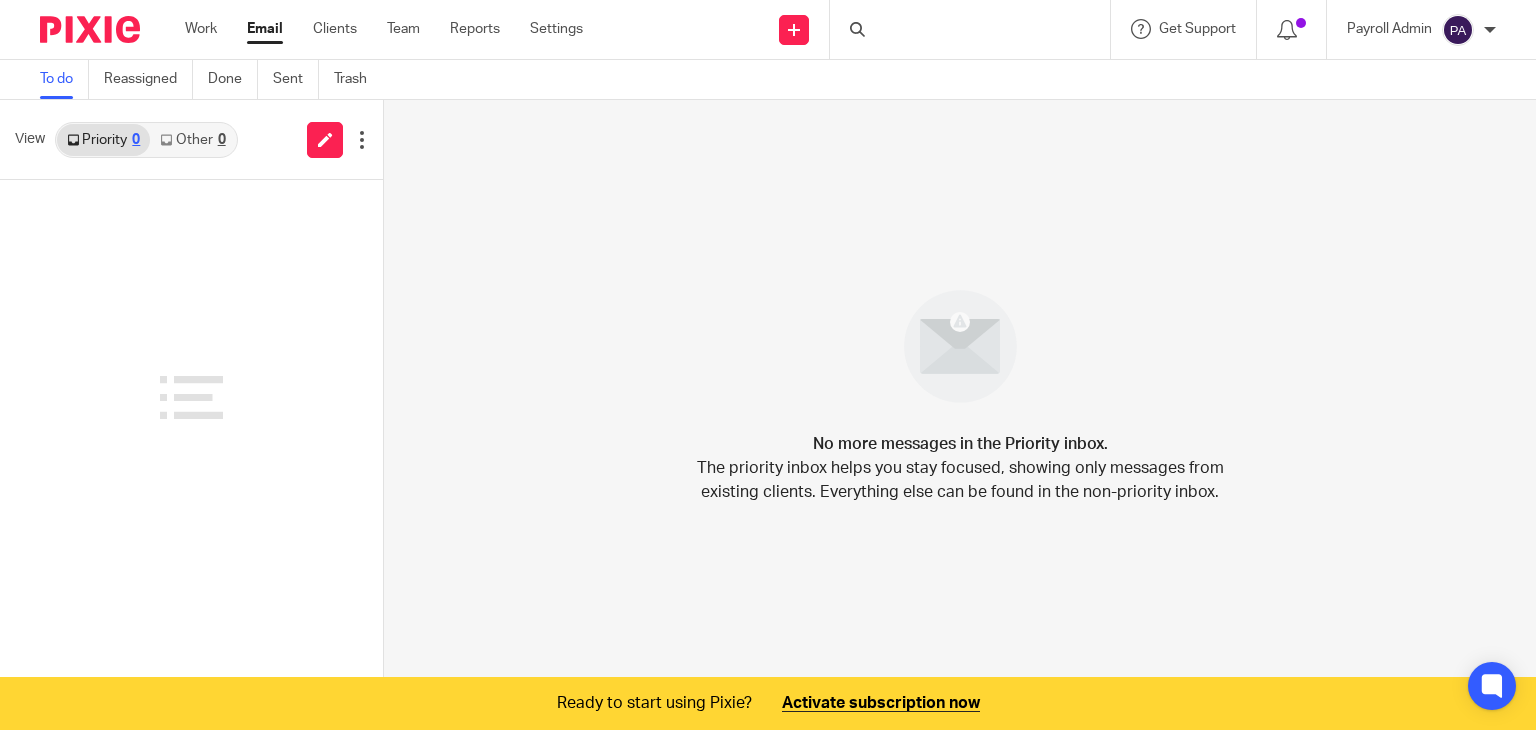 scroll, scrollTop: 0, scrollLeft: 0, axis: both 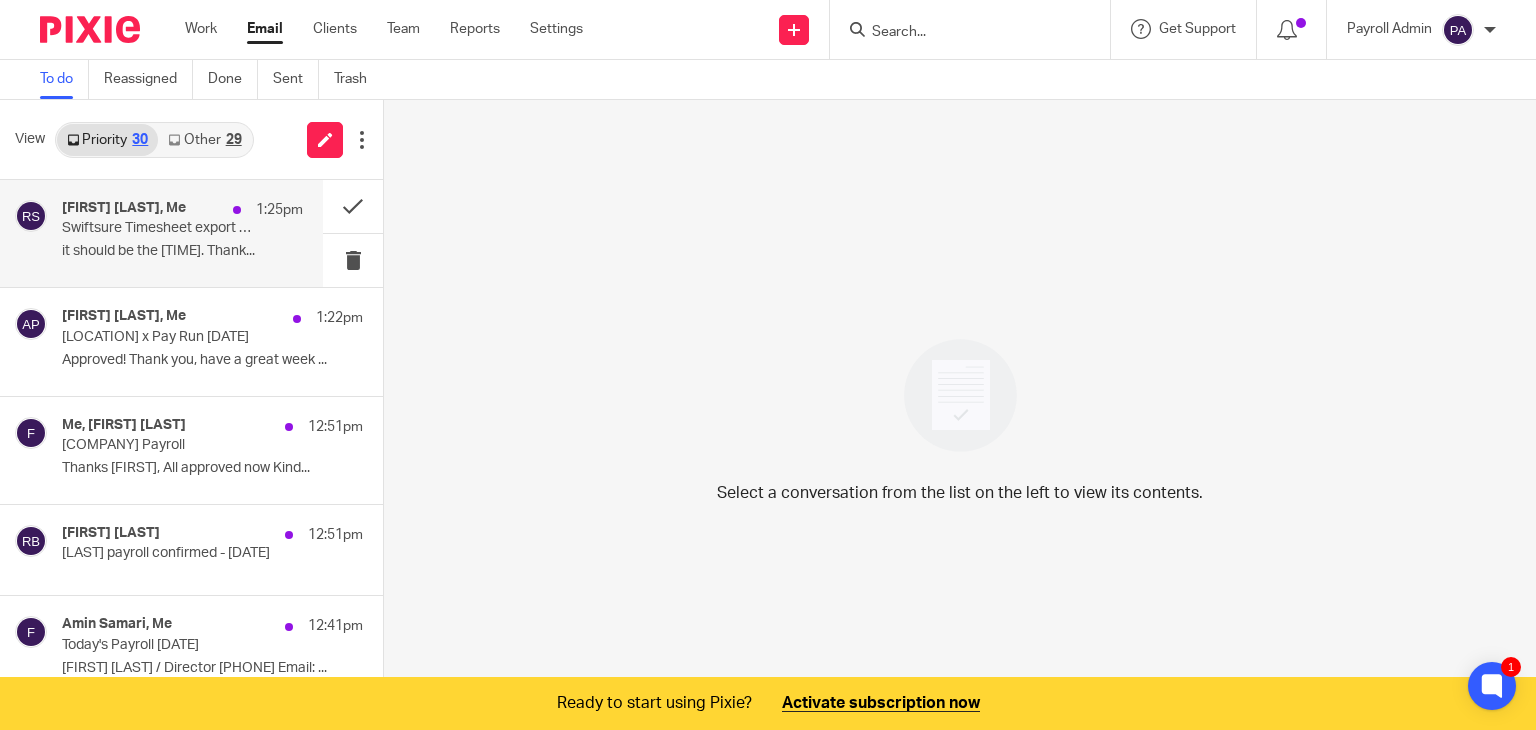 click on "Swiftsure Timesheet export 28-3 Aug. + tips" at bounding box center (158, 228) 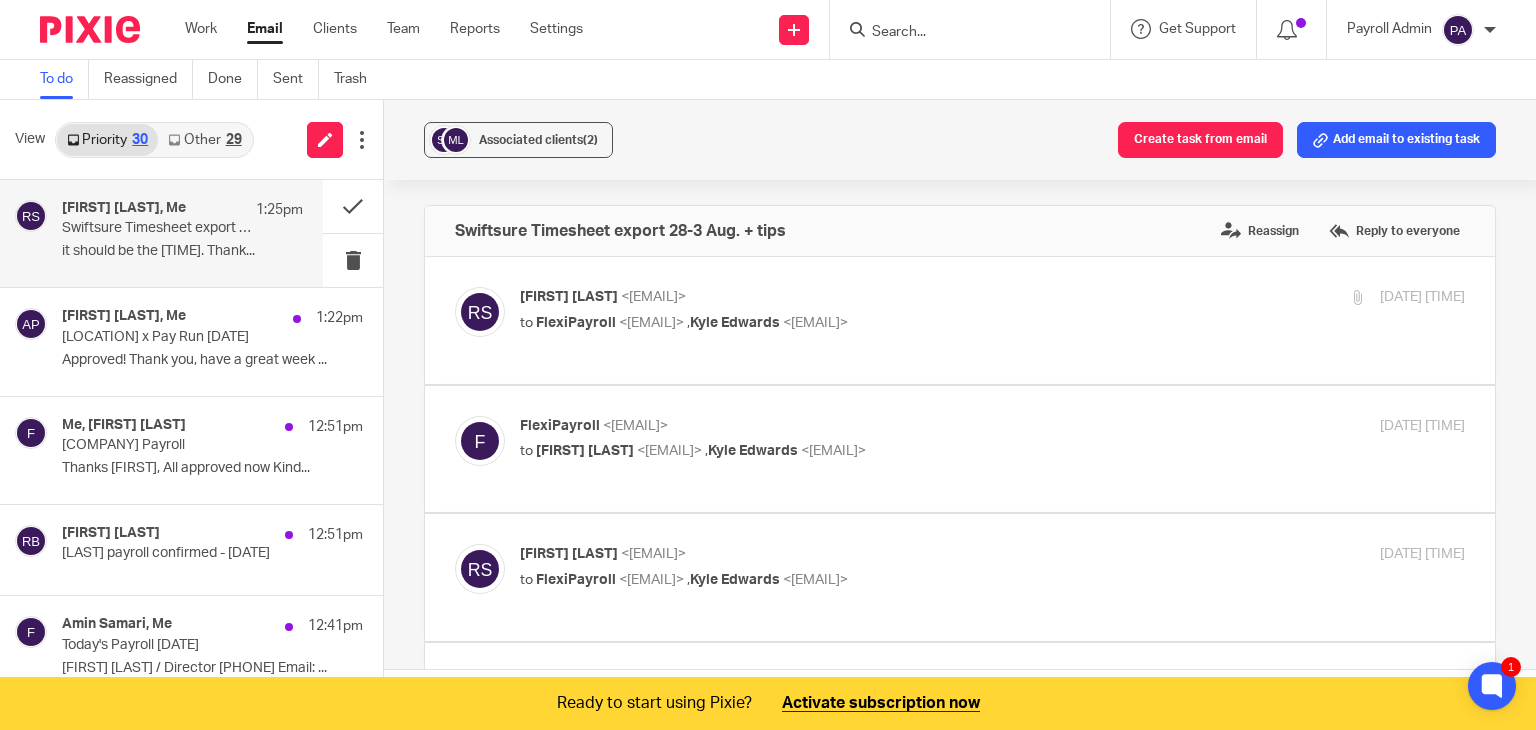 scroll, scrollTop: 0, scrollLeft: 0, axis: both 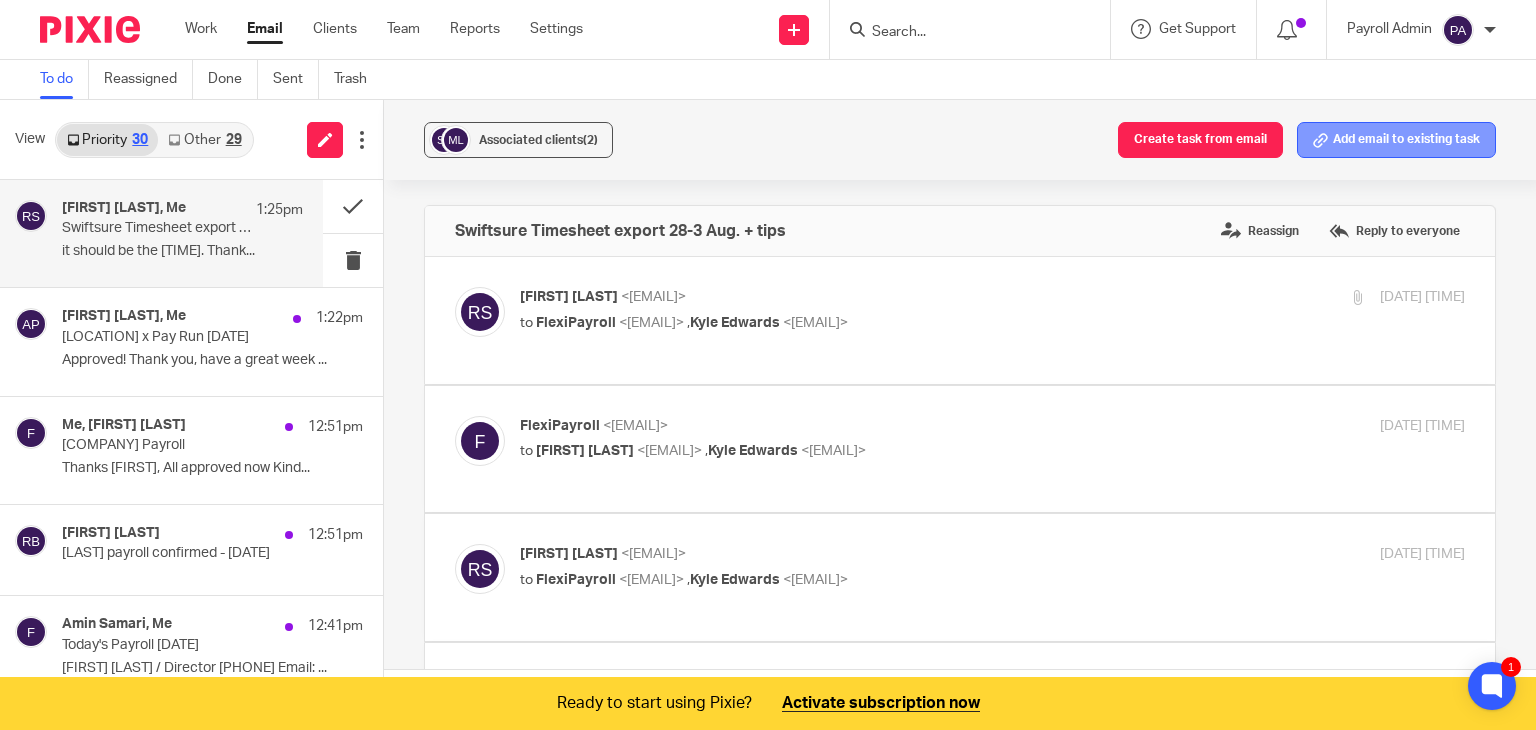 click on "Add email to existing task" at bounding box center [1396, 140] 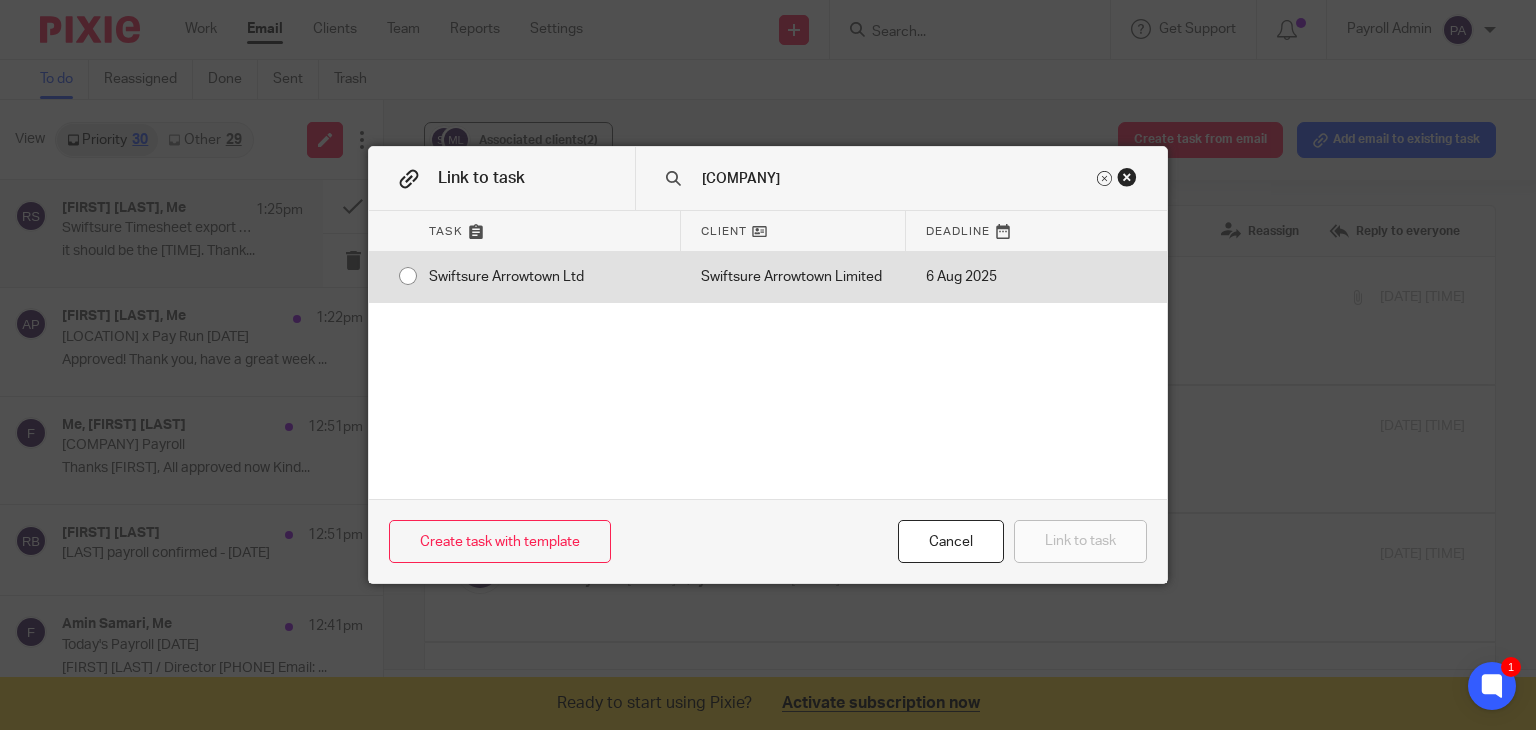 type on "[COMPANY]" 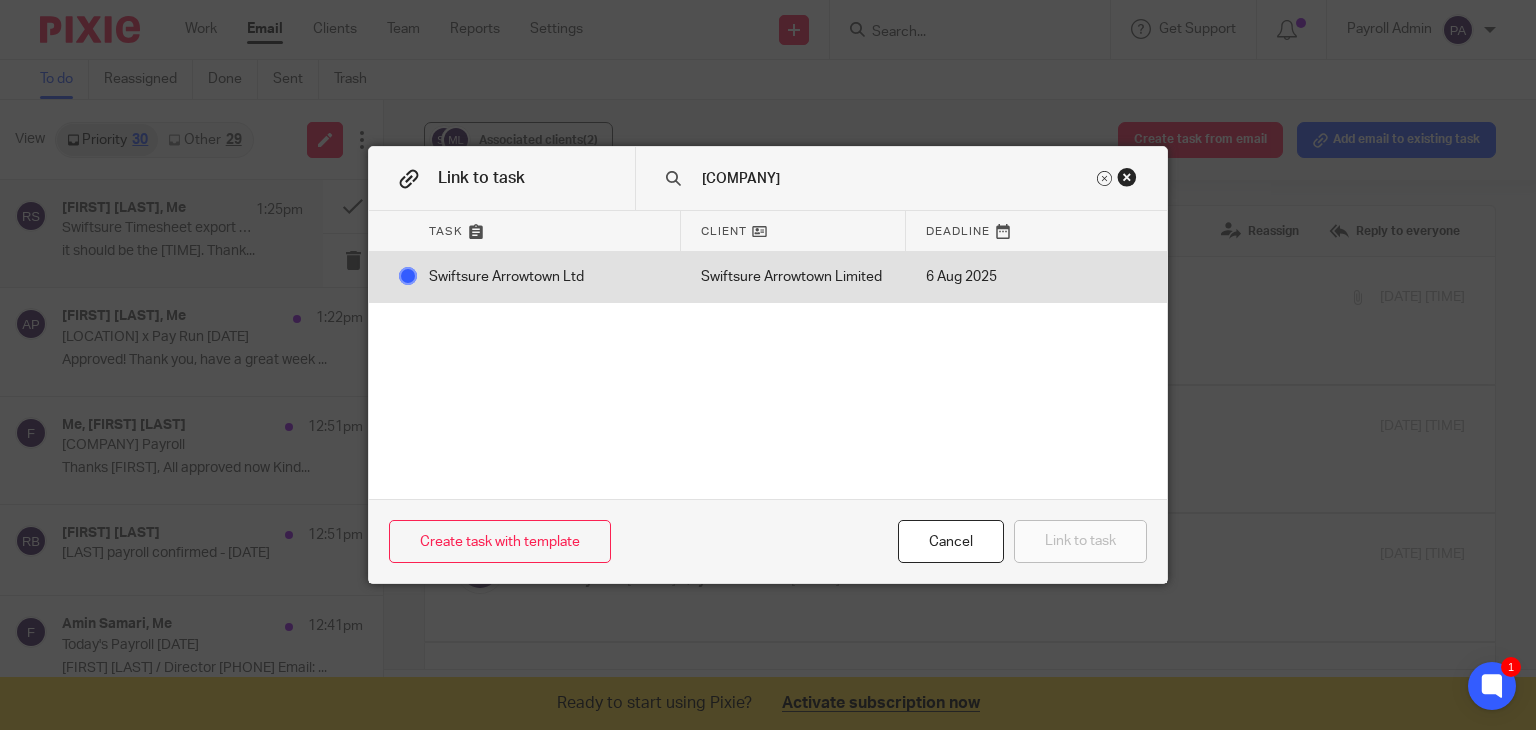 radio on "true" 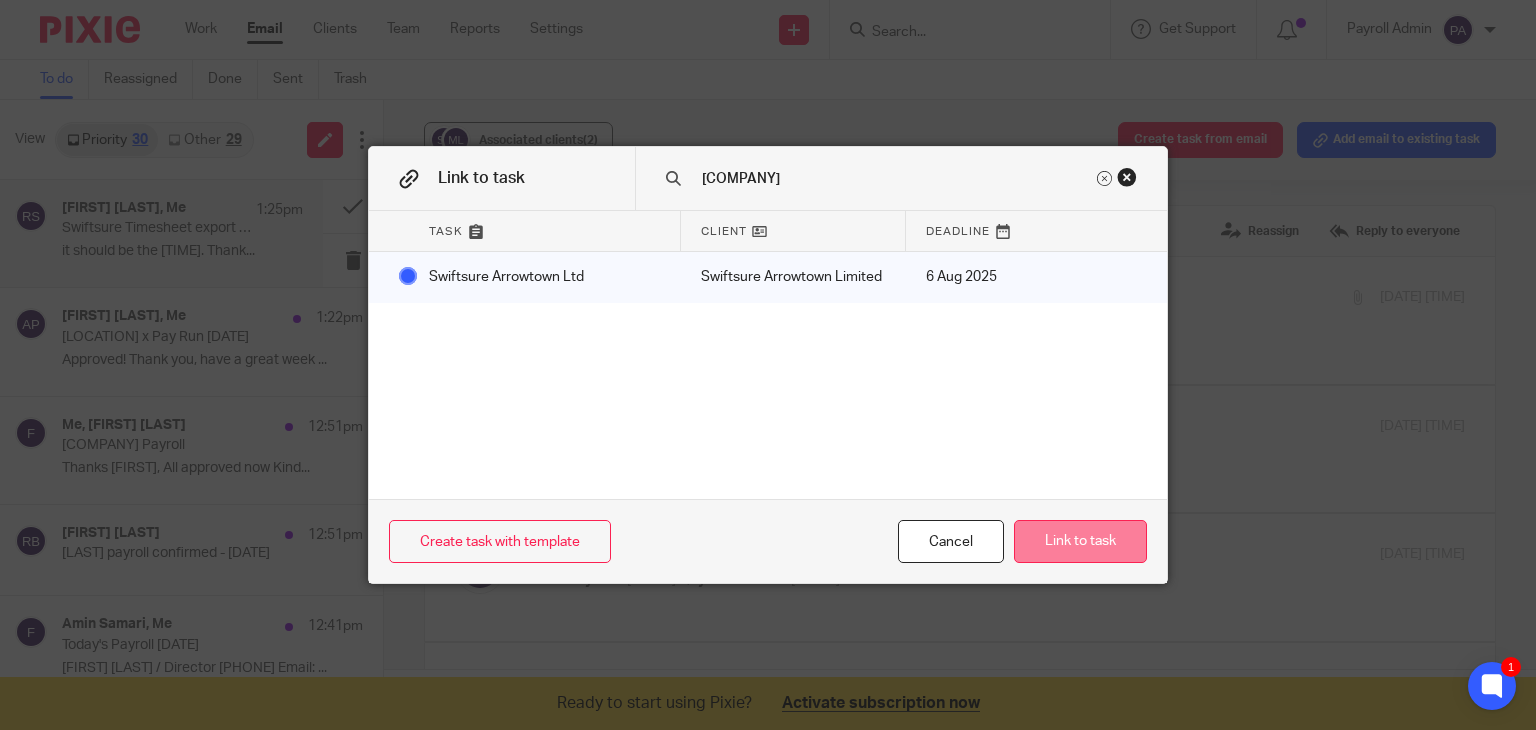 click on "Link to task" at bounding box center (1080, 541) 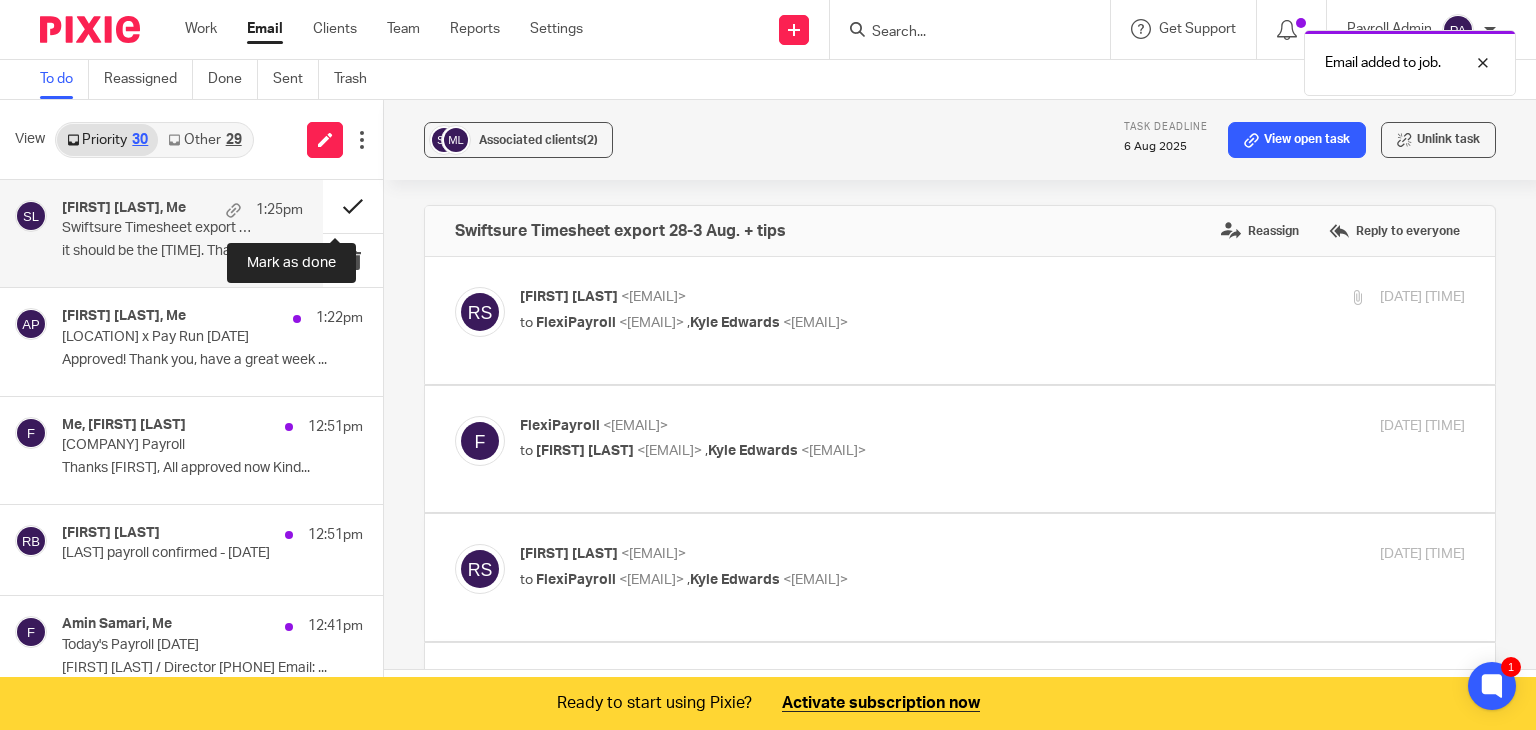 click at bounding box center (353, 206) 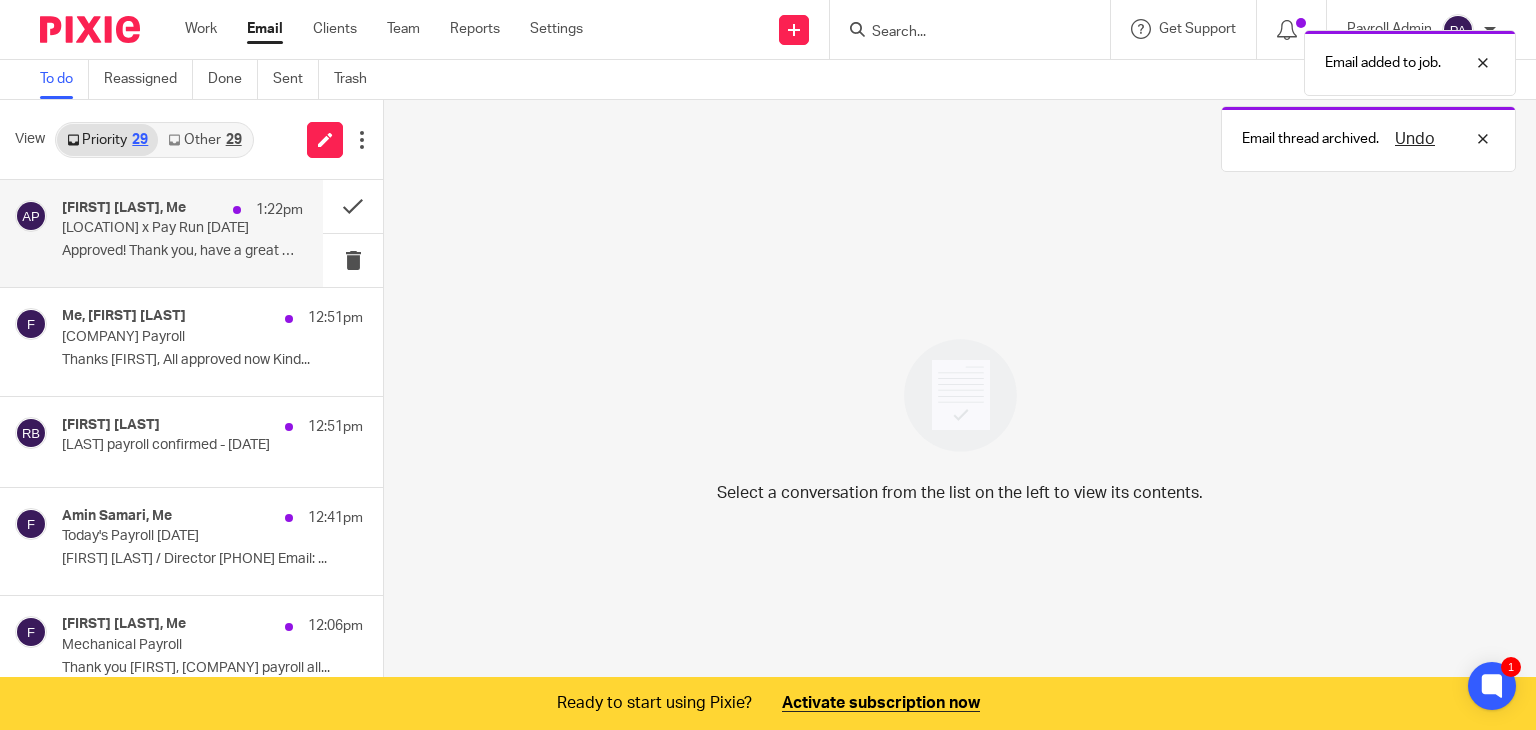 click on "[LOCATION] x Pay Run [DATE]" at bounding box center (158, 228) 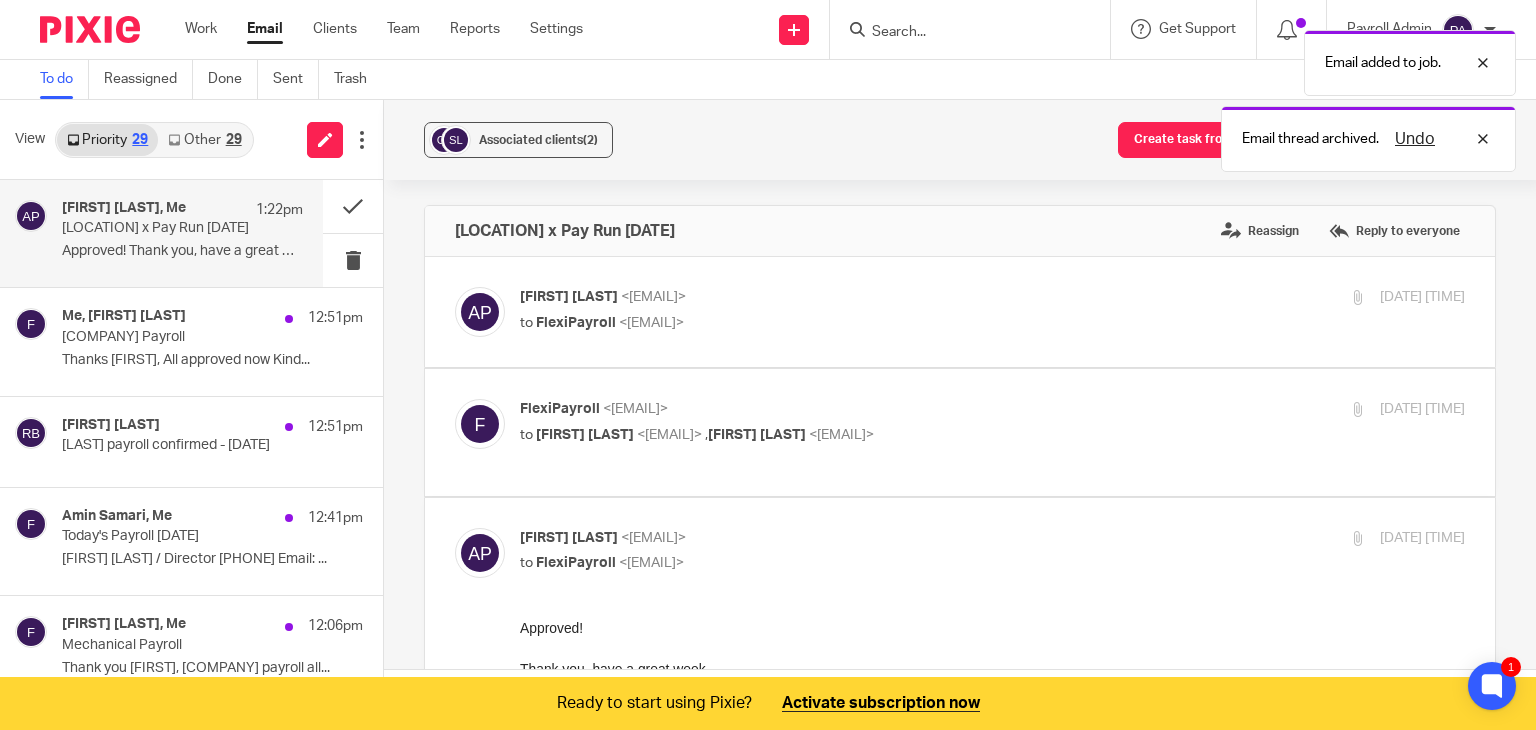 scroll, scrollTop: 0, scrollLeft: 0, axis: both 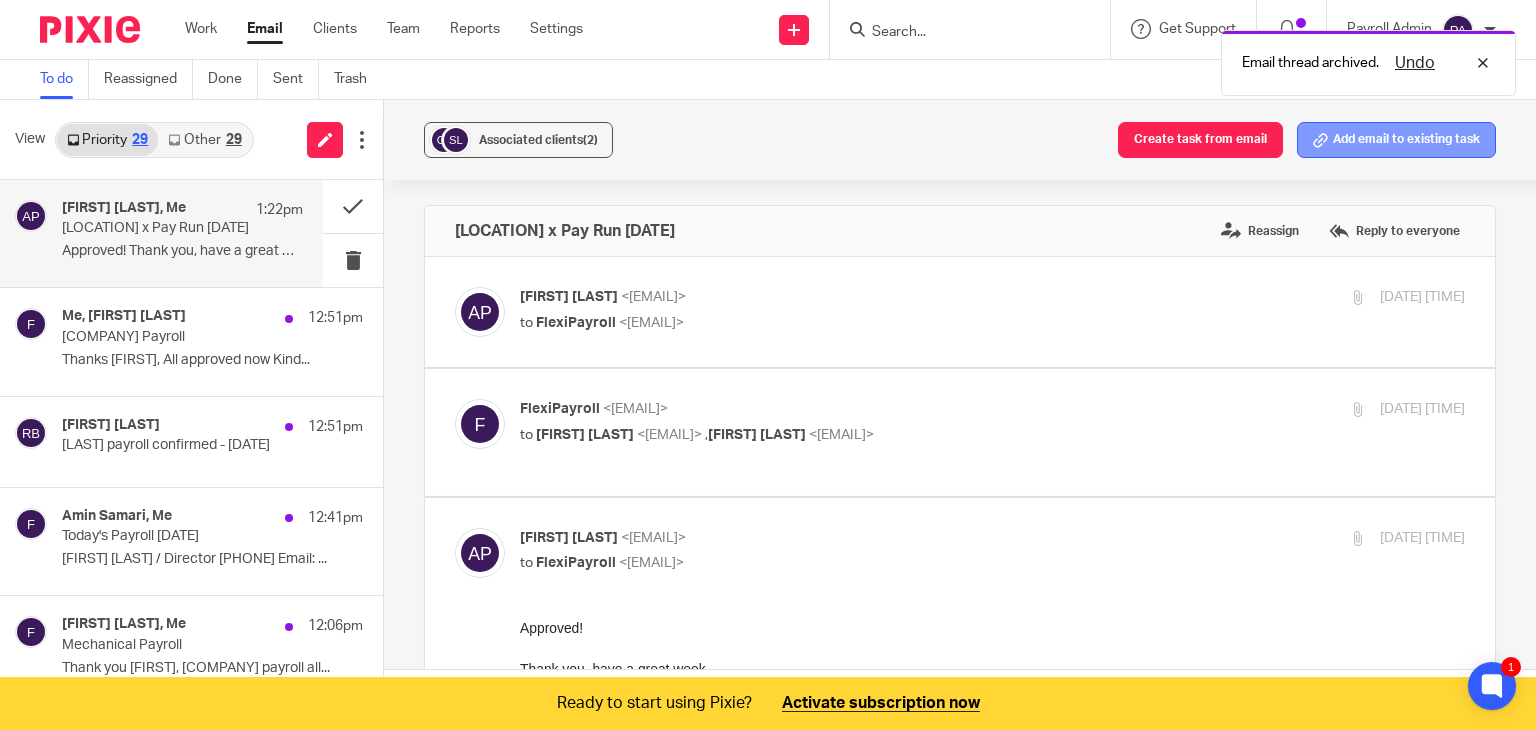 click on "Add email to existing task" at bounding box center [1396, 140] 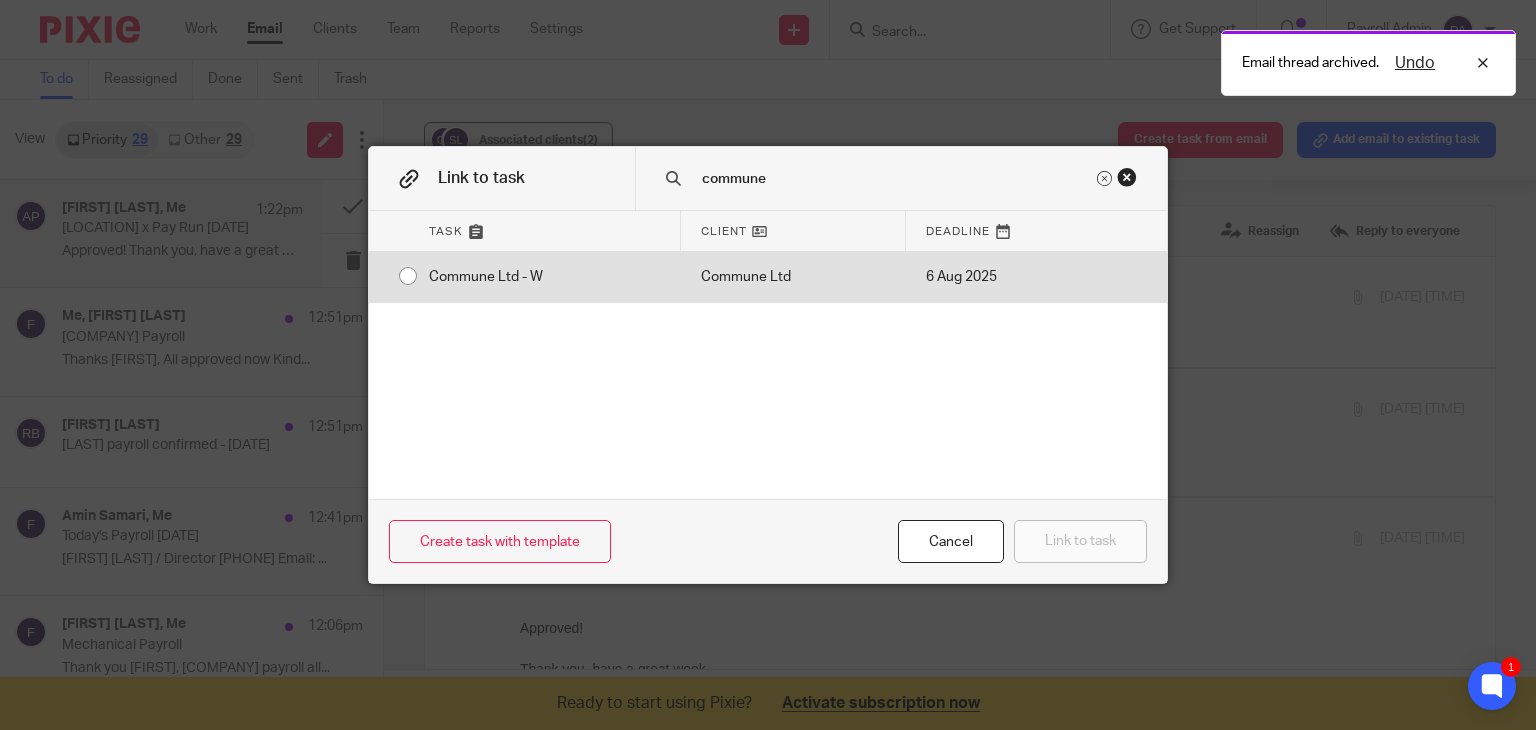 type on "commune" 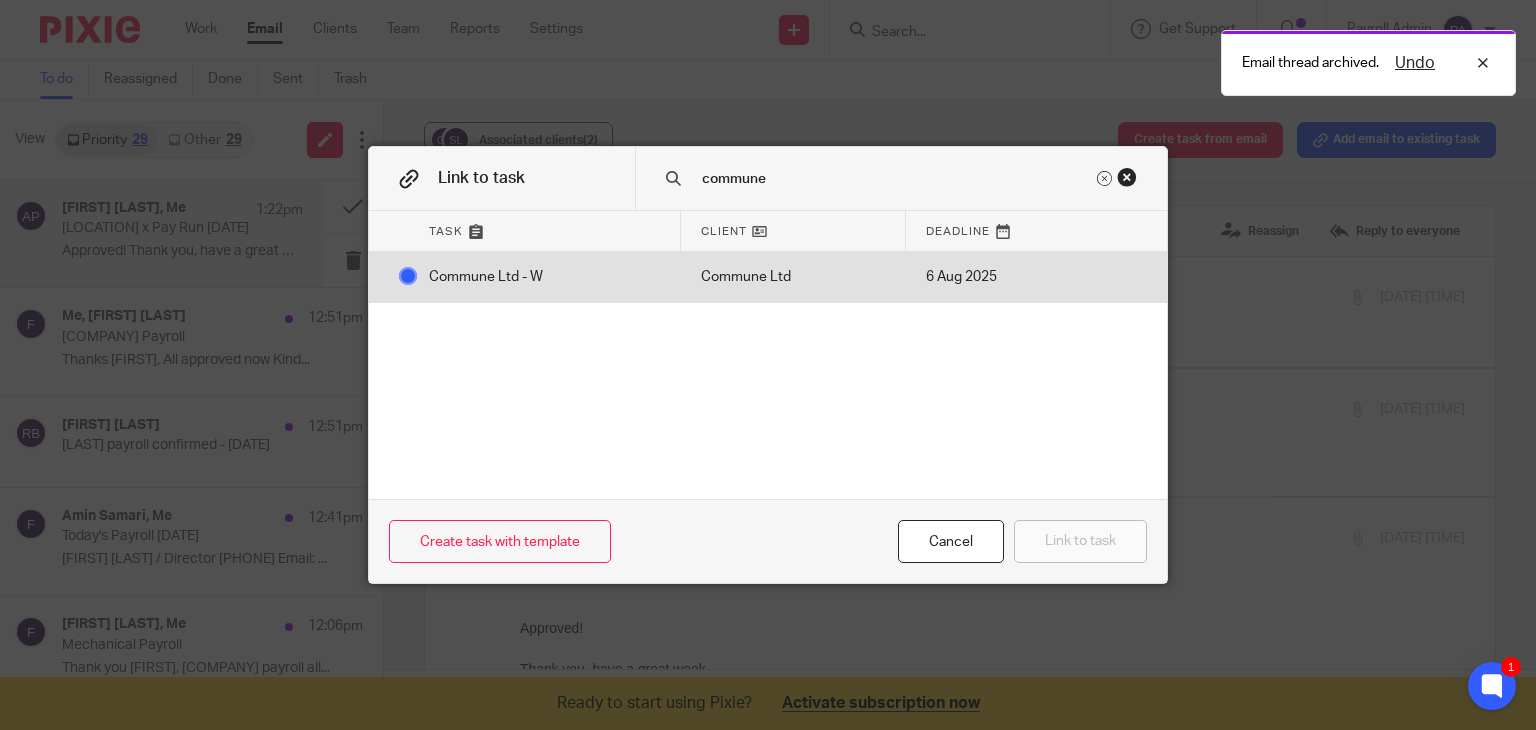 radio on "true" 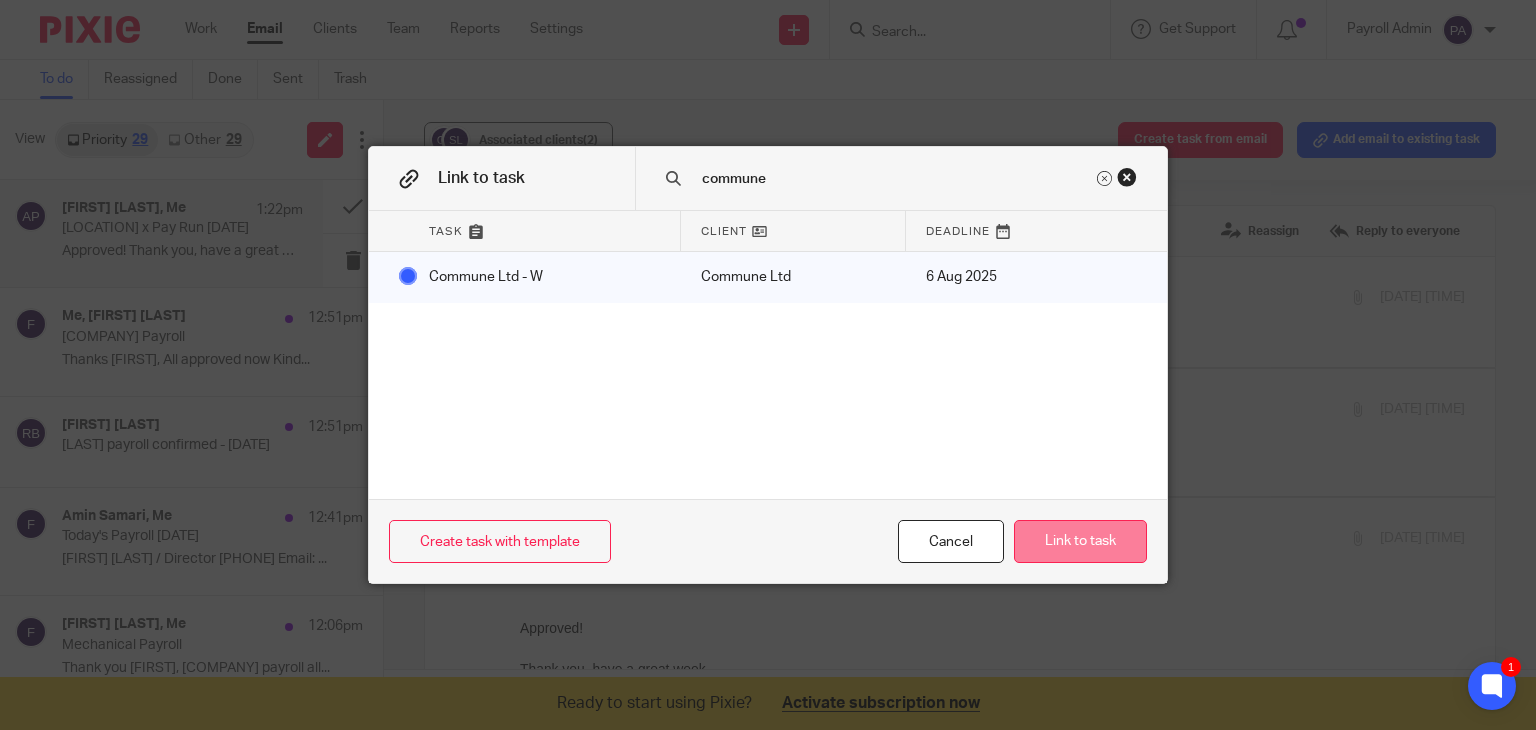 click on "Link to task" at bounding box center (1080, 541) 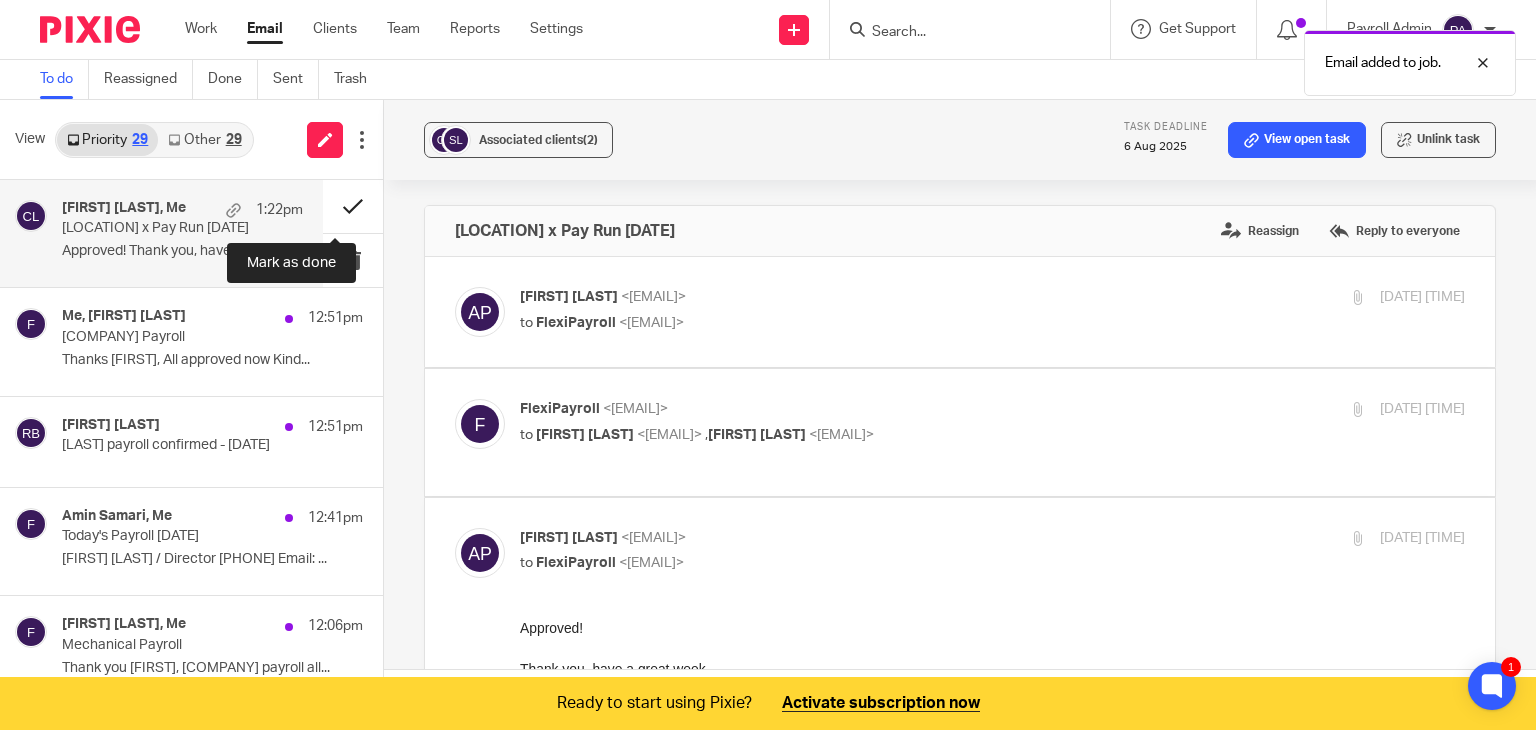 click at bounding box center [353, 206] 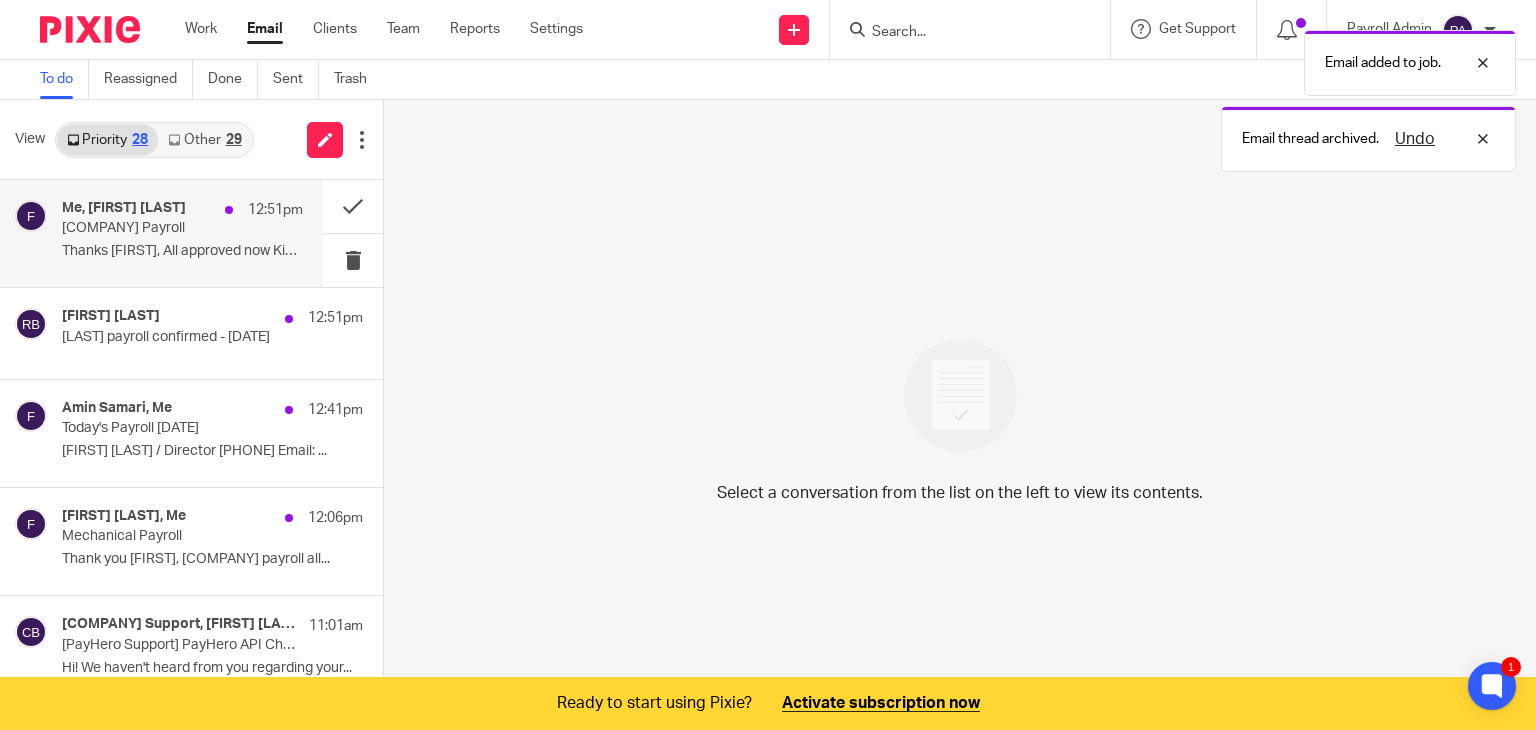 click on "Me, [FIRST] [LAST]" at bounding box center (124, 208) 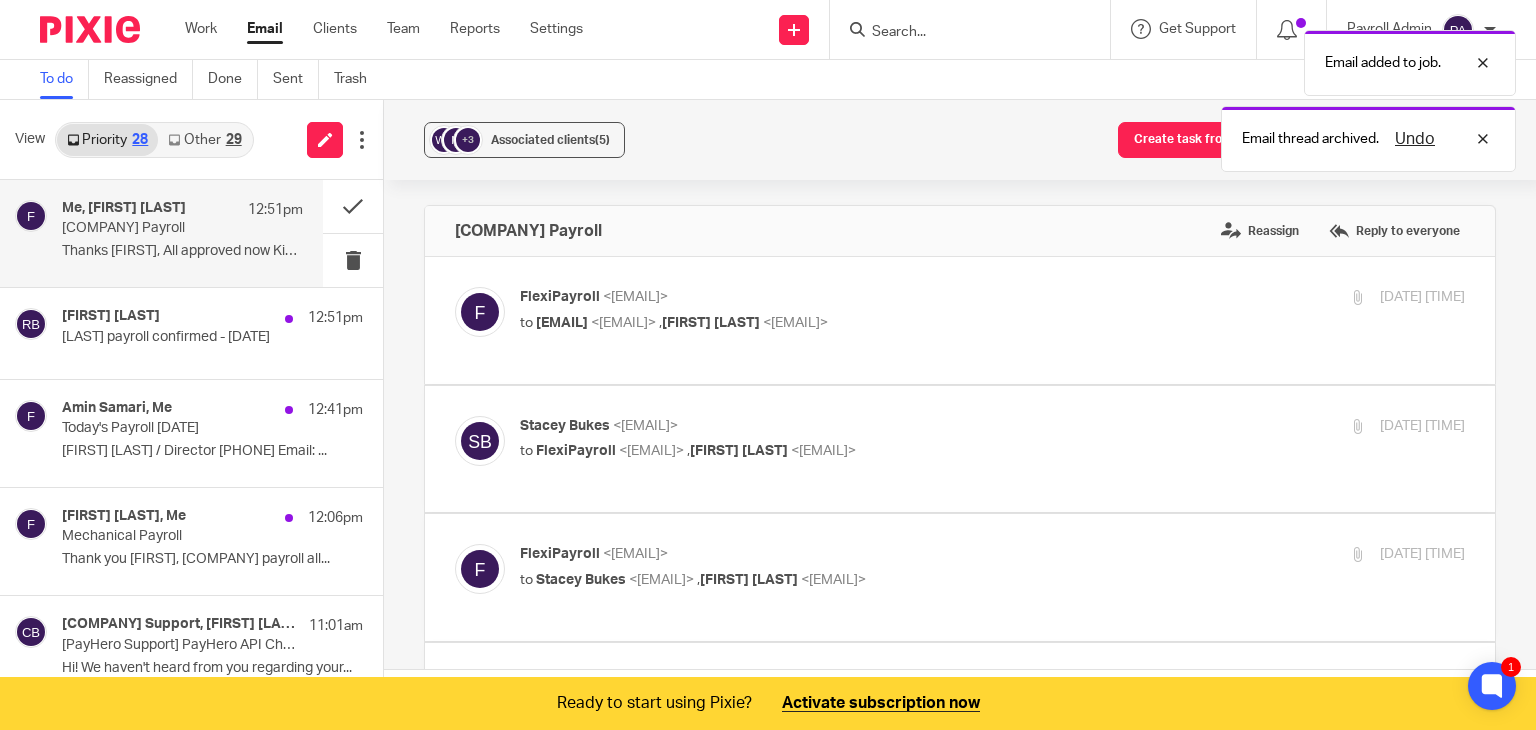 scroll, scrollTop: 0, scrollLeft: 0, axis: both 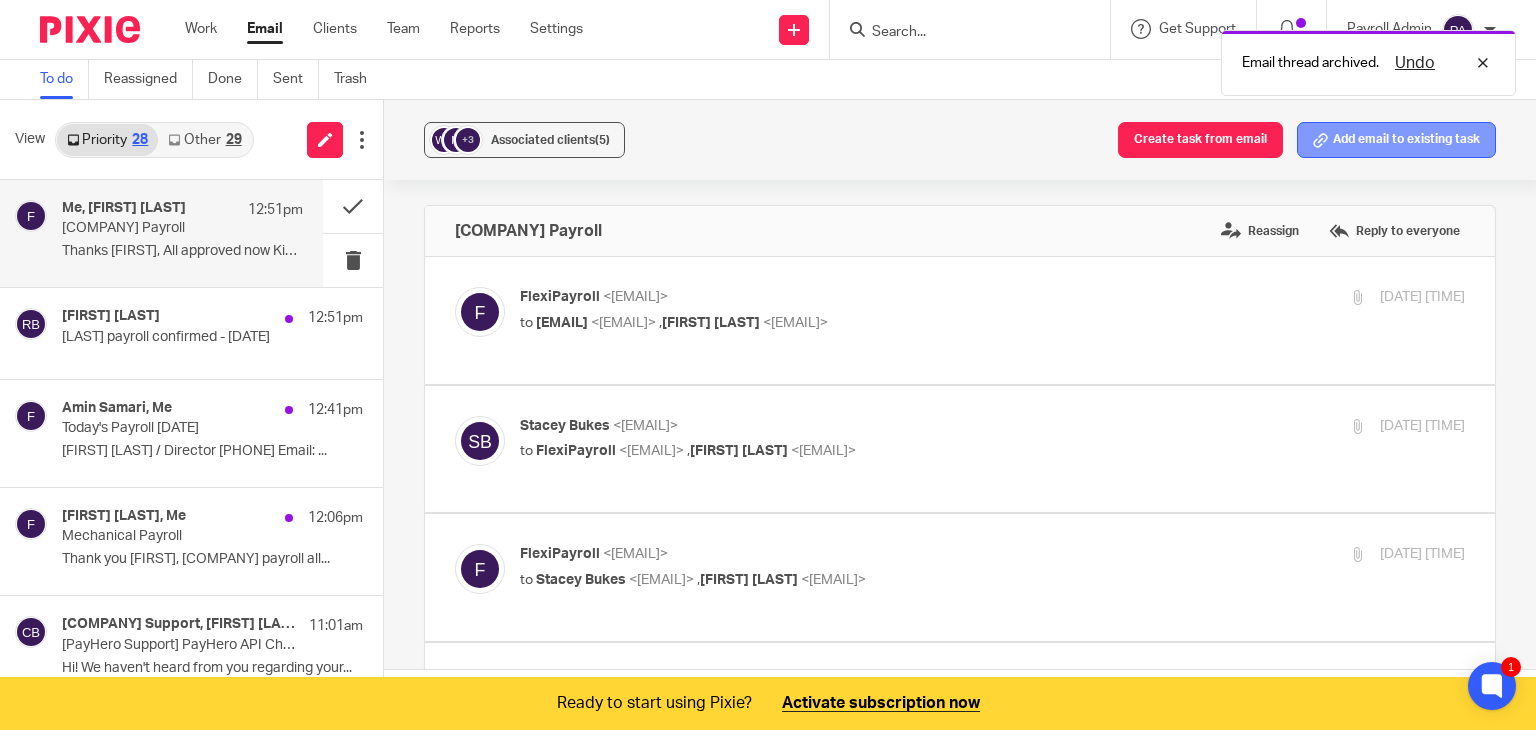 click on "Add email to existing task" at bounding box center [1396, 140] 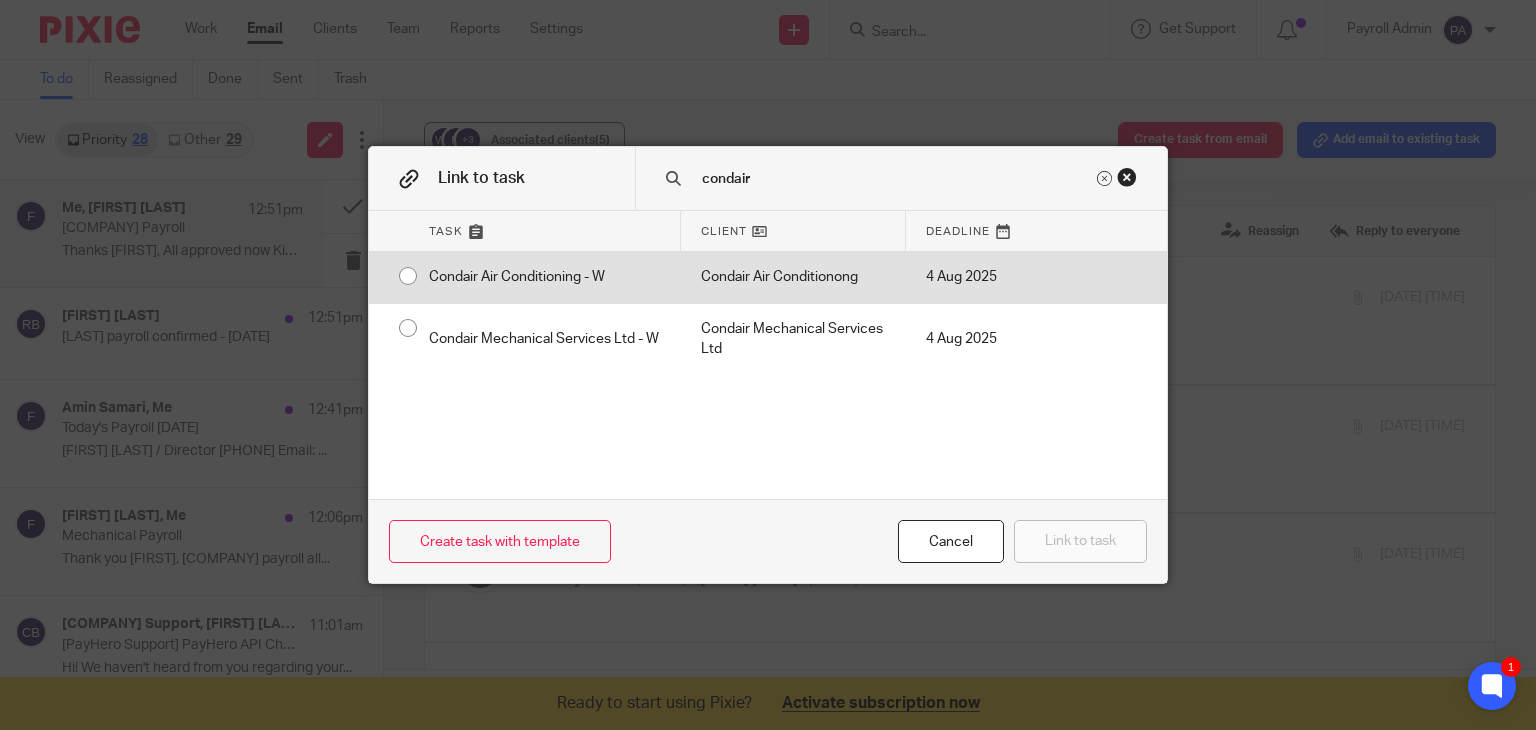 type on "condair" 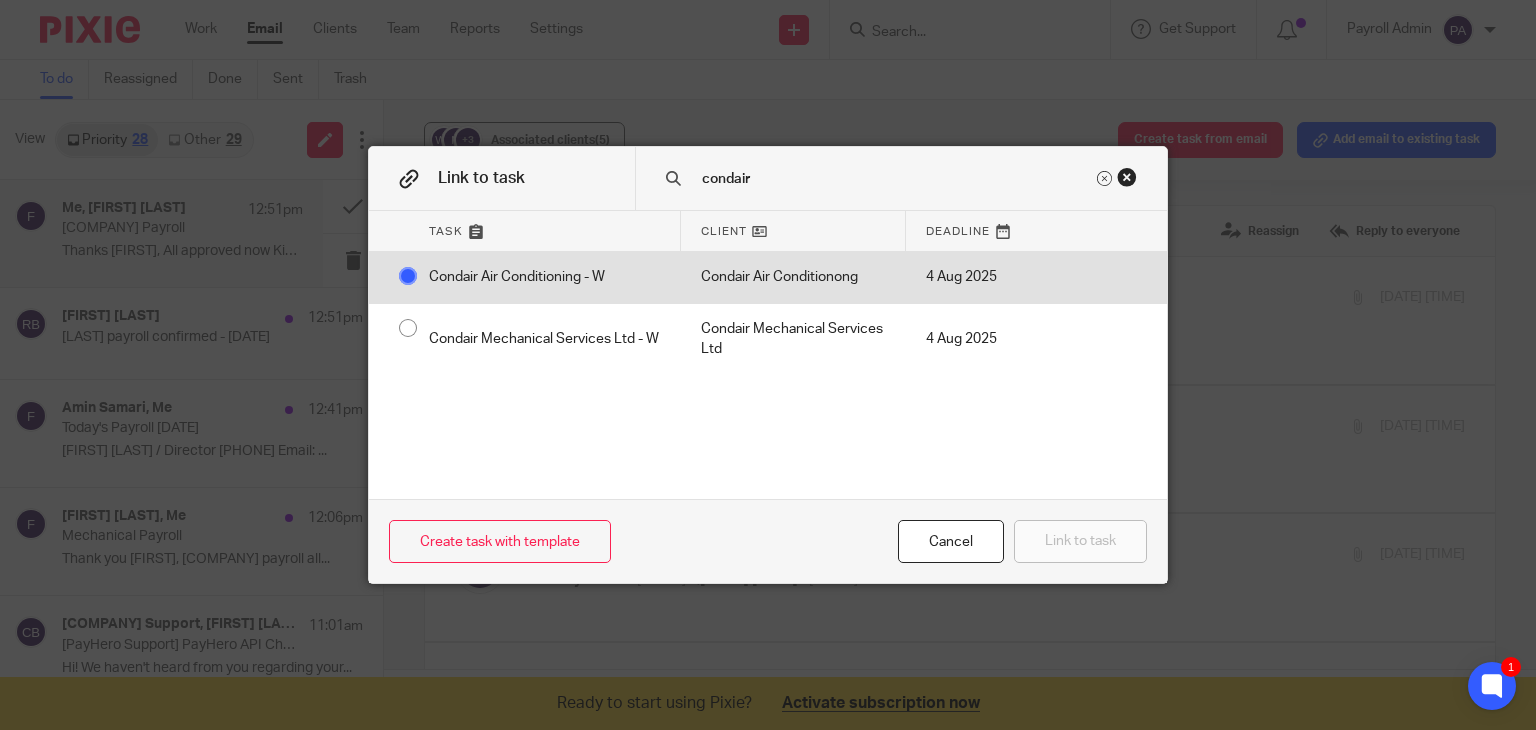 radio on "true" 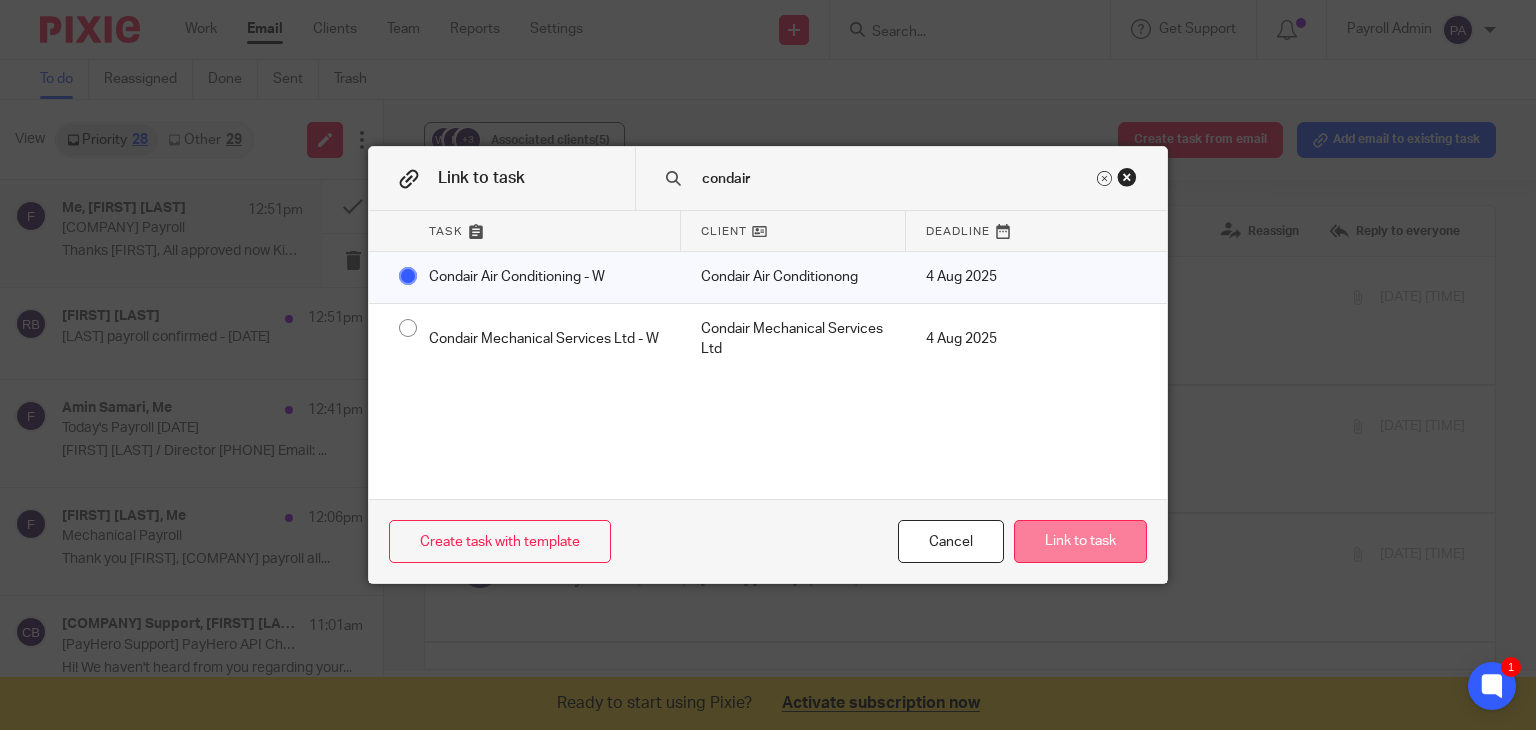 click on "Link to task" at bounding box center [1080, 541] 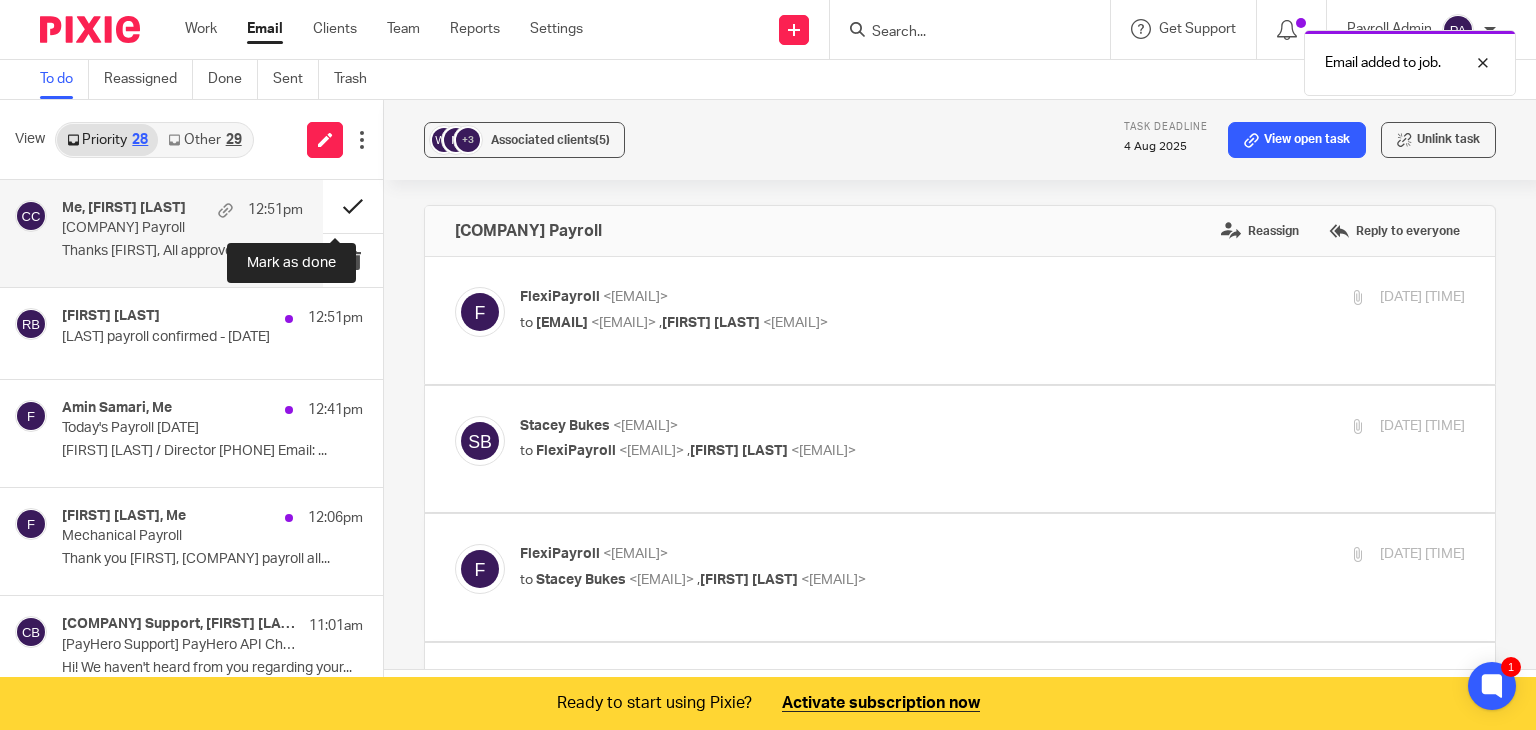 click at bounding box center [353, 206] 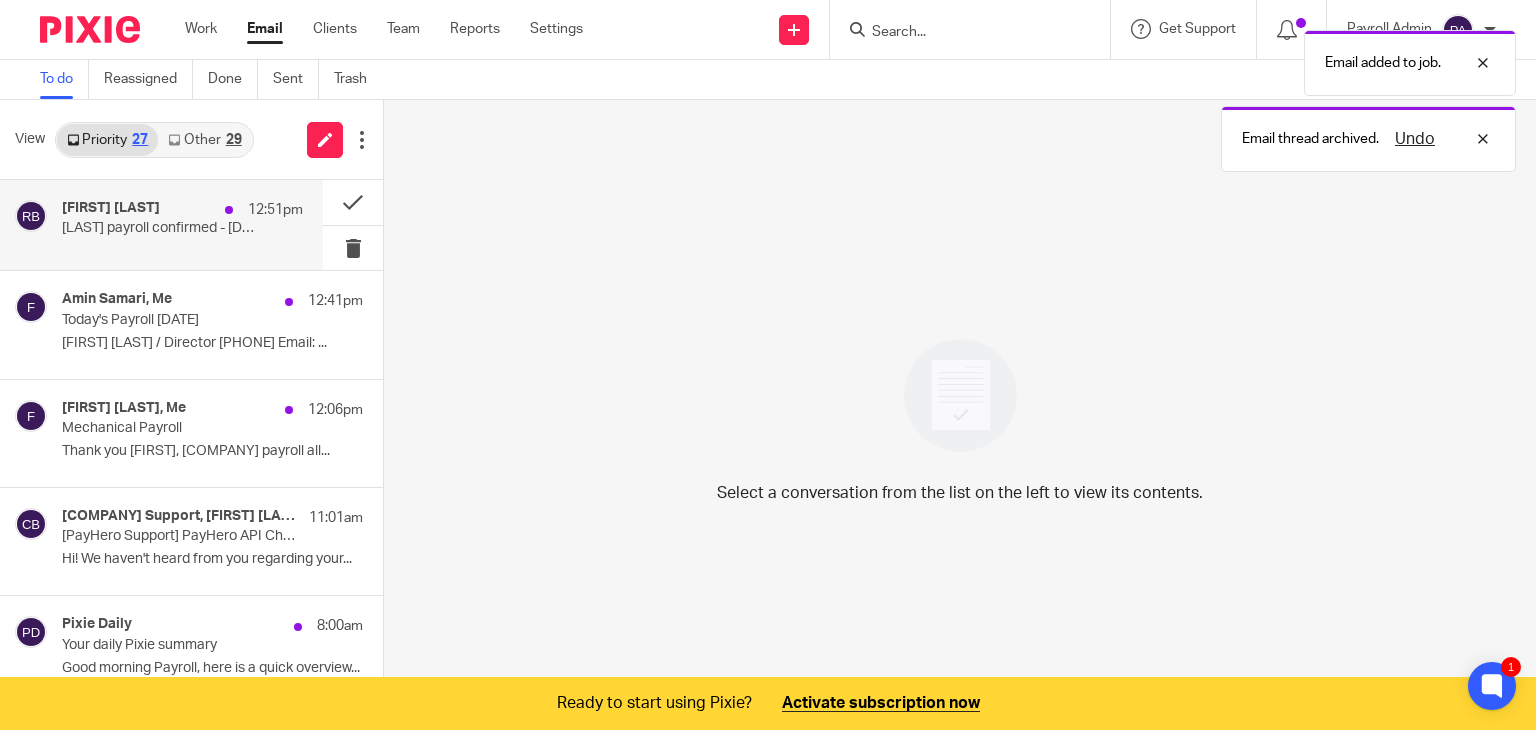 click on "[LAST] payroll confirmed - [DATE]" at bounding box center [158, 228] 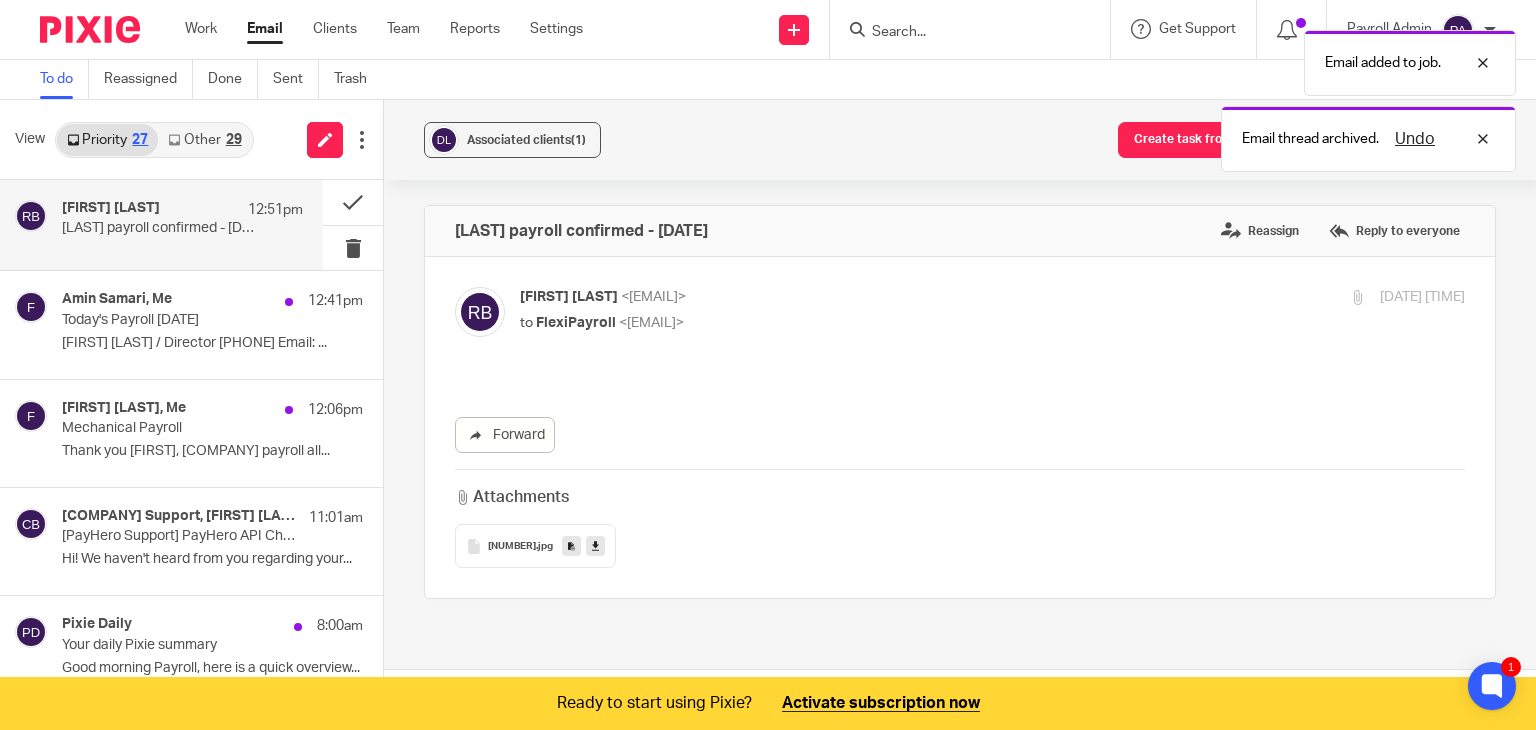 scroll, scrollTop: 0, scrollLeft: 0, axis: both 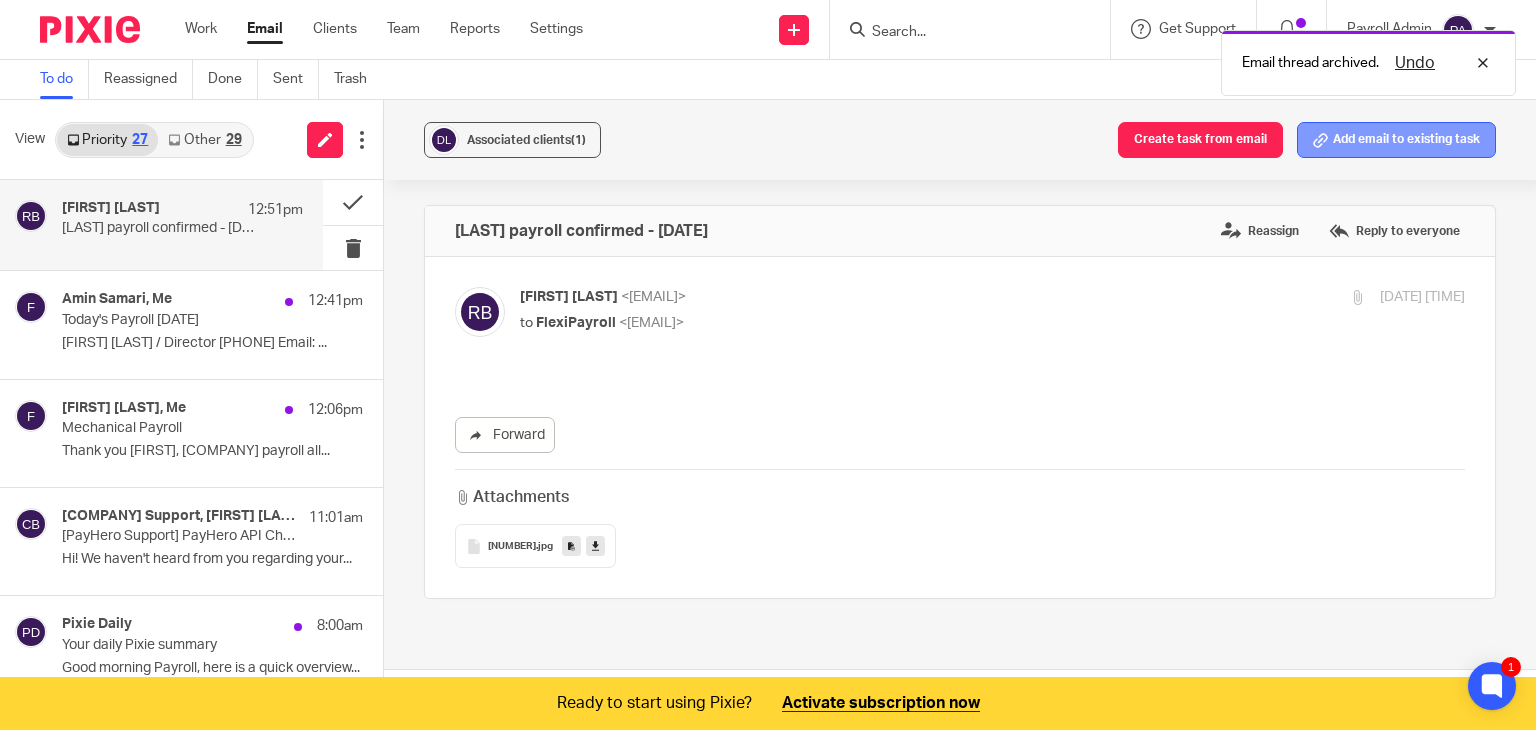 click on "Add email to existing task" at bounding box center [1396, 140] 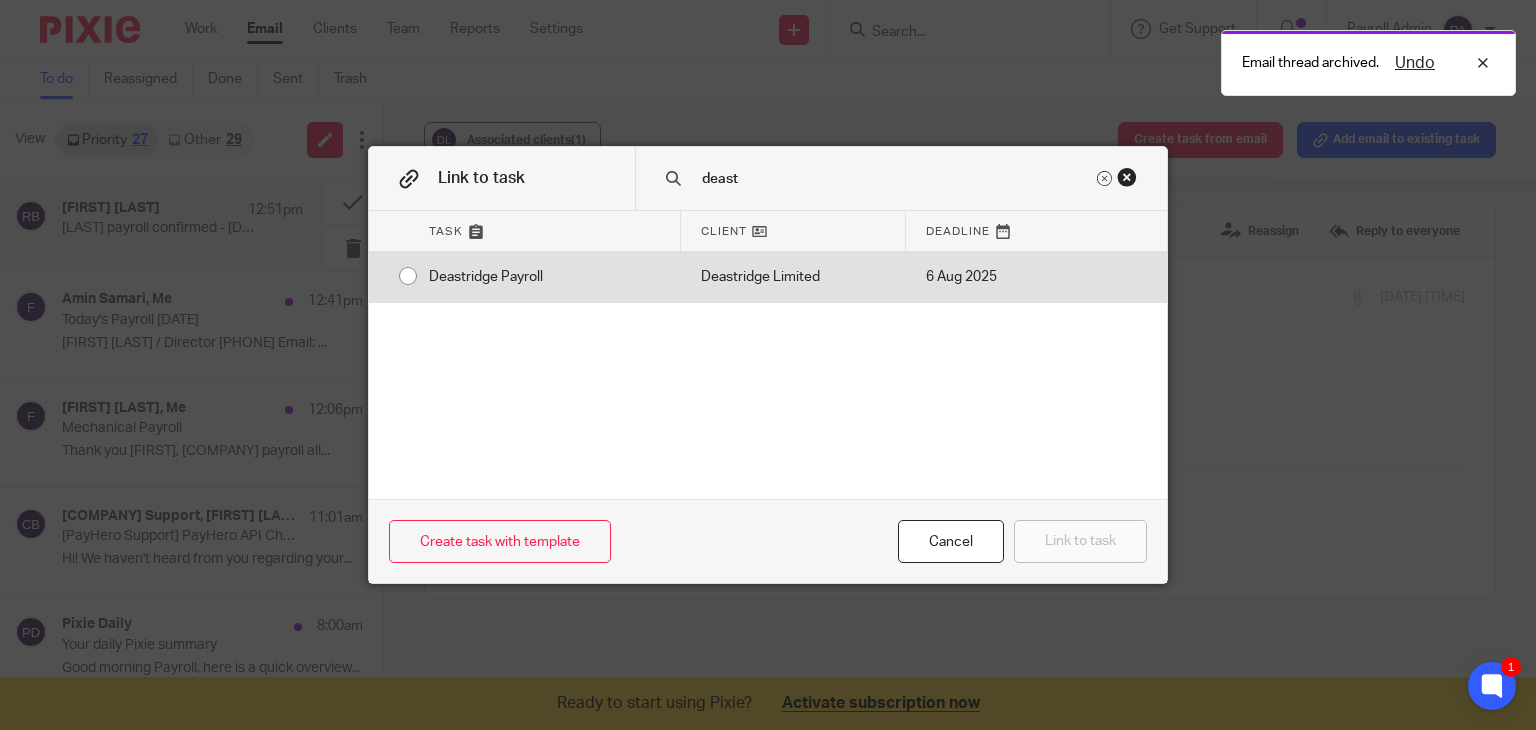 type on "deast" 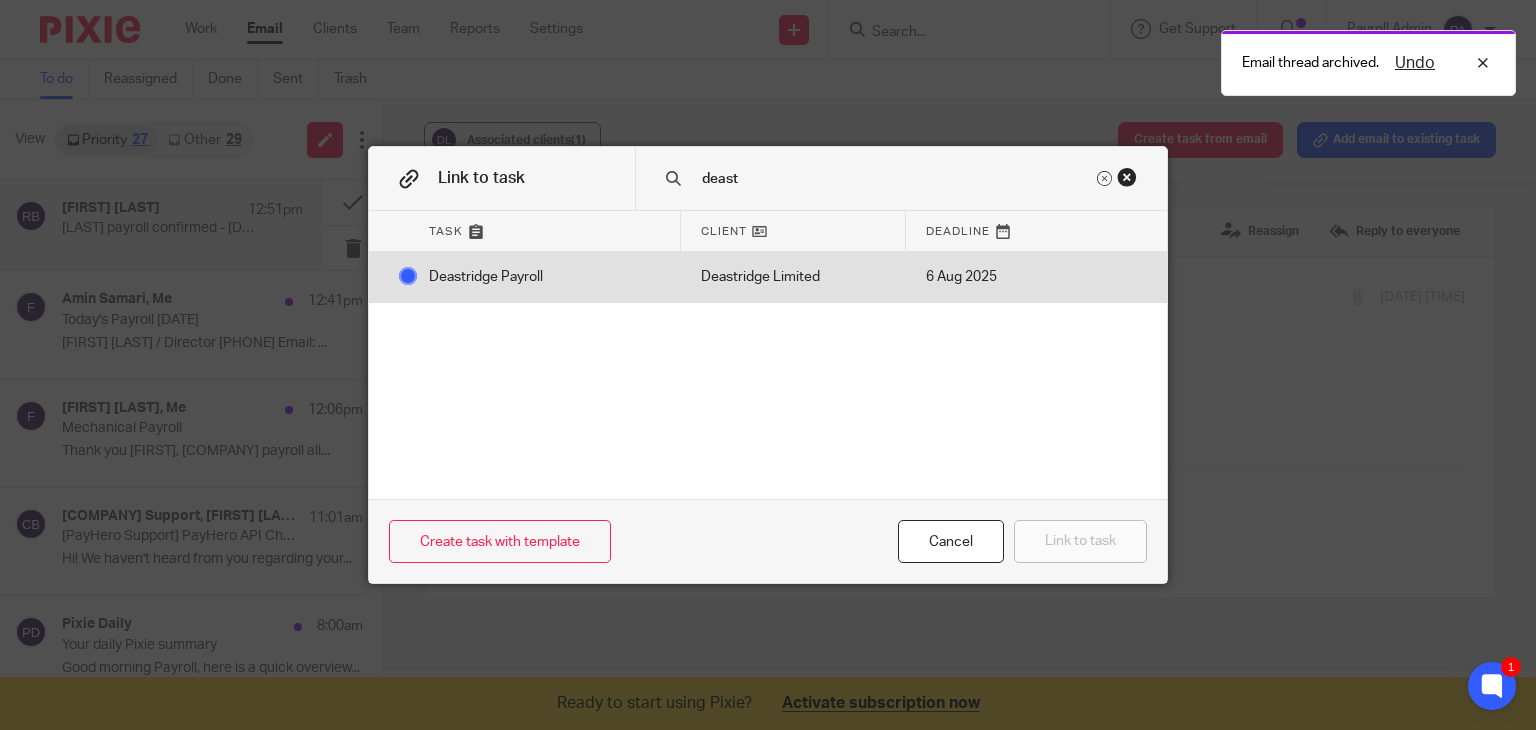 radio on "true" 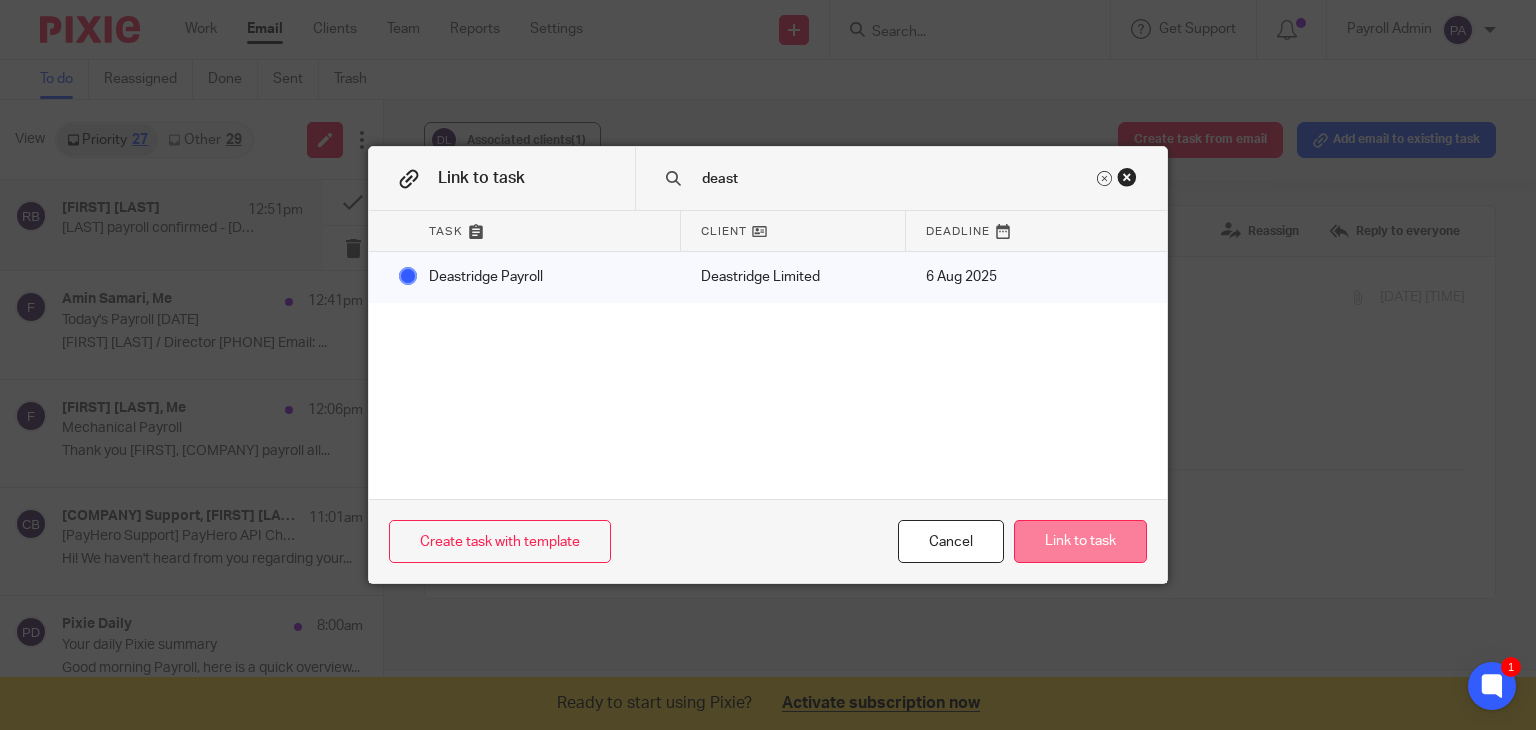 click on "Link to task" at bounding box center (1080, 541) 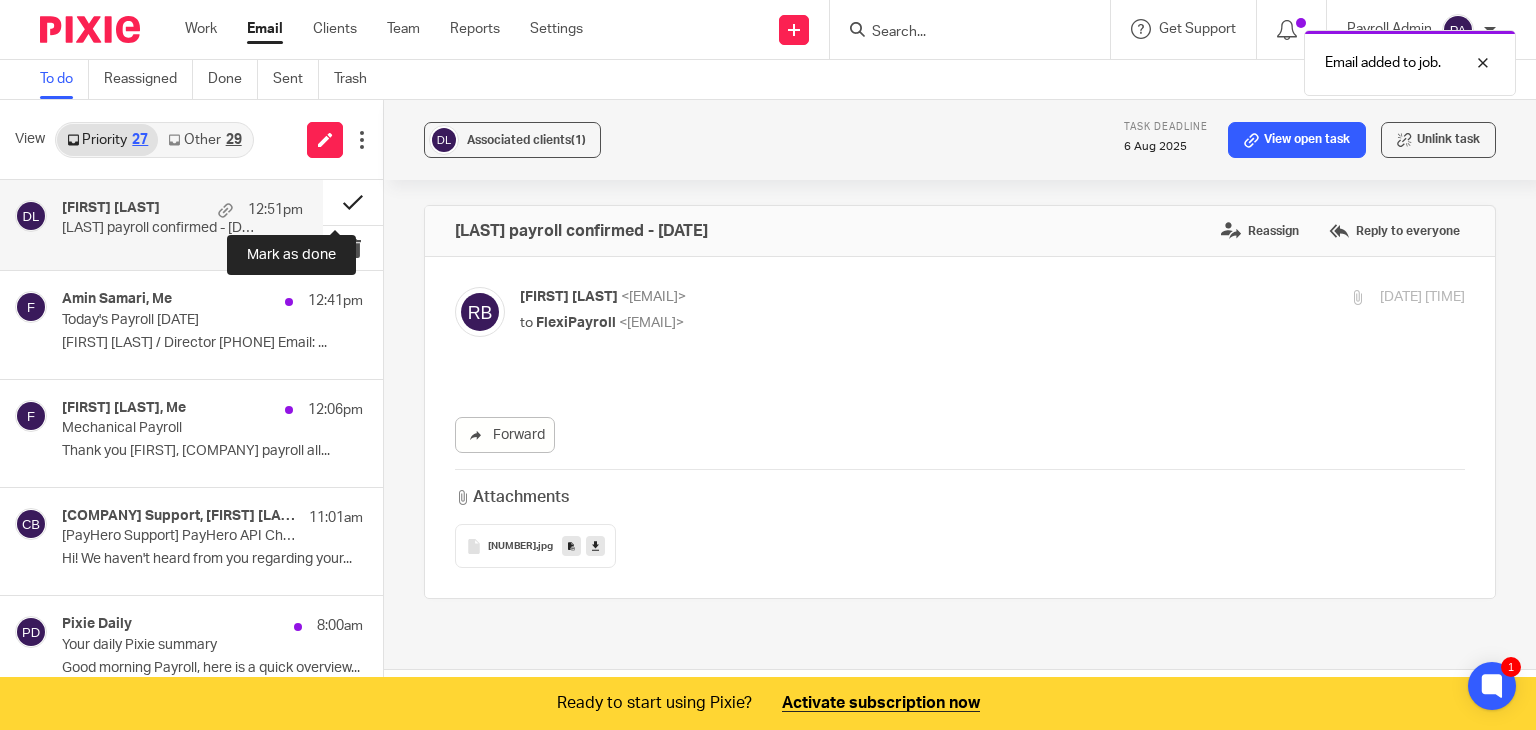 click at bounding box center [353, 202] 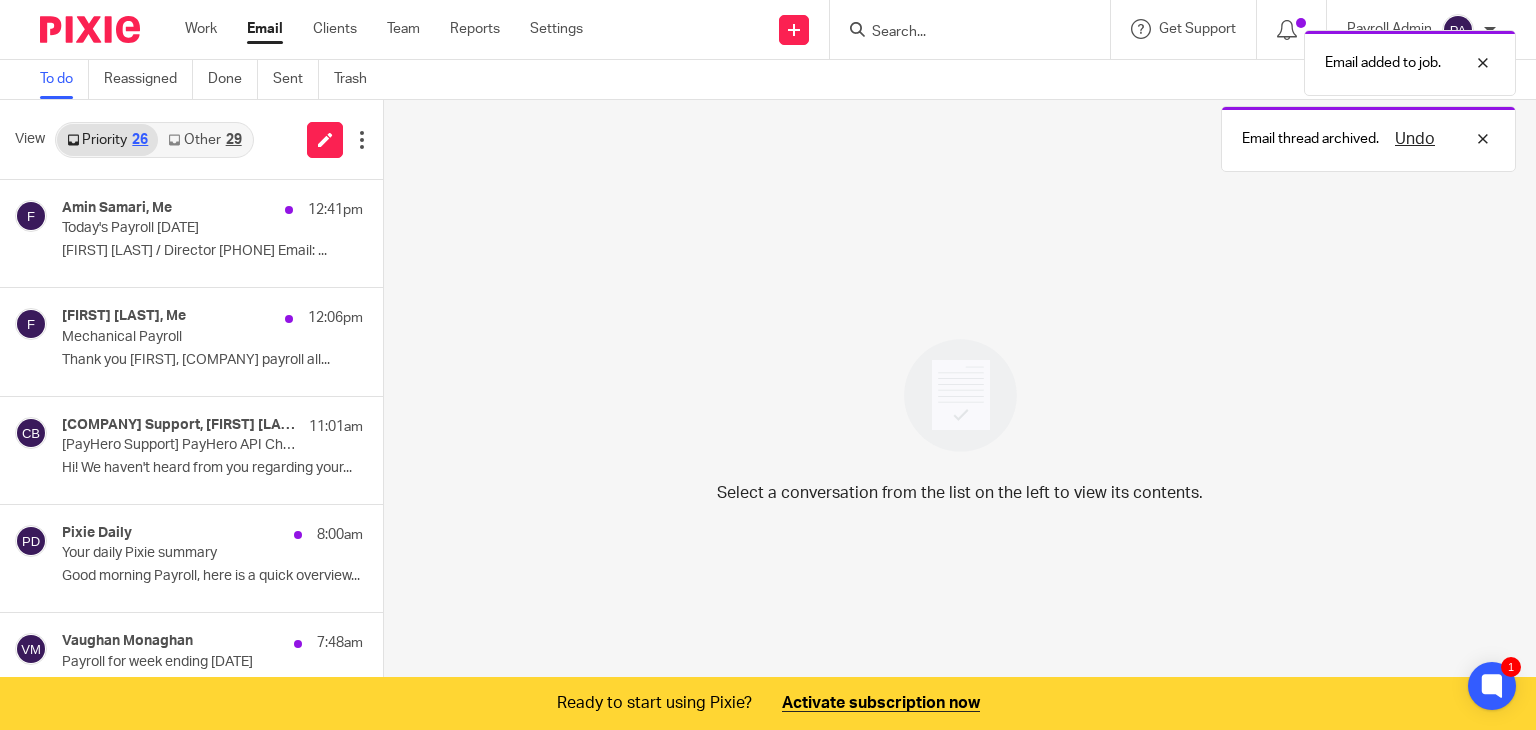 click on "Amin Samari, Me" at bounding box center [117, 208] 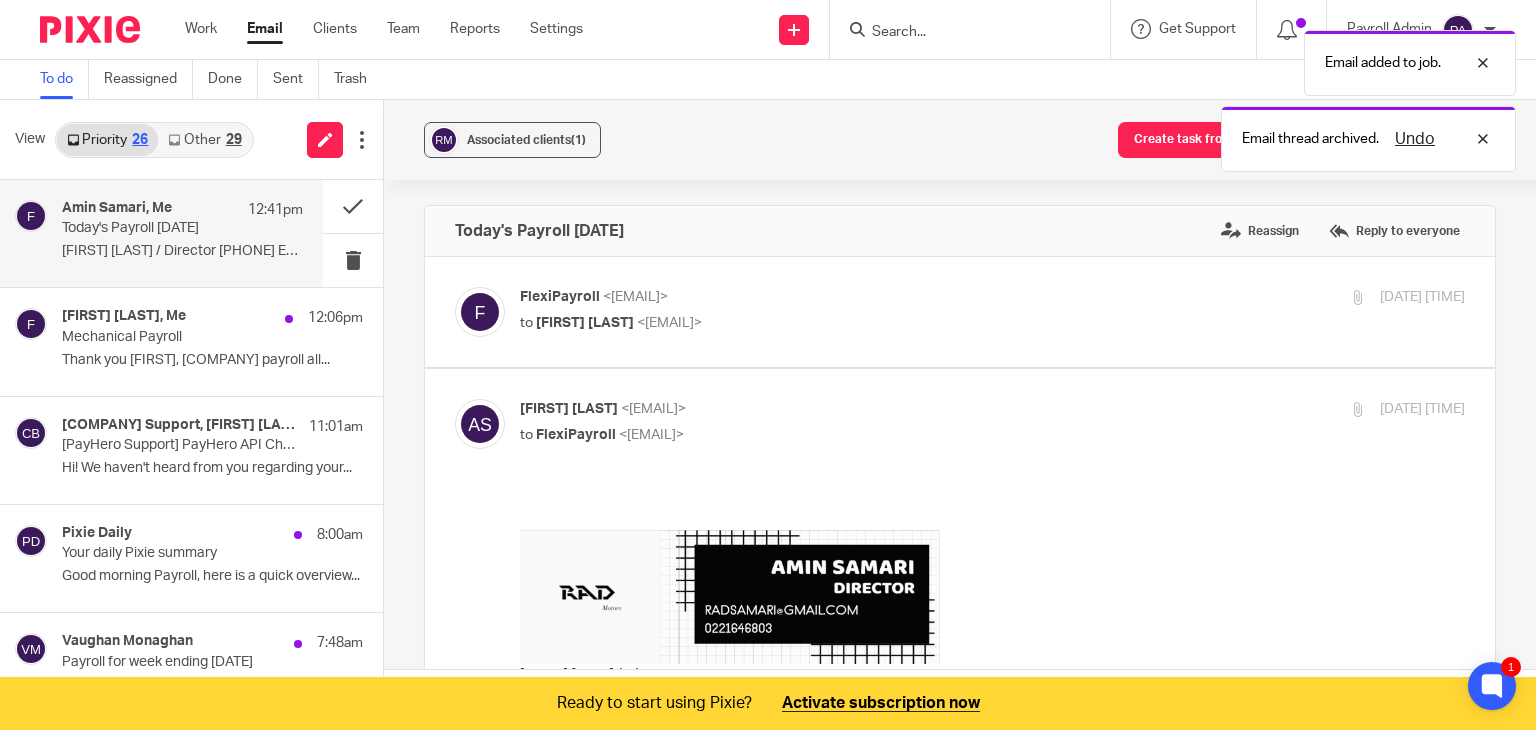 scroll, scrollTop: 0, scrollLeft: 0, axis: both 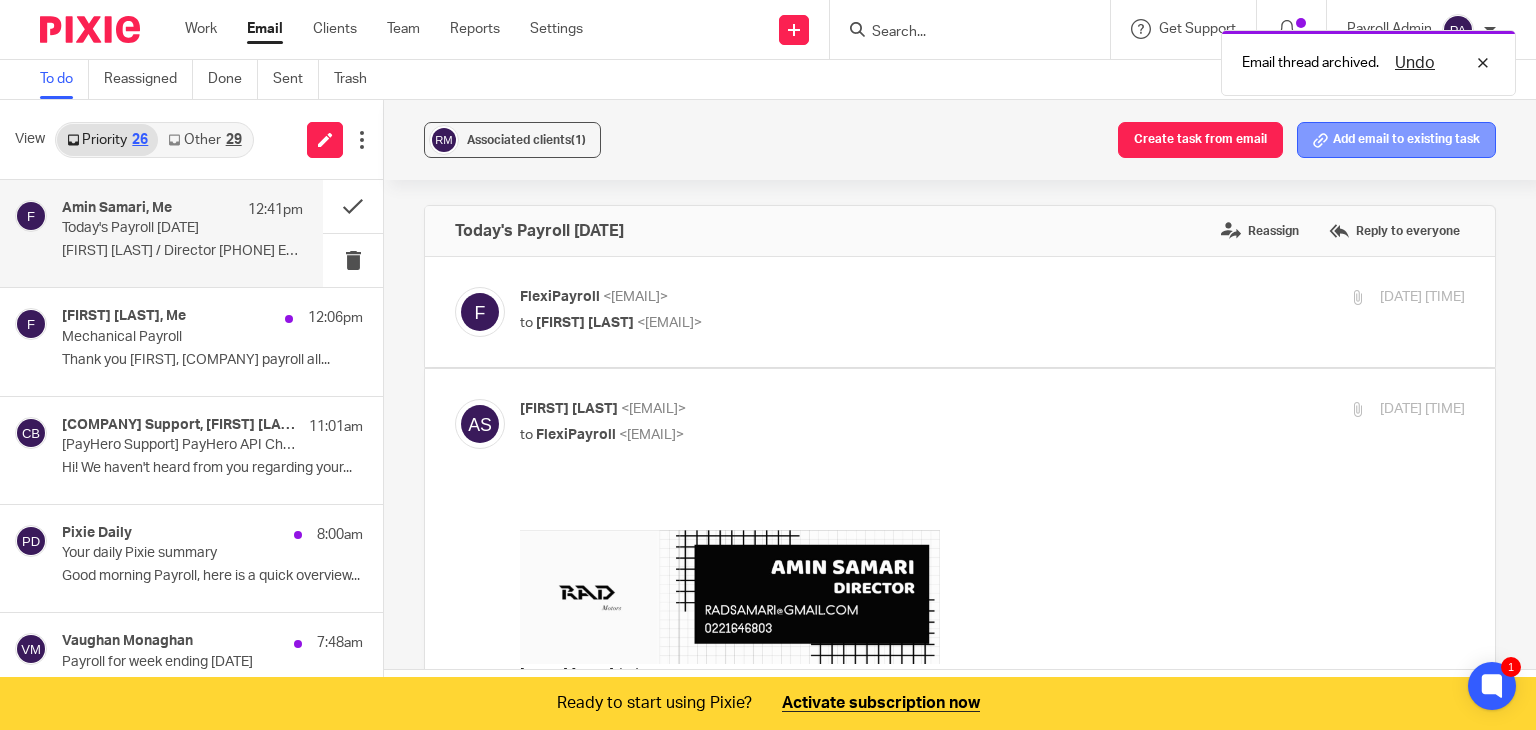 click on "Add email to existing task" at bounding box center [1396, 140] 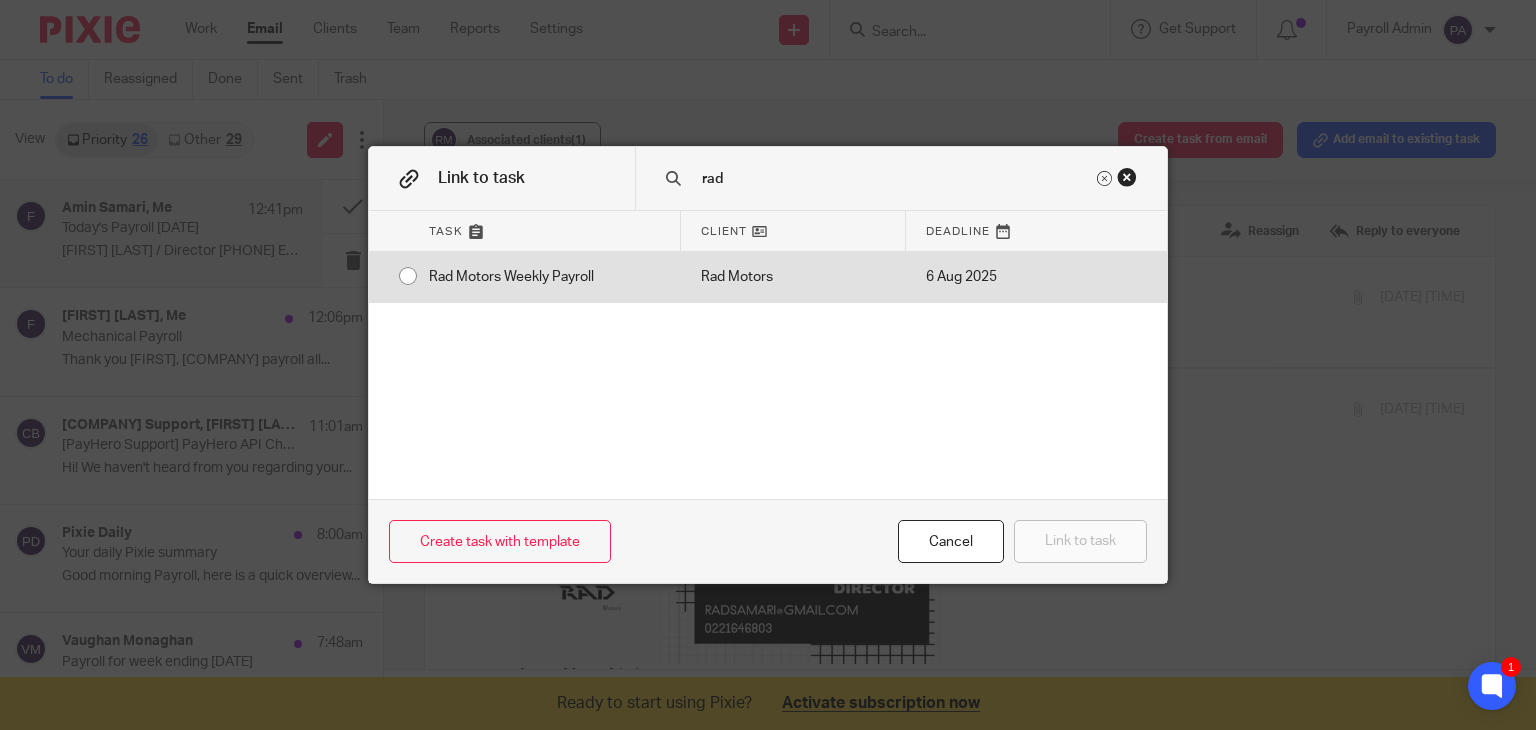 type on "rad" 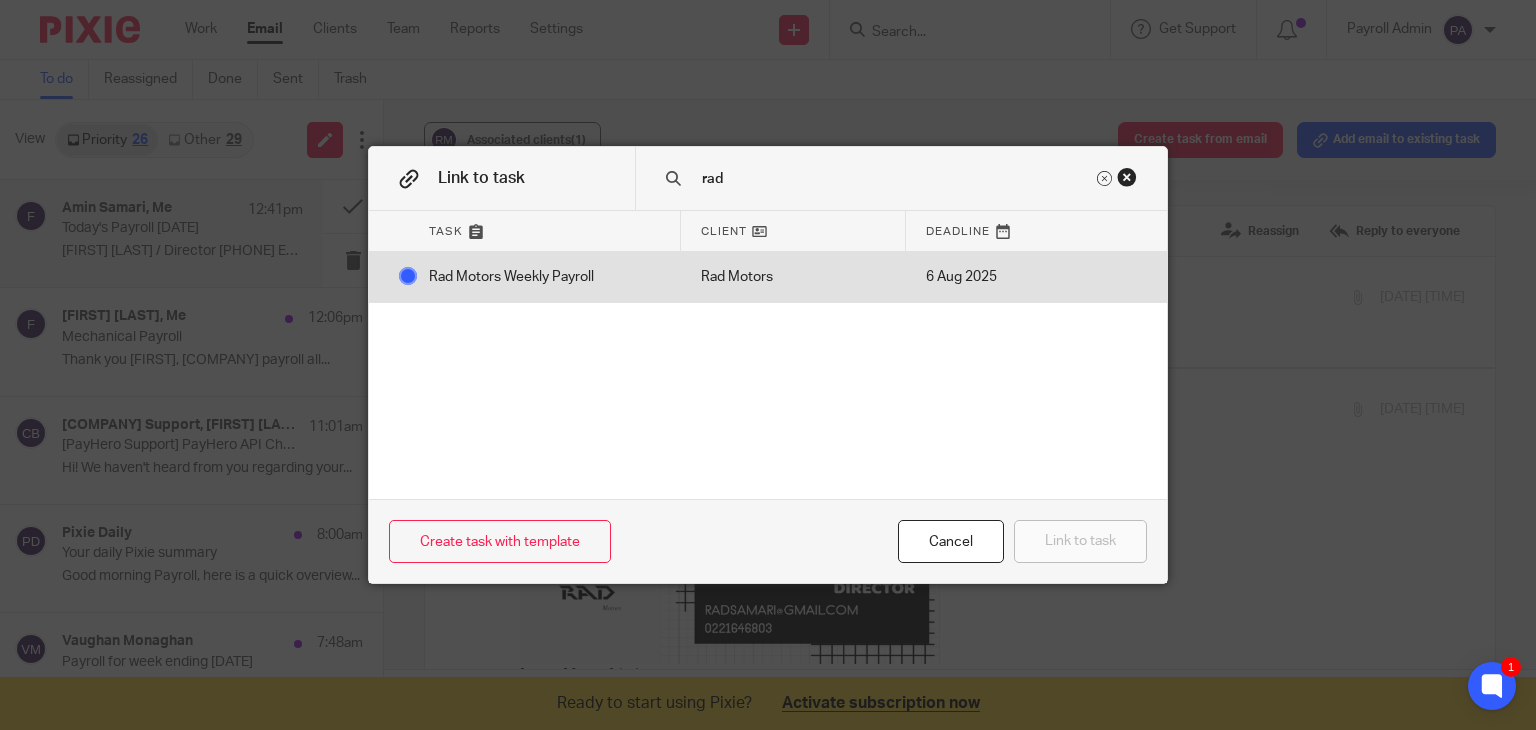 radio on "false" 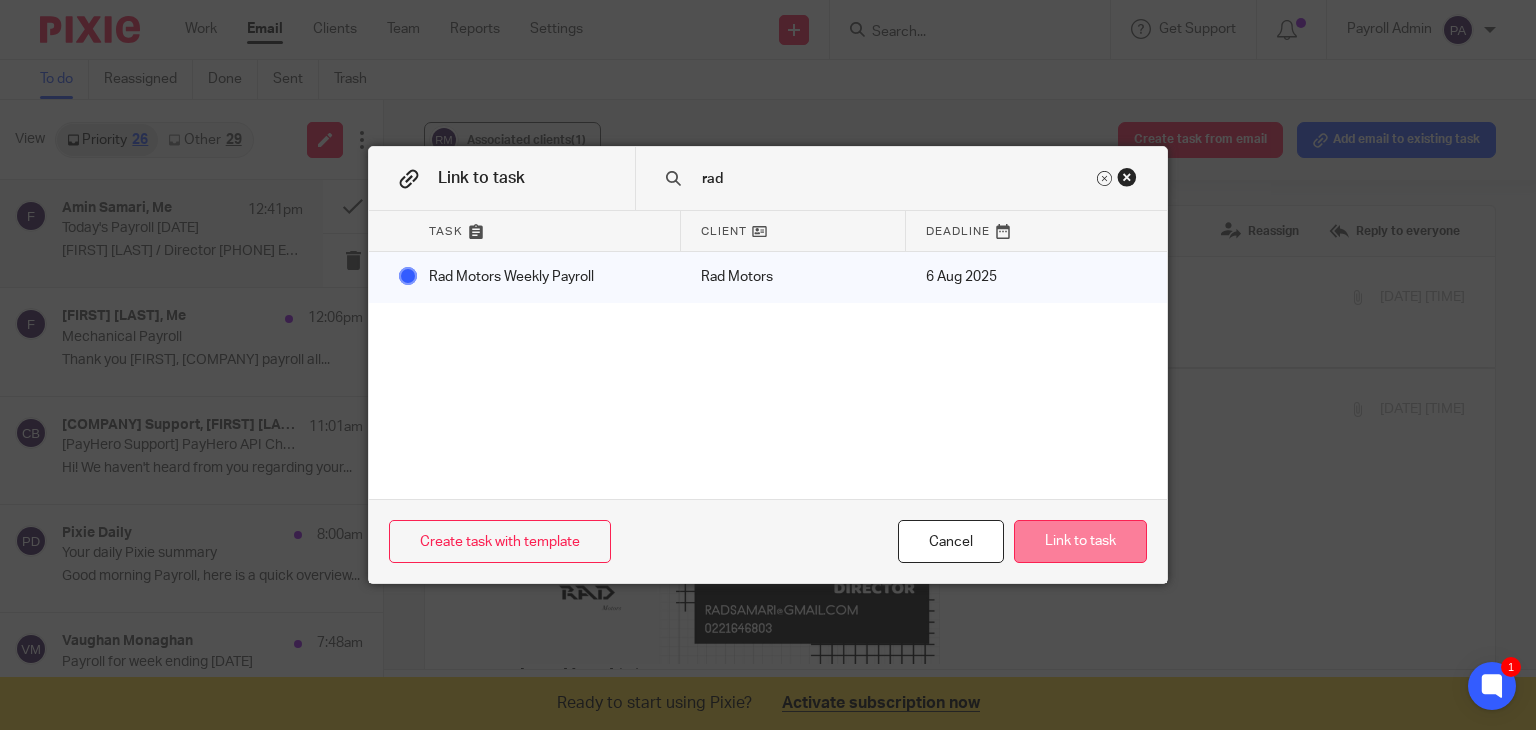 click on "Link to task" at bounding box center (1080, 541) 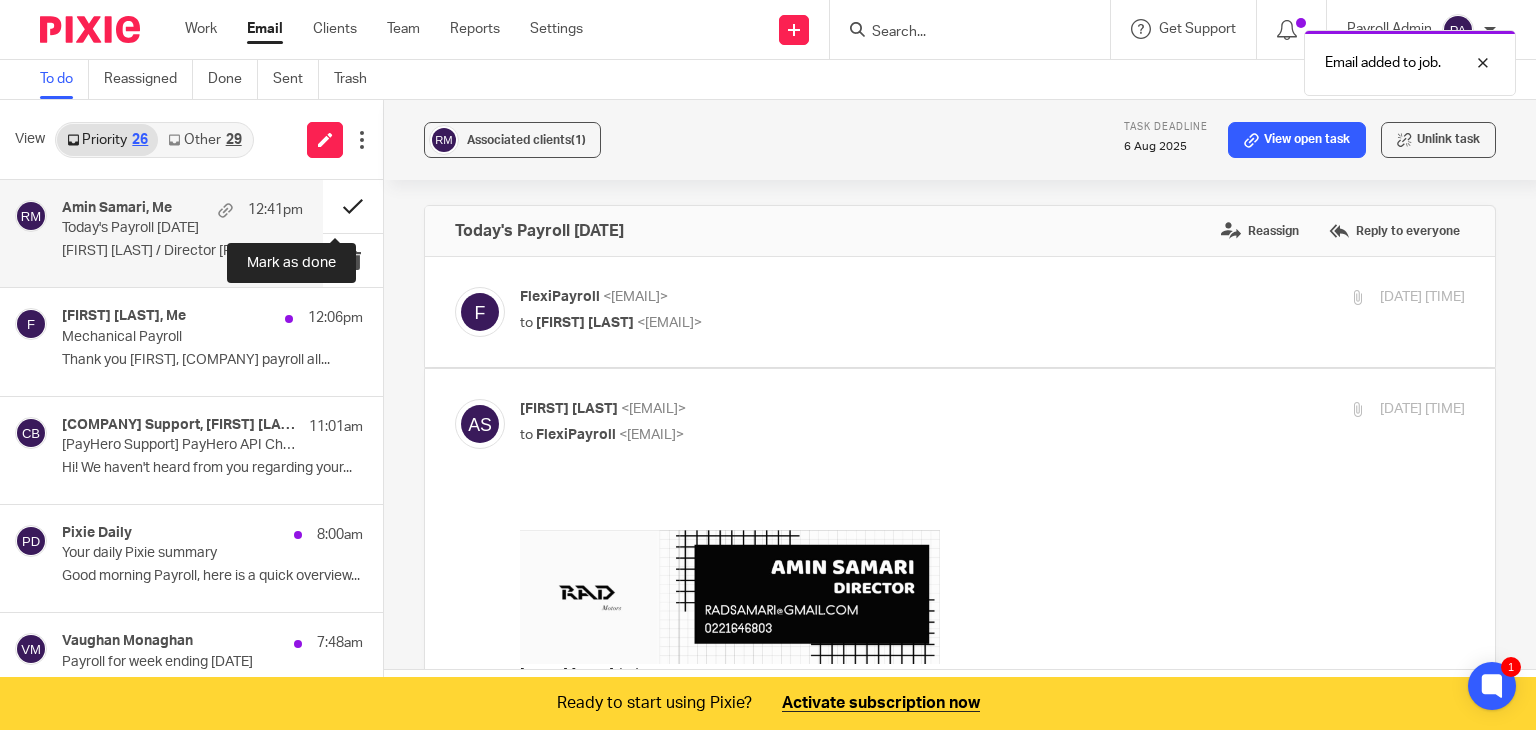 click at bounding box center [353, 206] 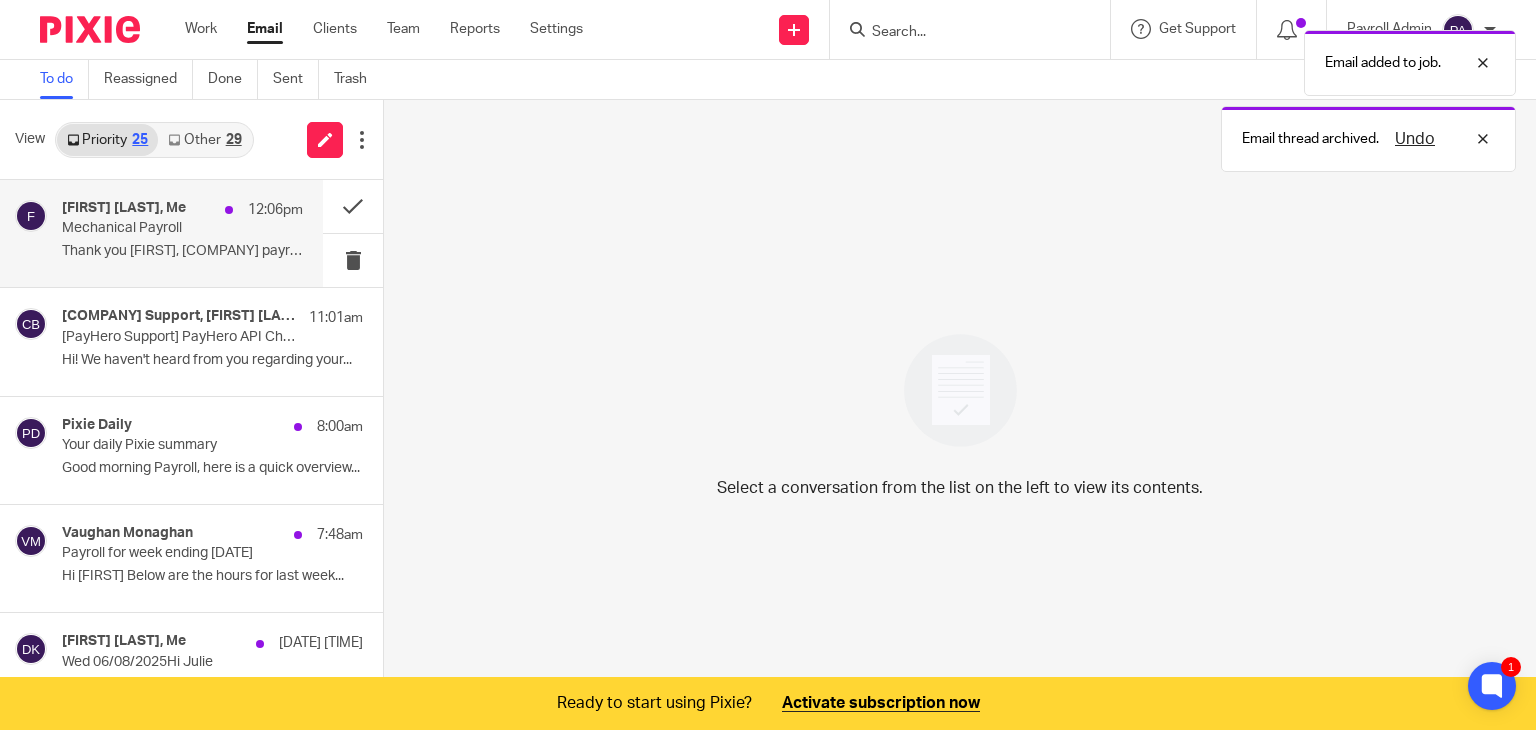 click on "[FIRST] [LAST], Me
[TIME]" at bounding box center (182, 210) 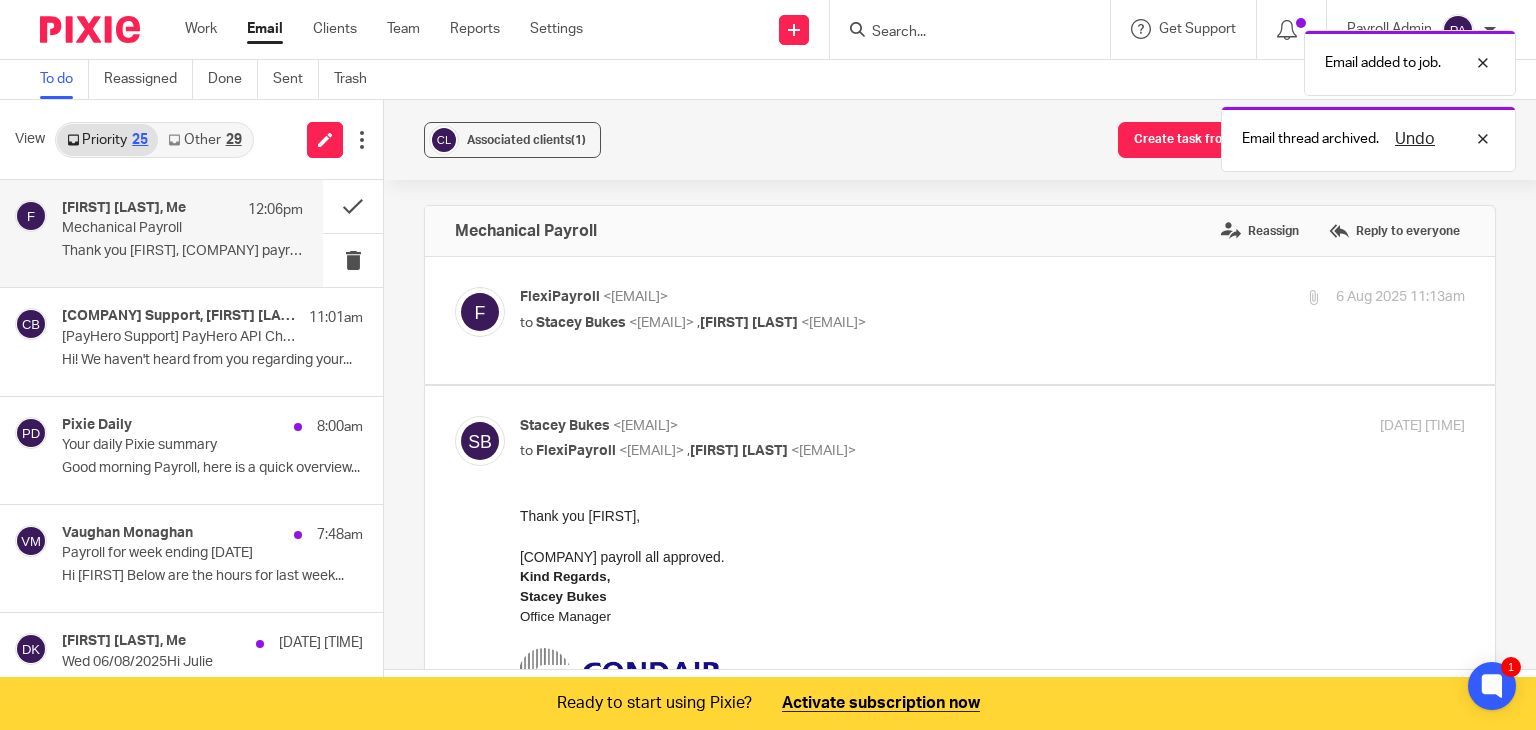 scroll, scrollTop: 0, scrollLeft: 0, axis: both 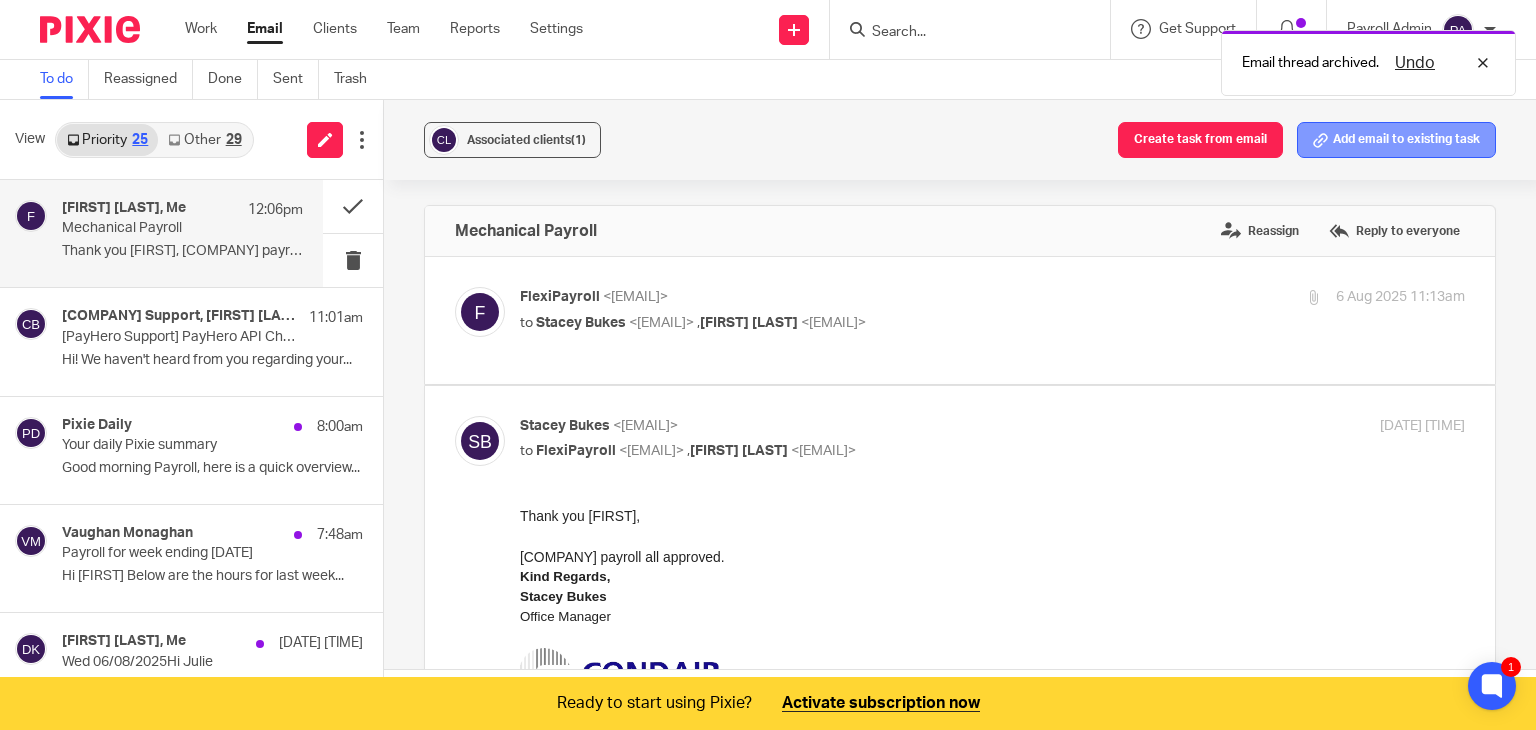 click on "Add email to existing task" at bounding box center [1396, 140] 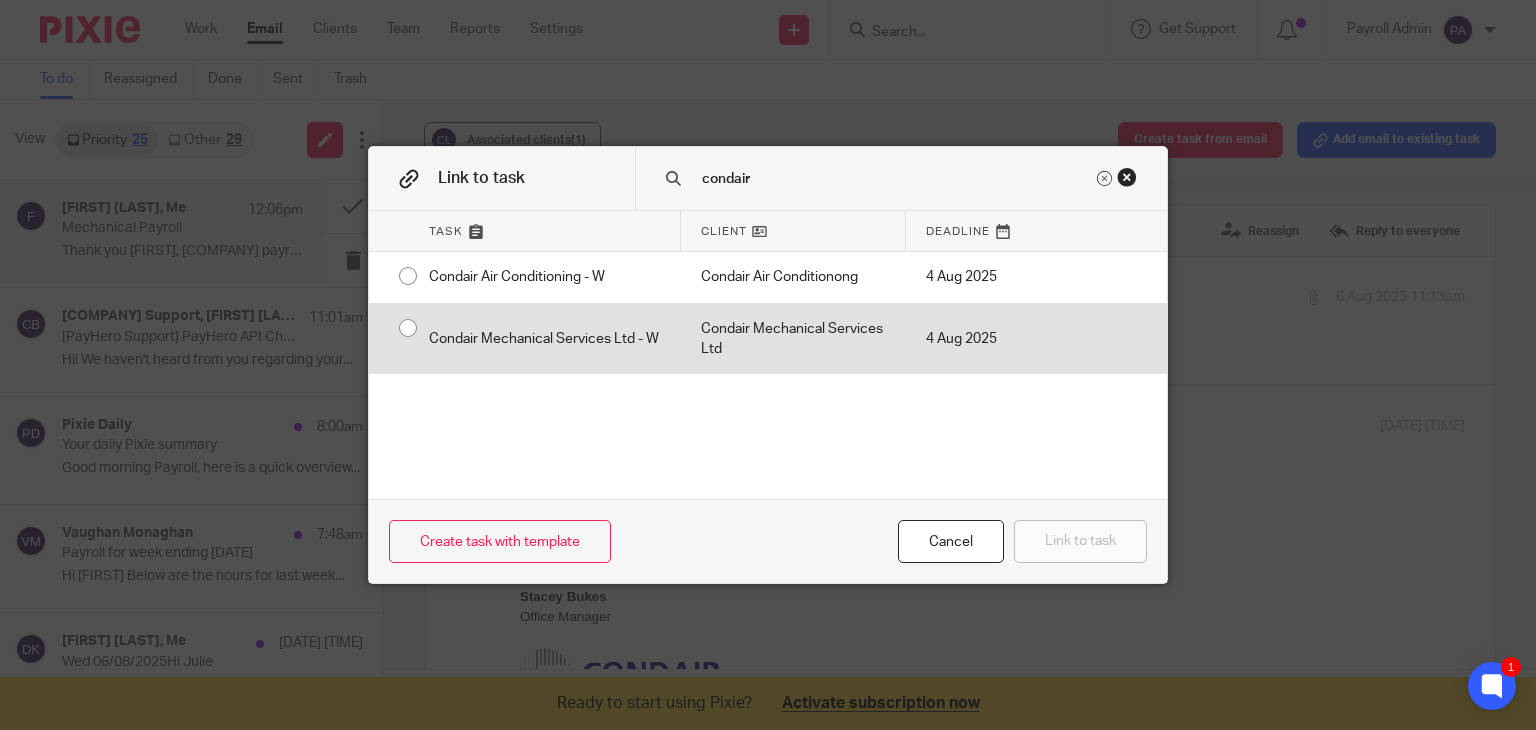 type on "condair" 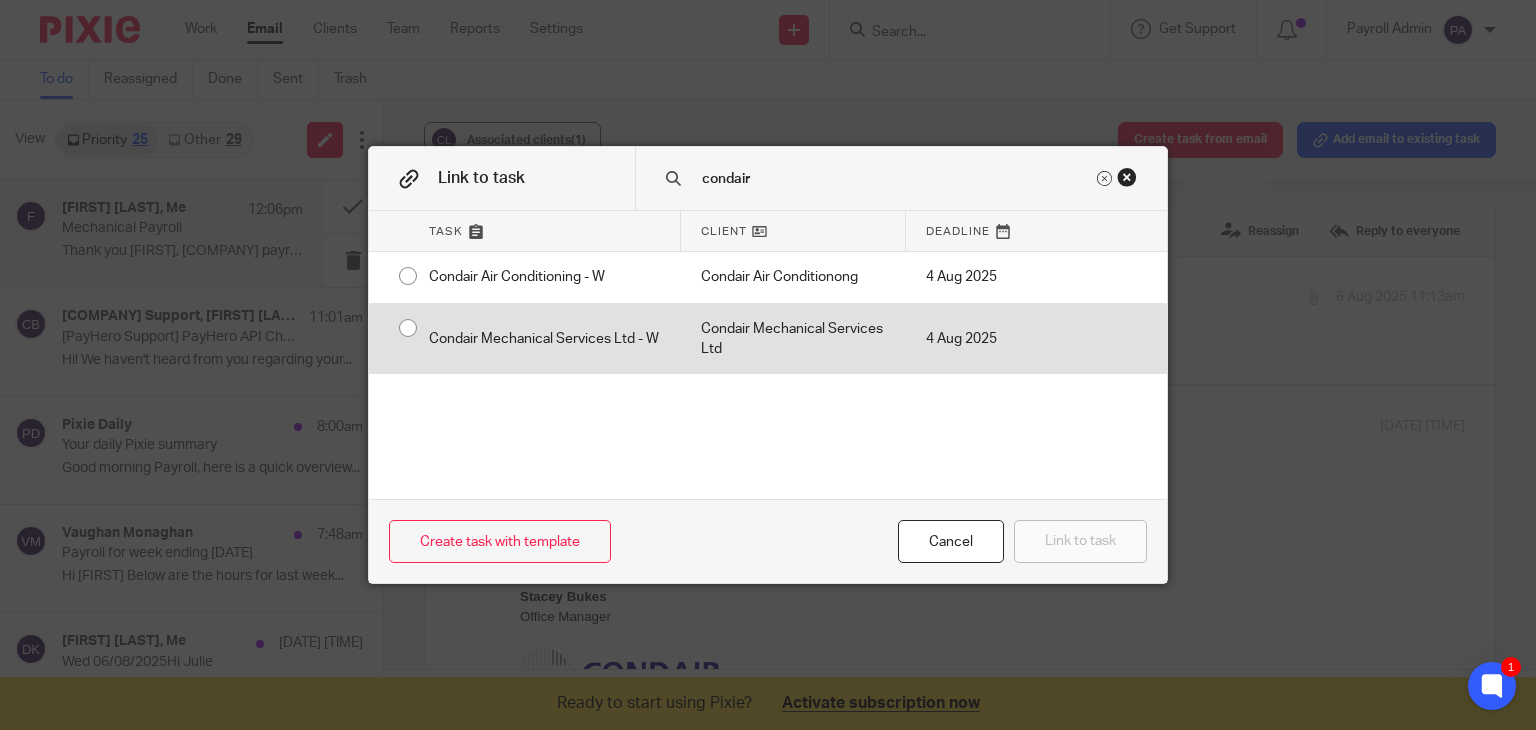 click at bounding box center [408, 328] 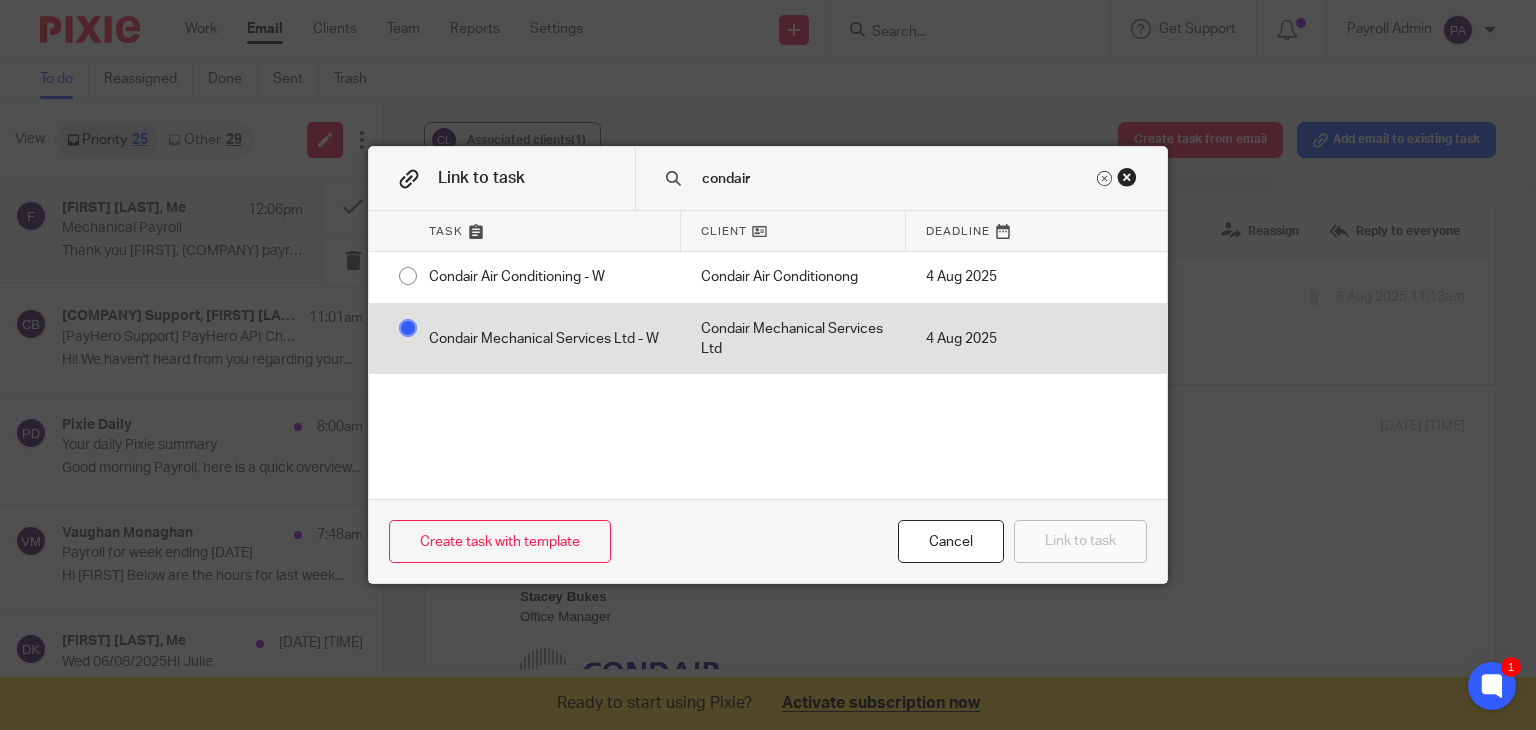 radio on "false" 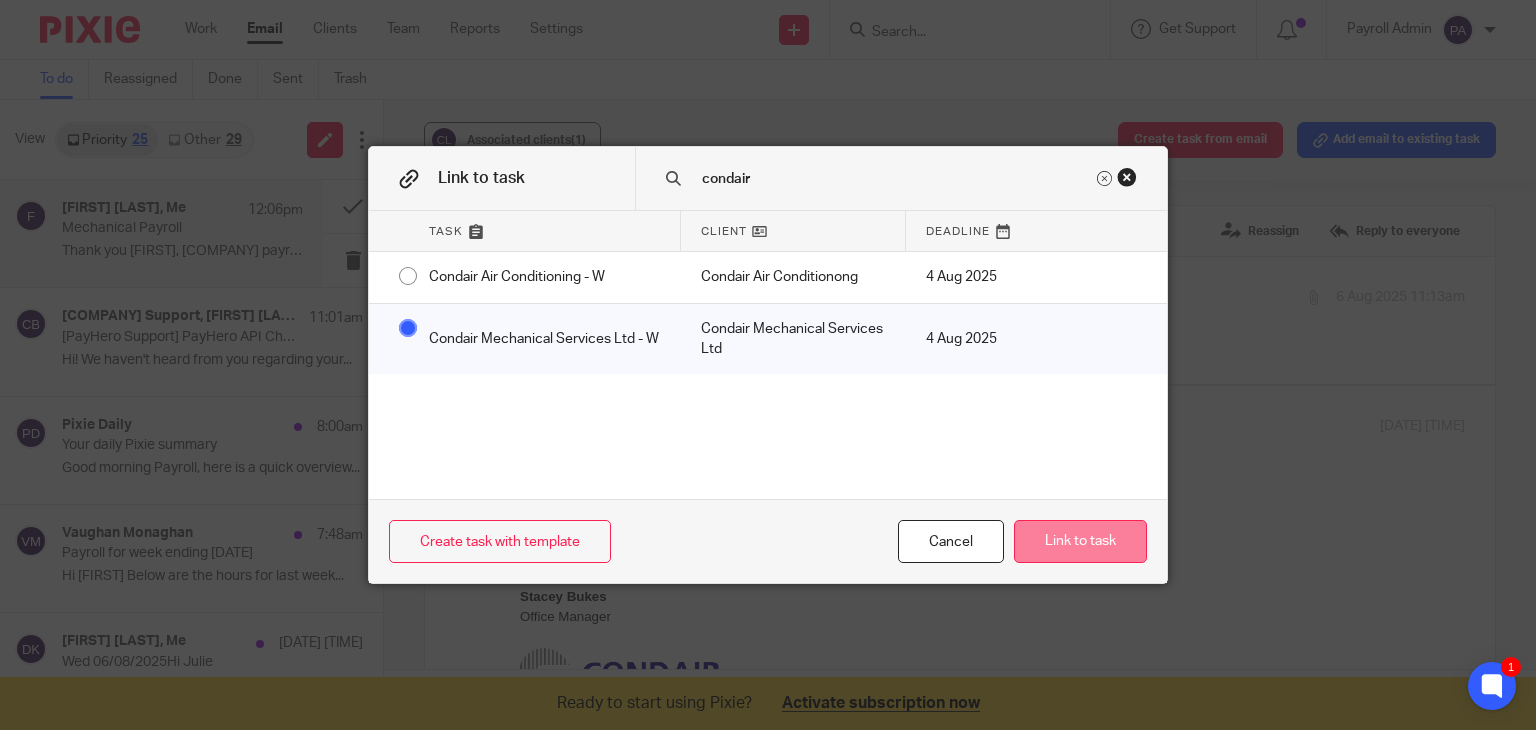 click on "Link to task" at bounding box center (1080, 541) 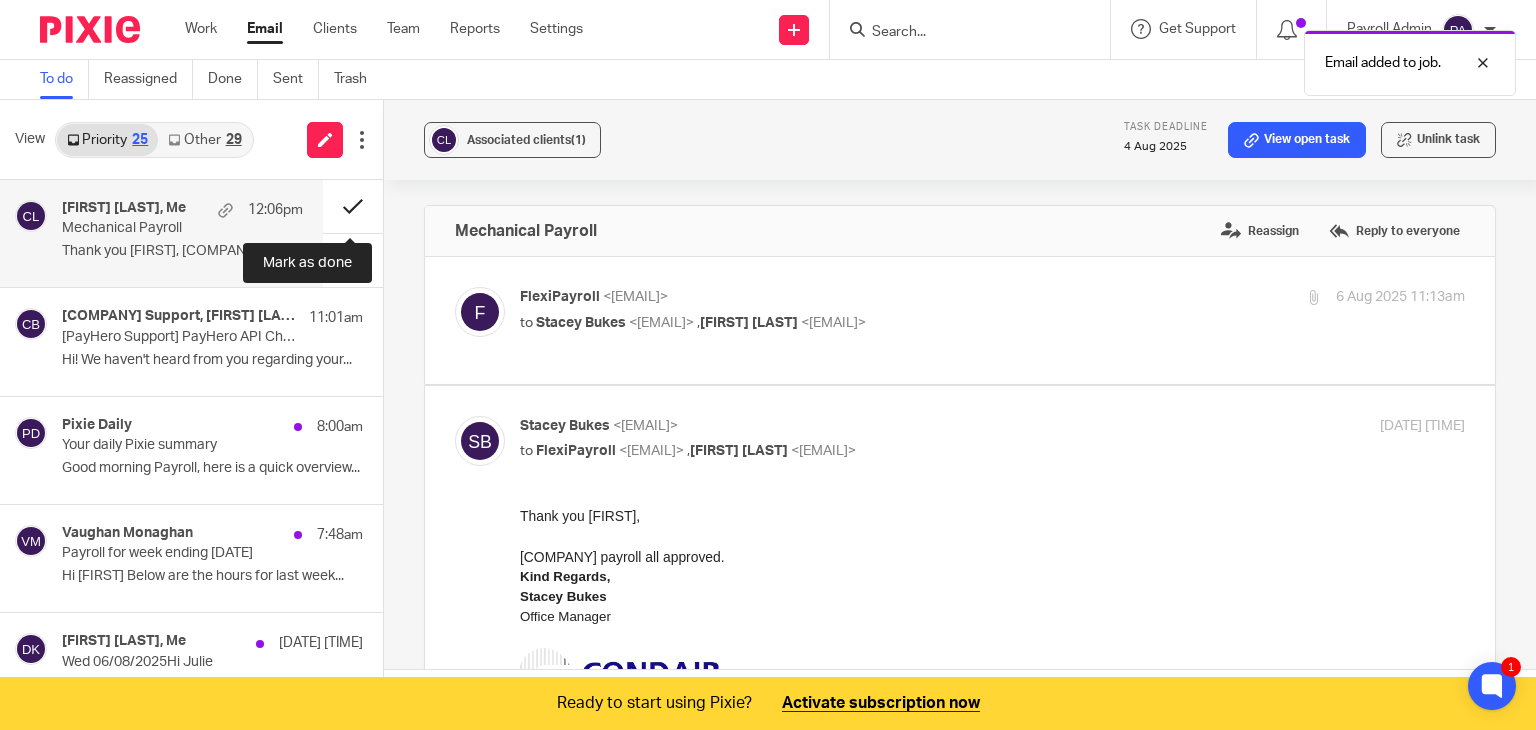 click at bounding box center (353, 206) 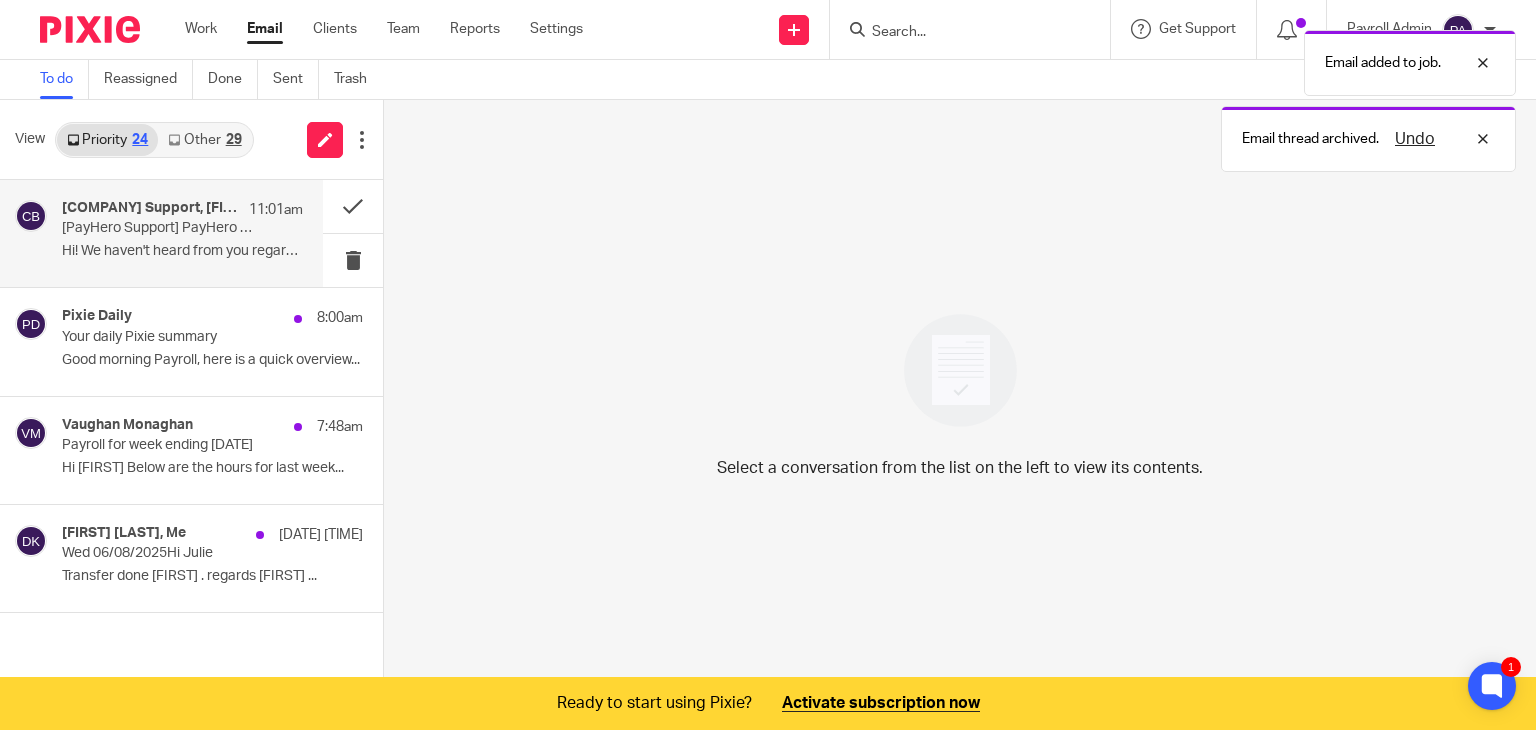 click on "[COMPANY] Support, [FIRST] [LAST] (PayHero Support), Me, [FIRST] [LAST]
[TIME]" at bounding box center (182, 210) 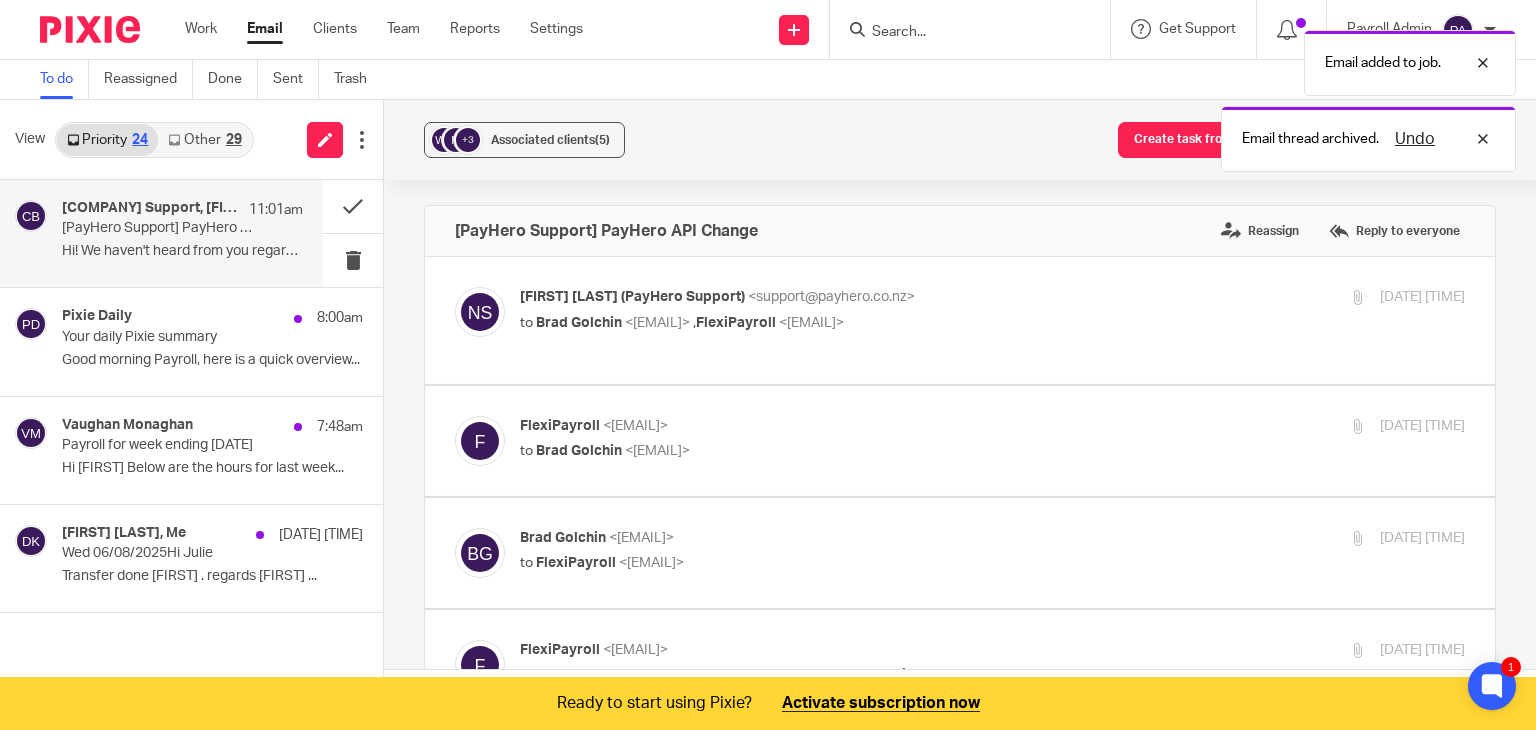 scroll, scrollTop: 0, scrollLeft: 0, axis: both 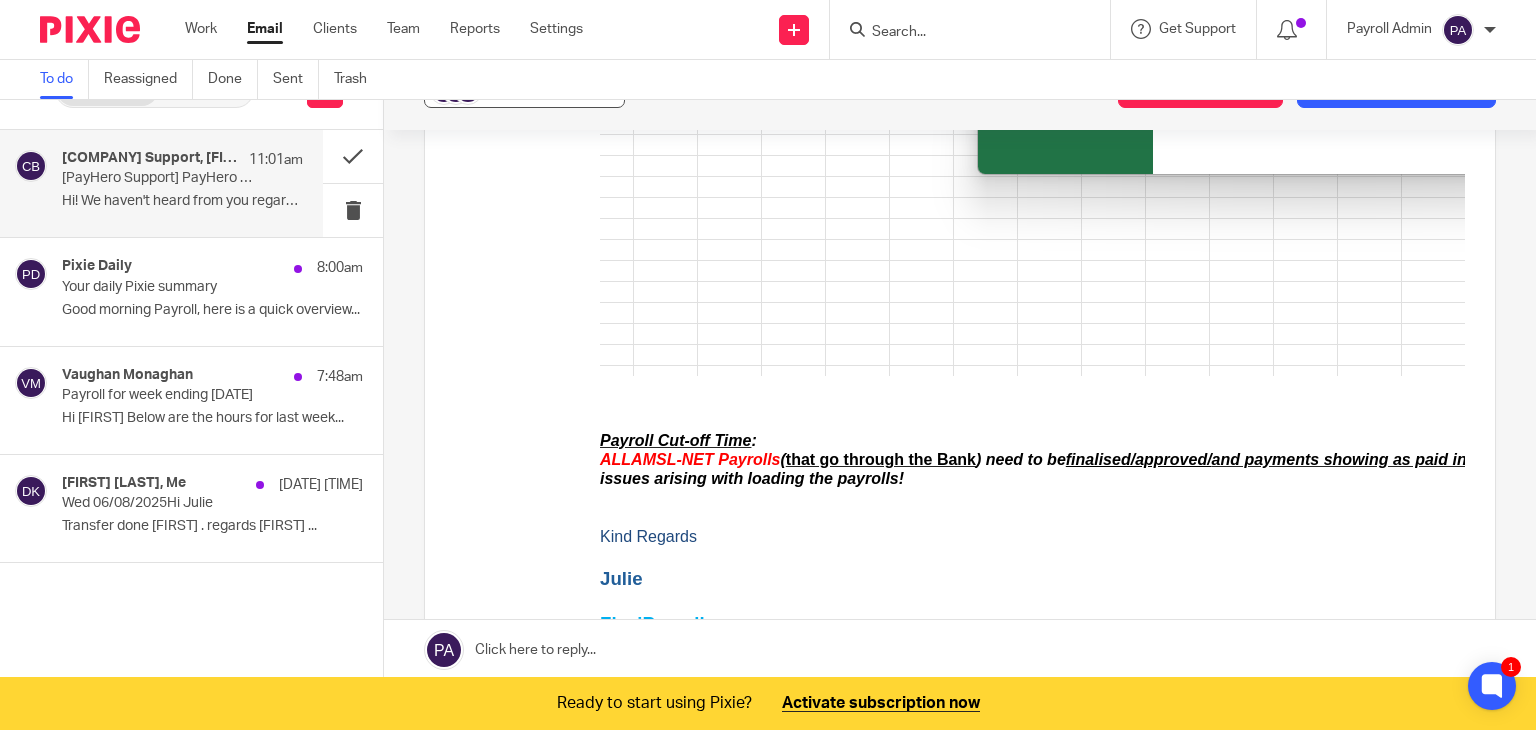 click on "+3
Associated clients  (5)" at bounding box center [524, 90] 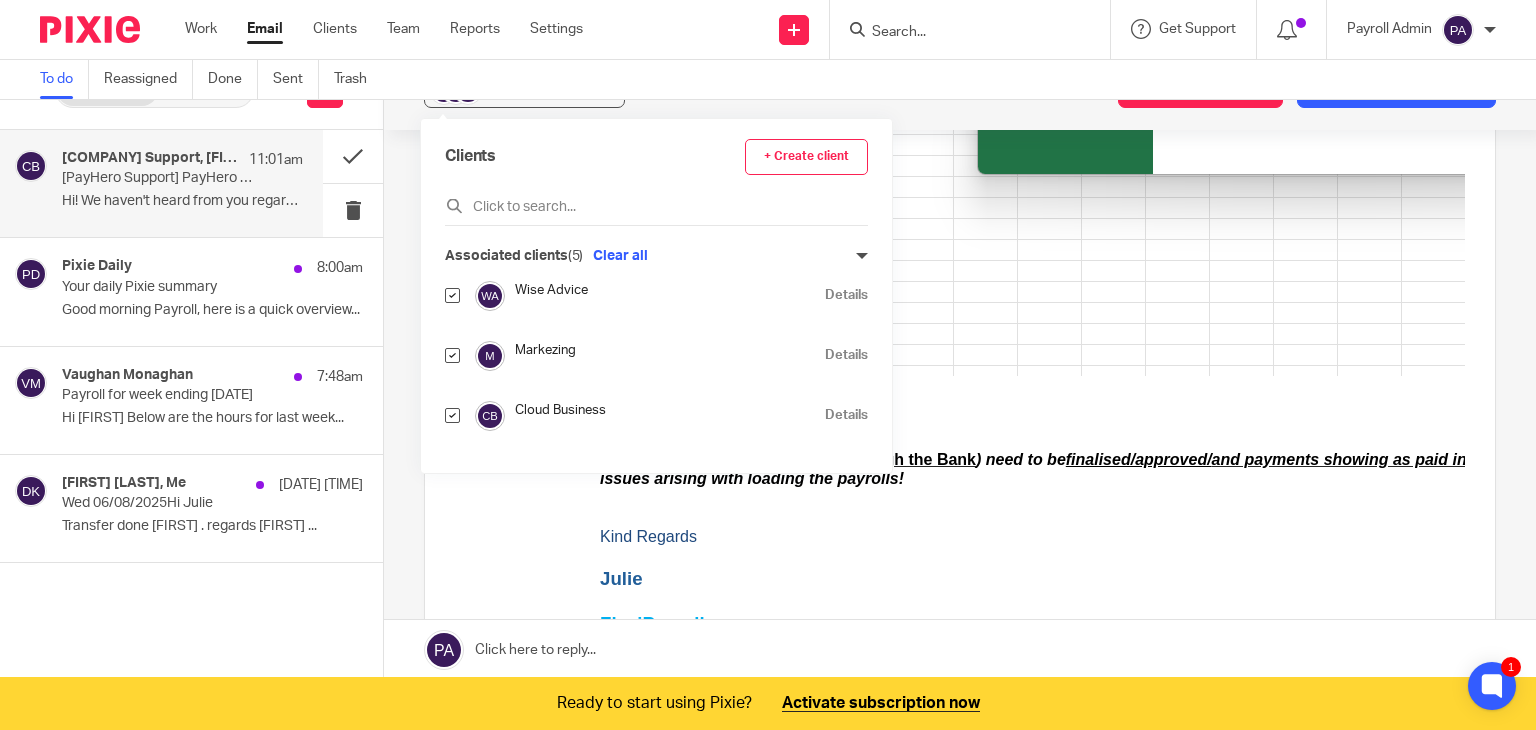 click at bounding box center [452, 355] 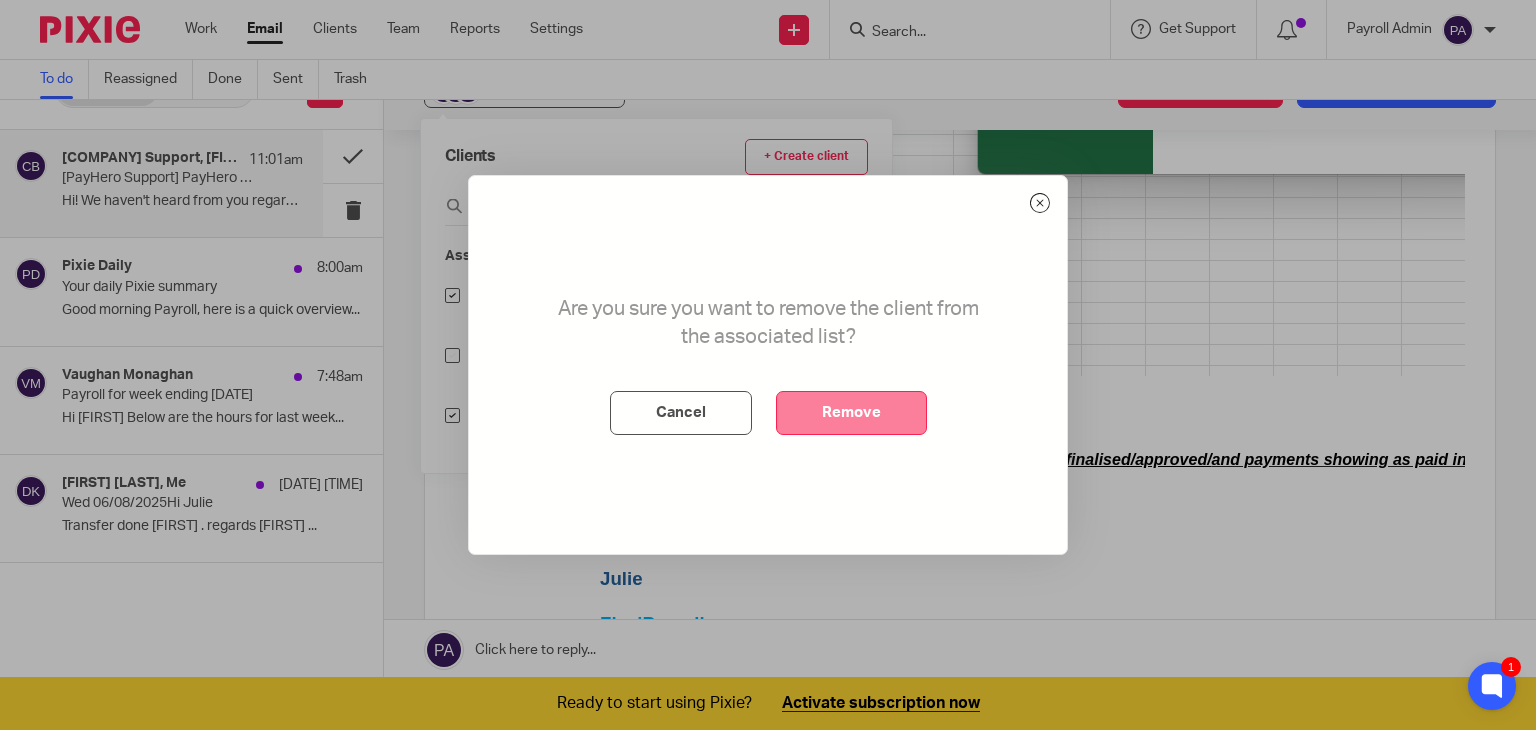 click on "Remove" at bounding box center [851, 413] 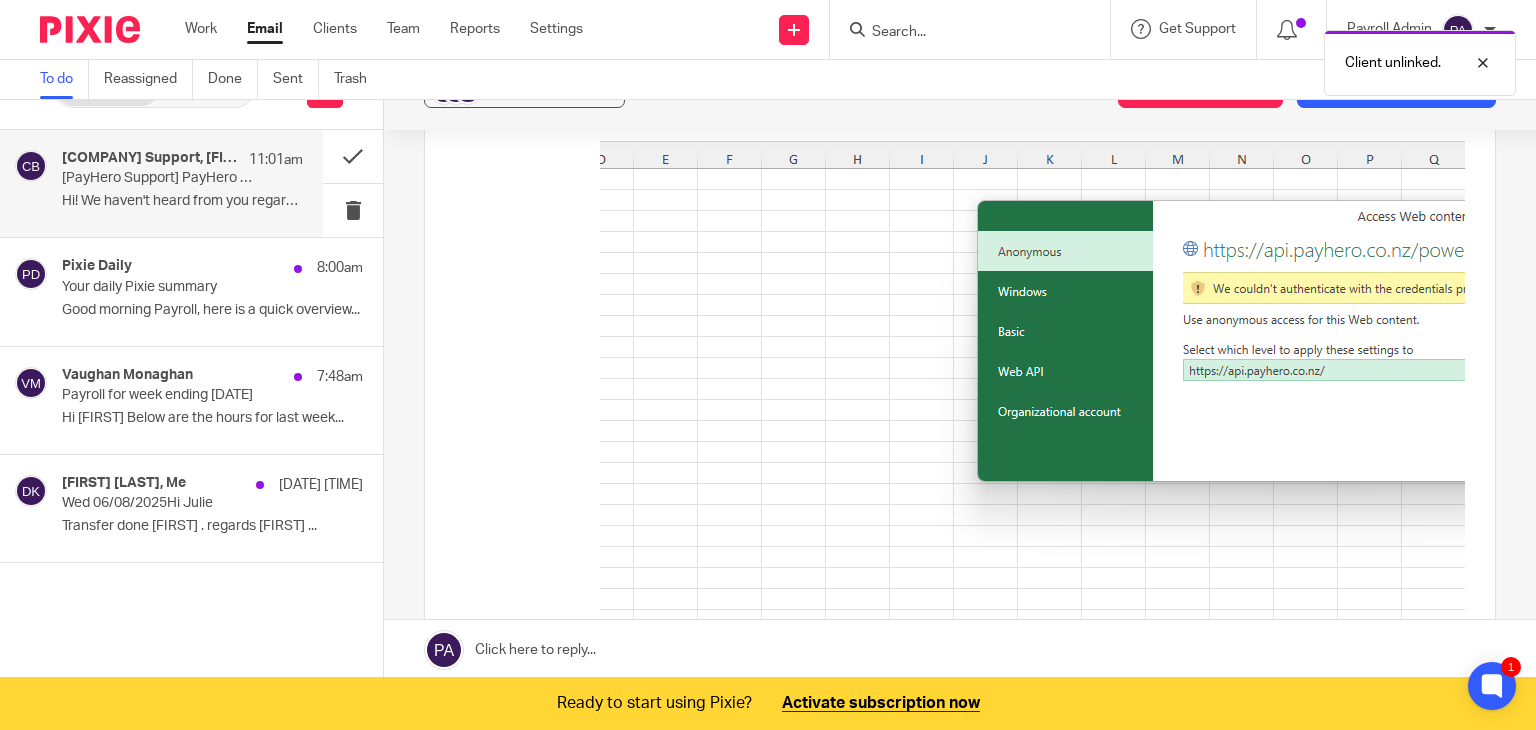 scroll, scrollTop: 2310, scrollLeft: 0, axis: vertical 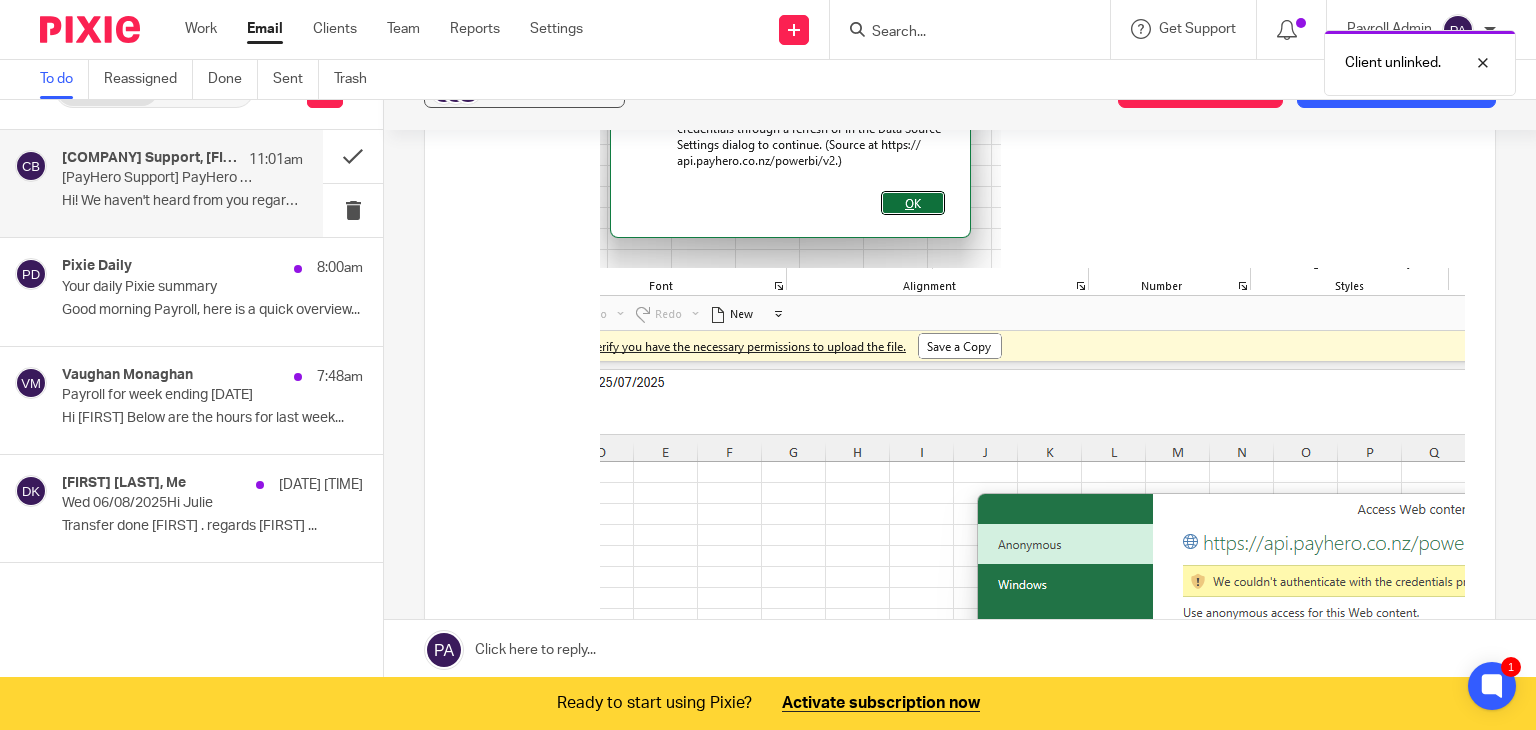 click on "To do
Reassigned
Done
Sent
Trash" at bounding box center (768, 80) 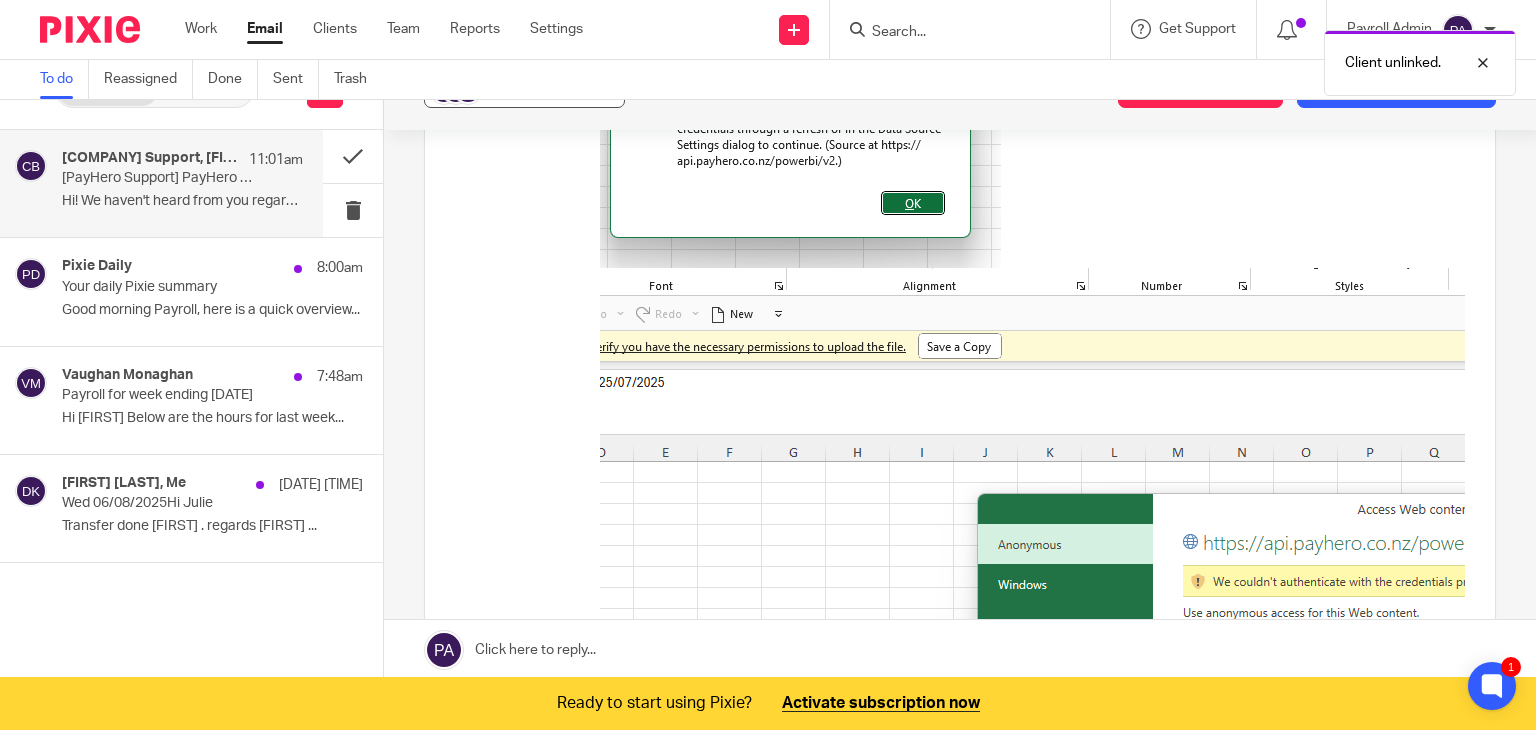 click on "+2
Associated clients  (4)" at bounding box center (524, 90) 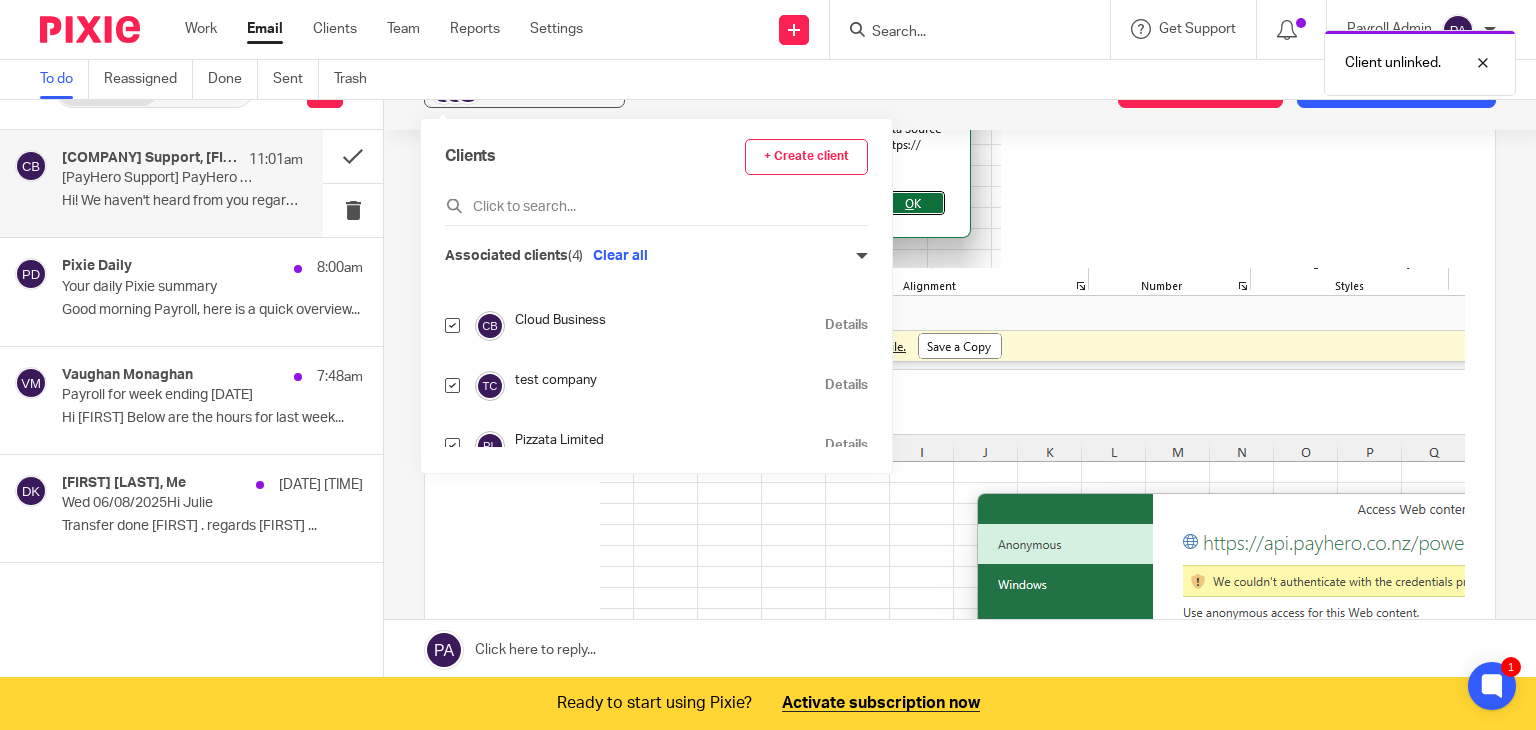 scroll, scrollTop: 60, scrollLeft: 0, axis: vertical 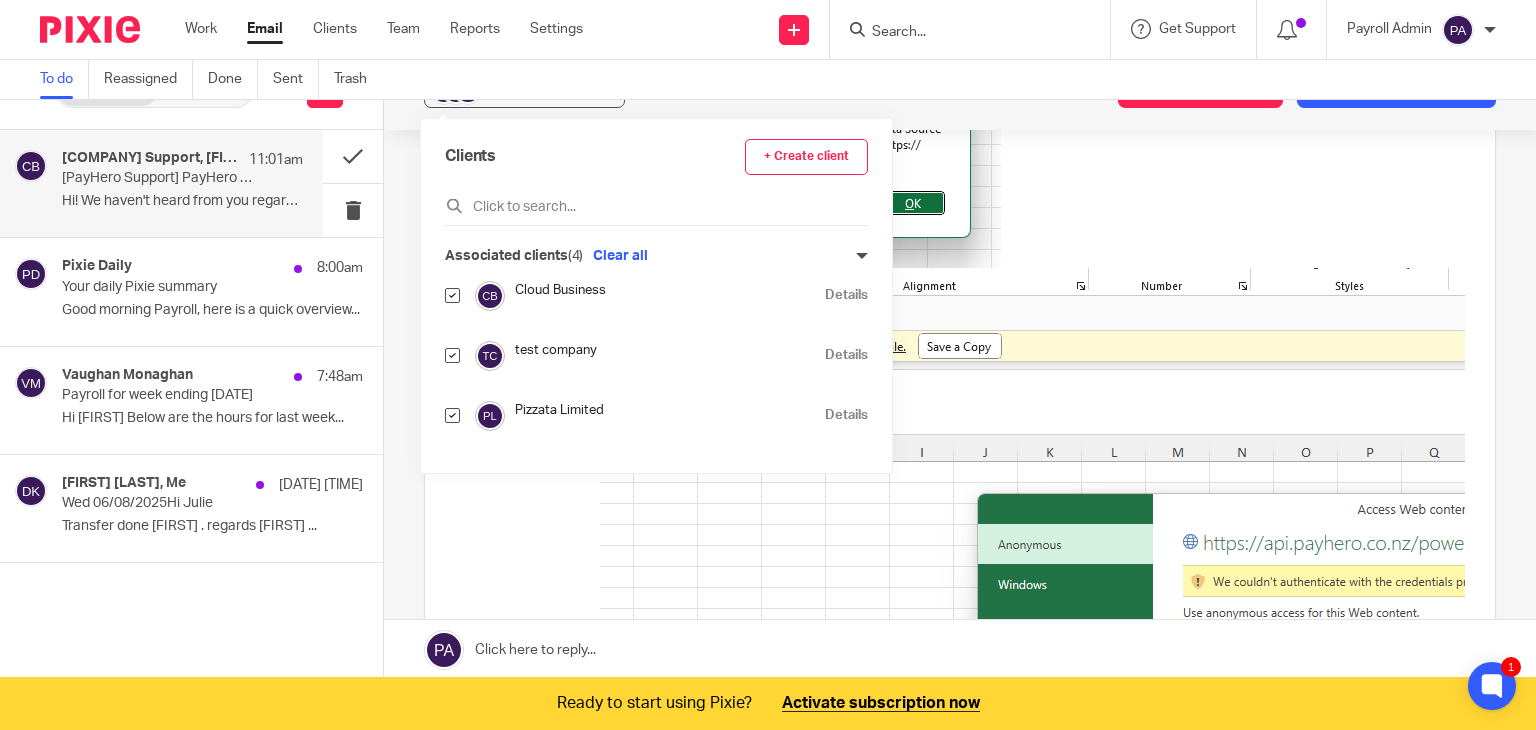 click at bounding box center (452, 415) 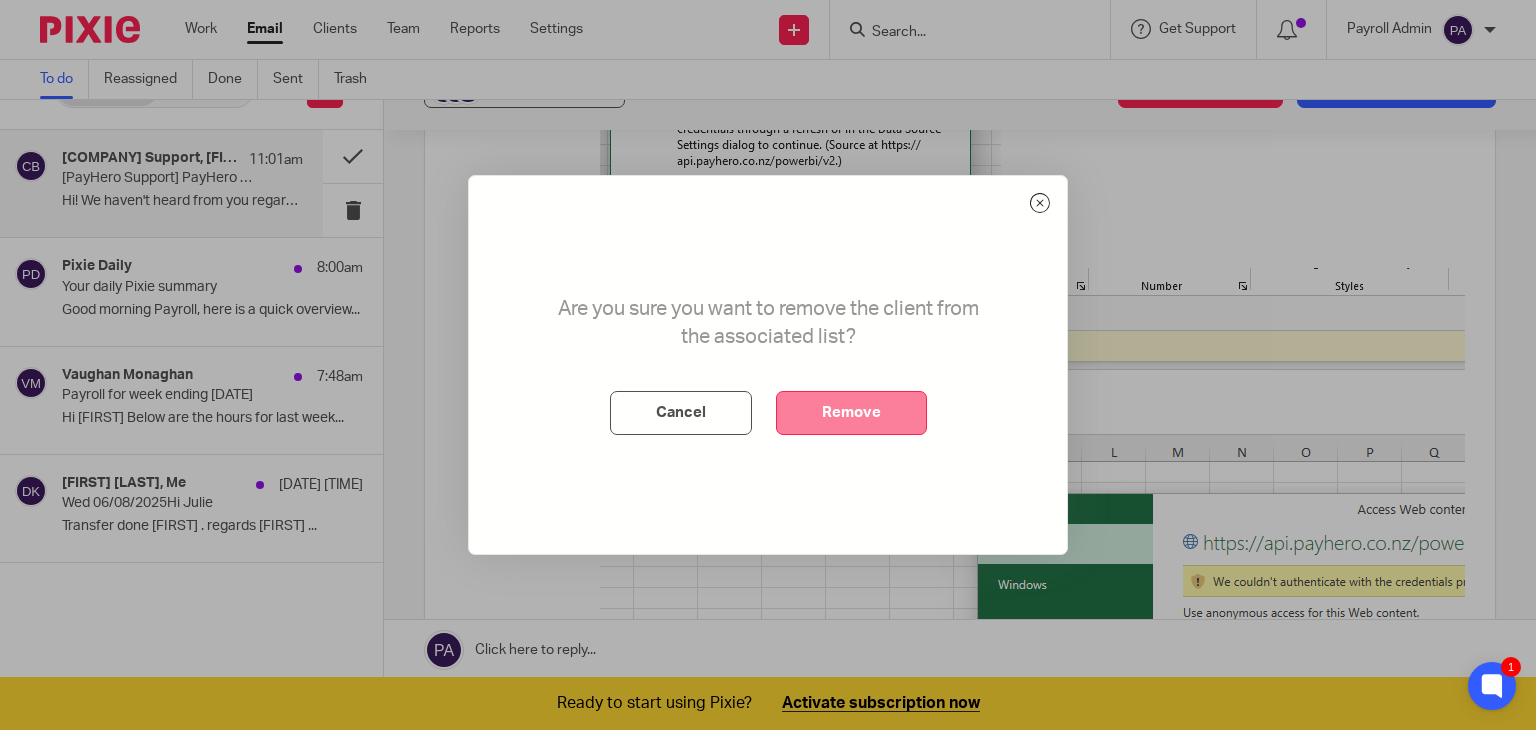click on "Remove" at bounding box center [851, 413] 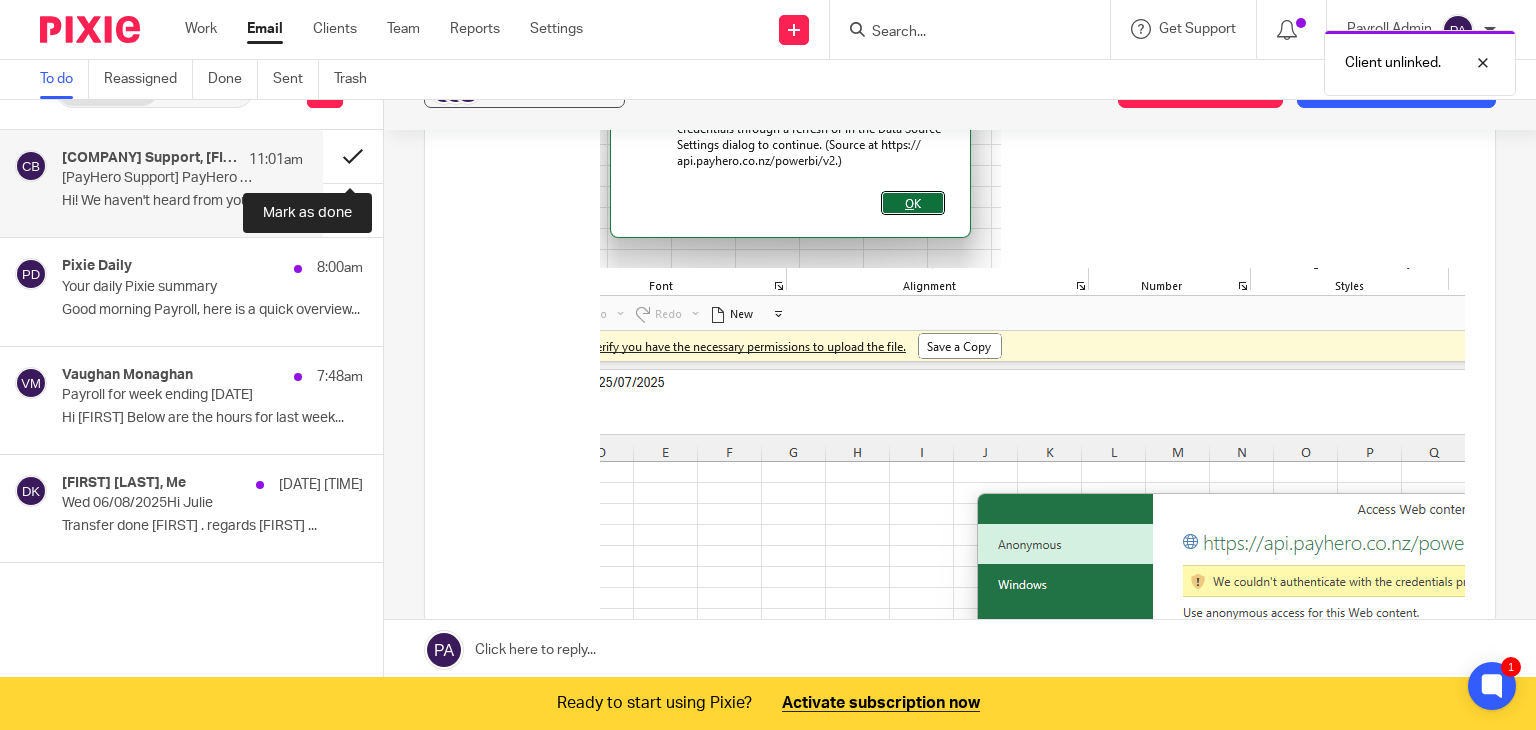 click at bounding box center [353, 156] 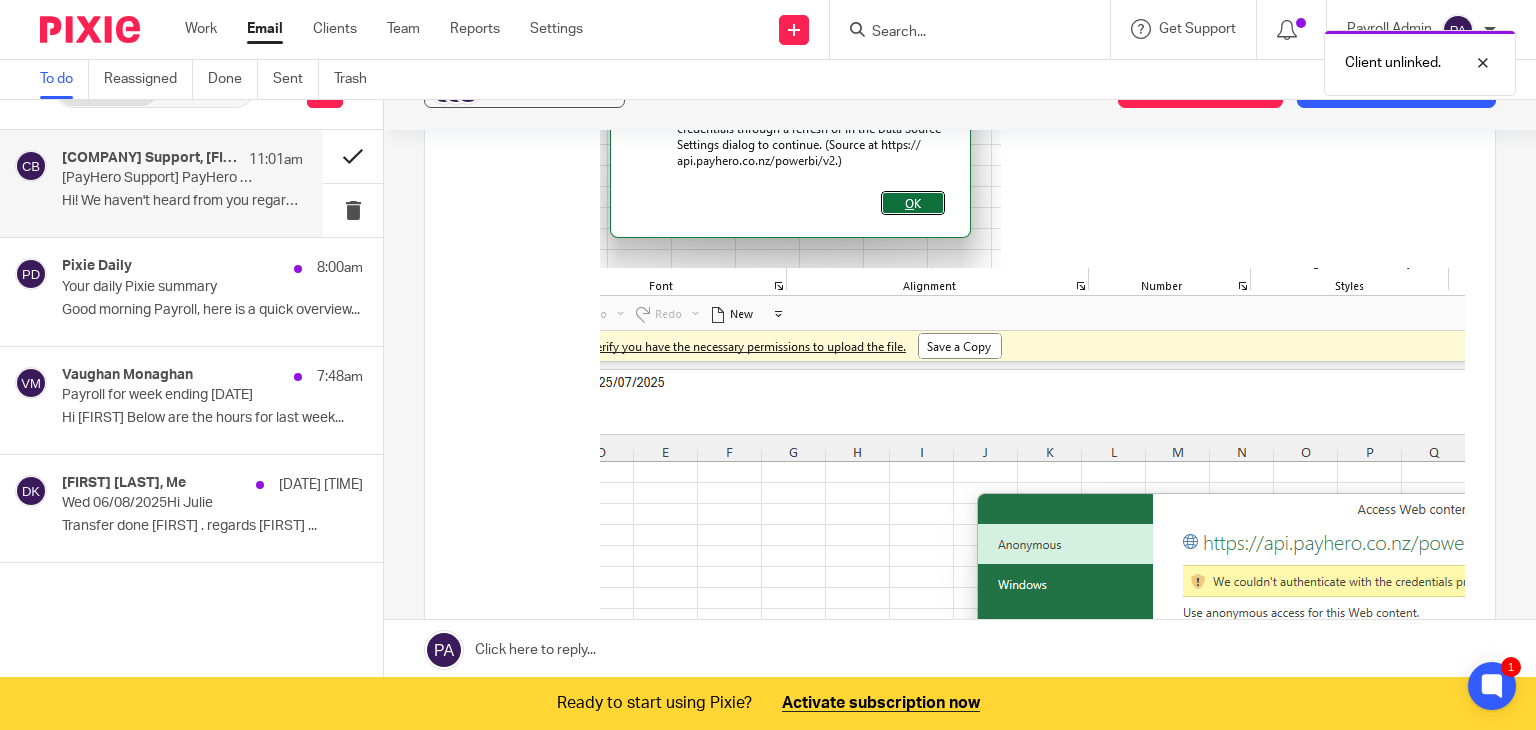 scroll, scrollTop: 0, scrollLeft: 0, axis: both 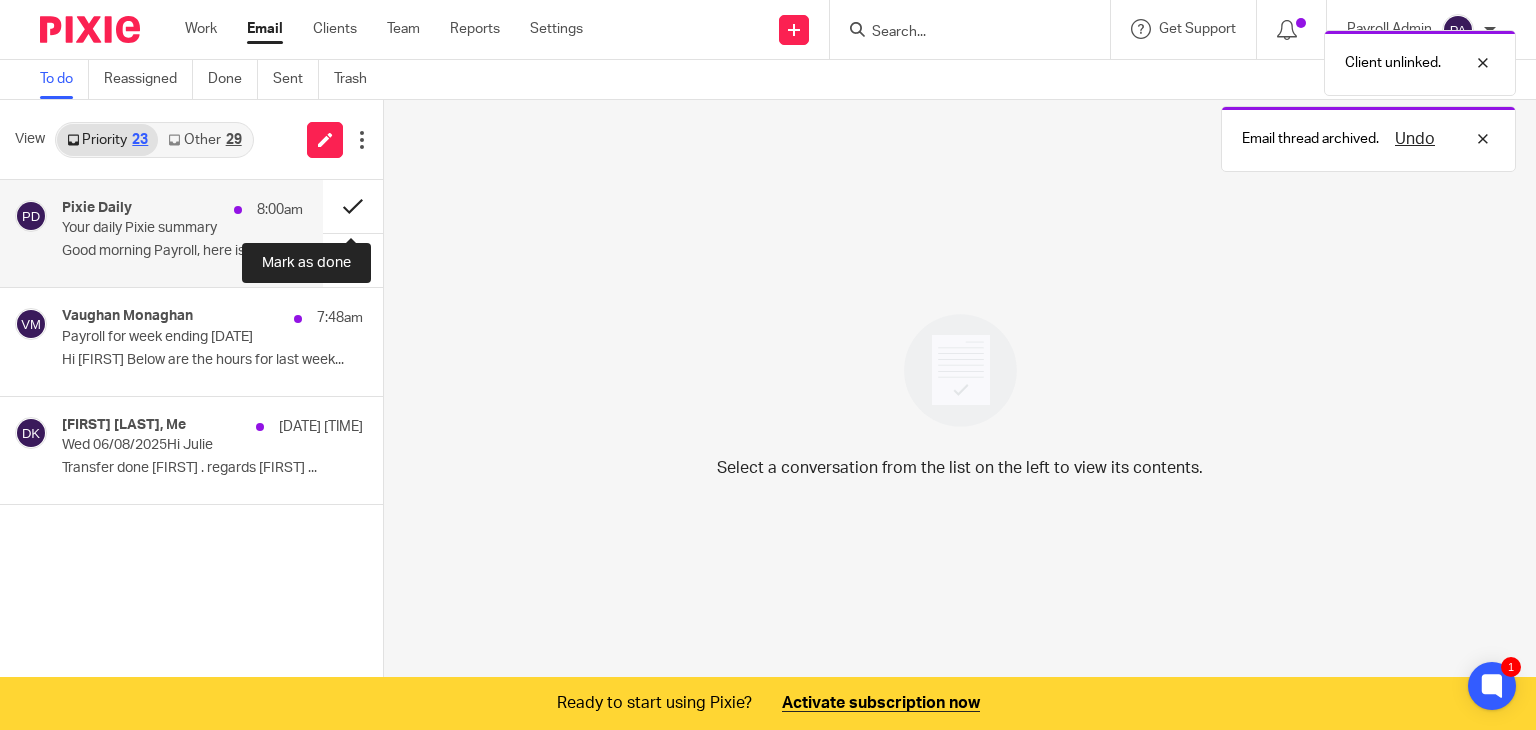 click at bounding box center (353, 206) 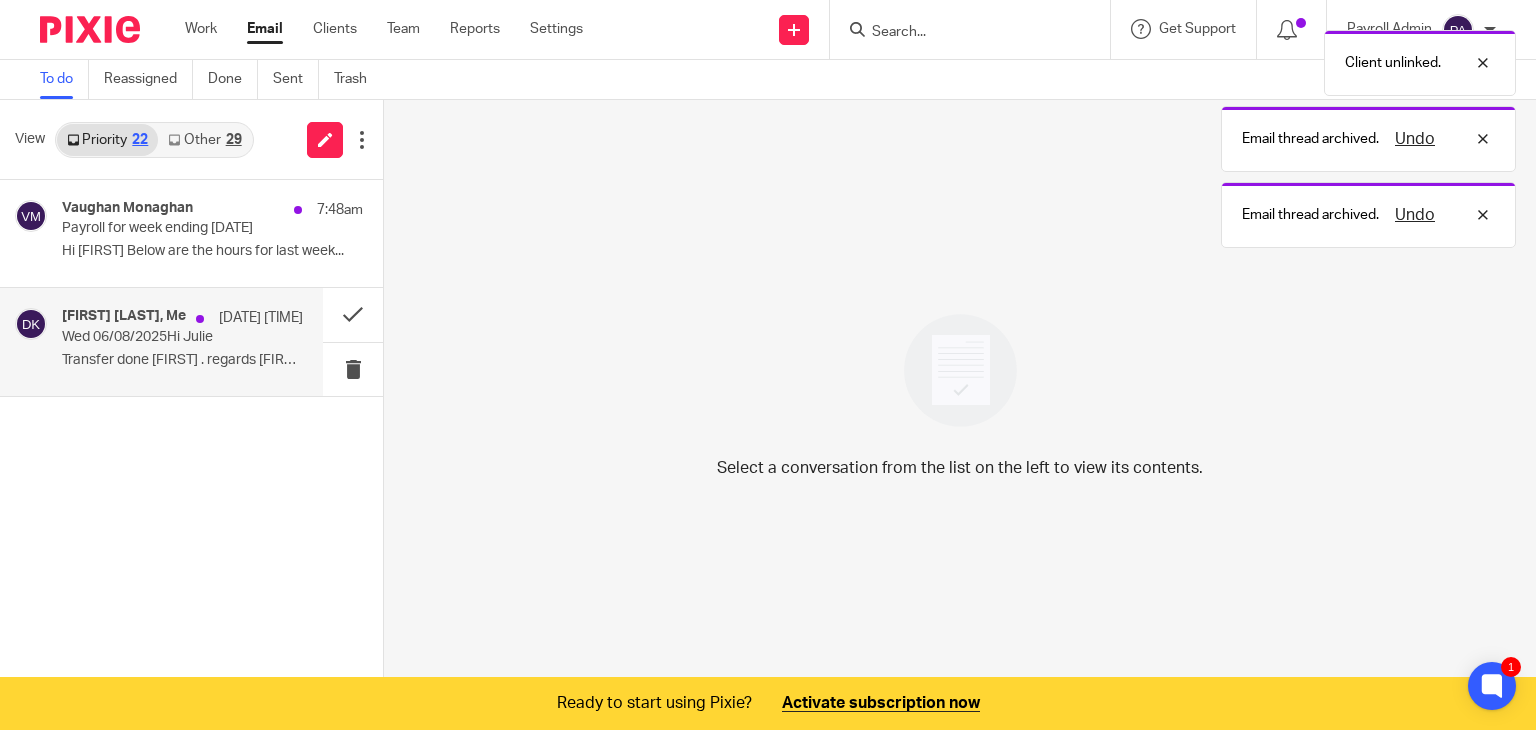 click on "Wed 06/08/2025Hi Julie" at bounding box center [158, 337] 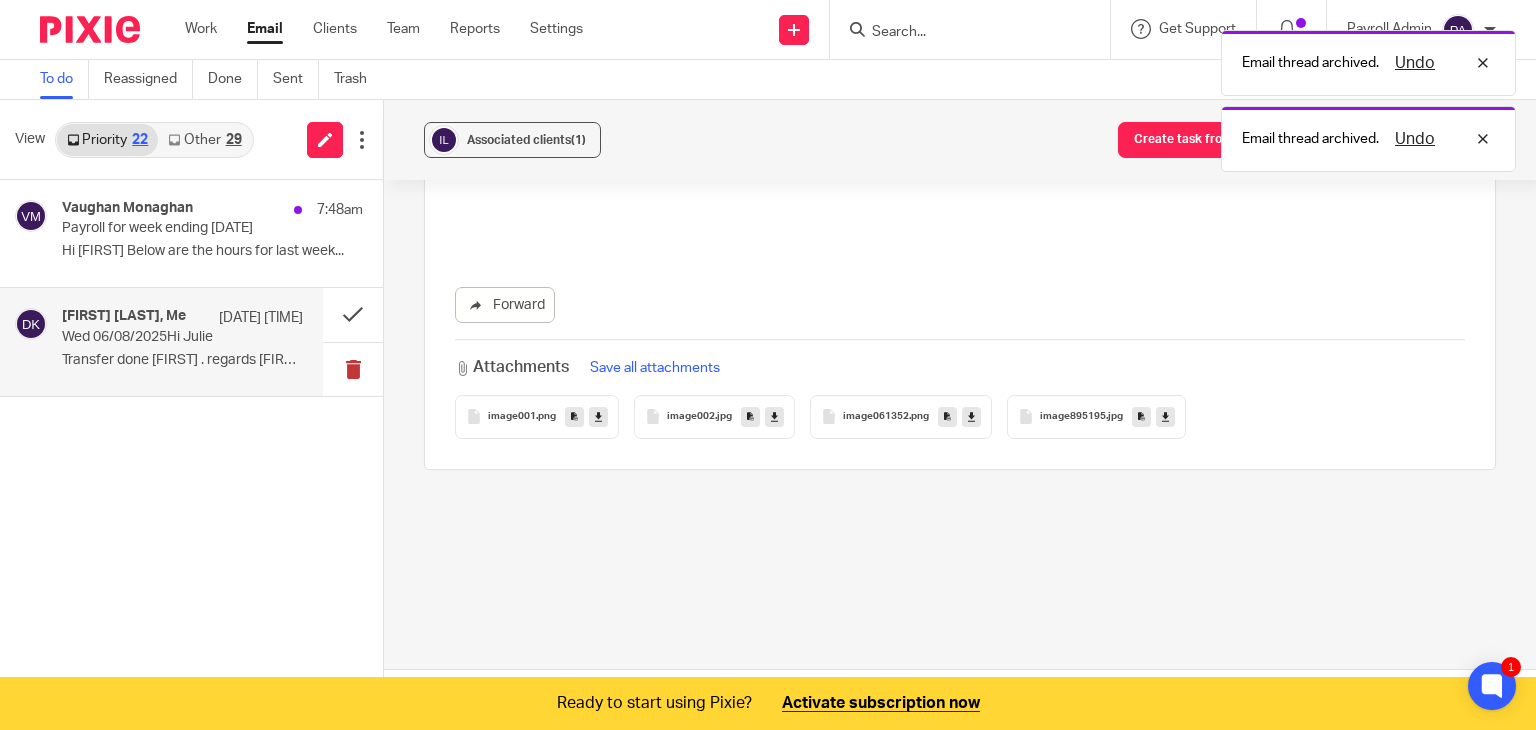 scroll, scrollTop: 0, scrollLeft: 0, axis: both 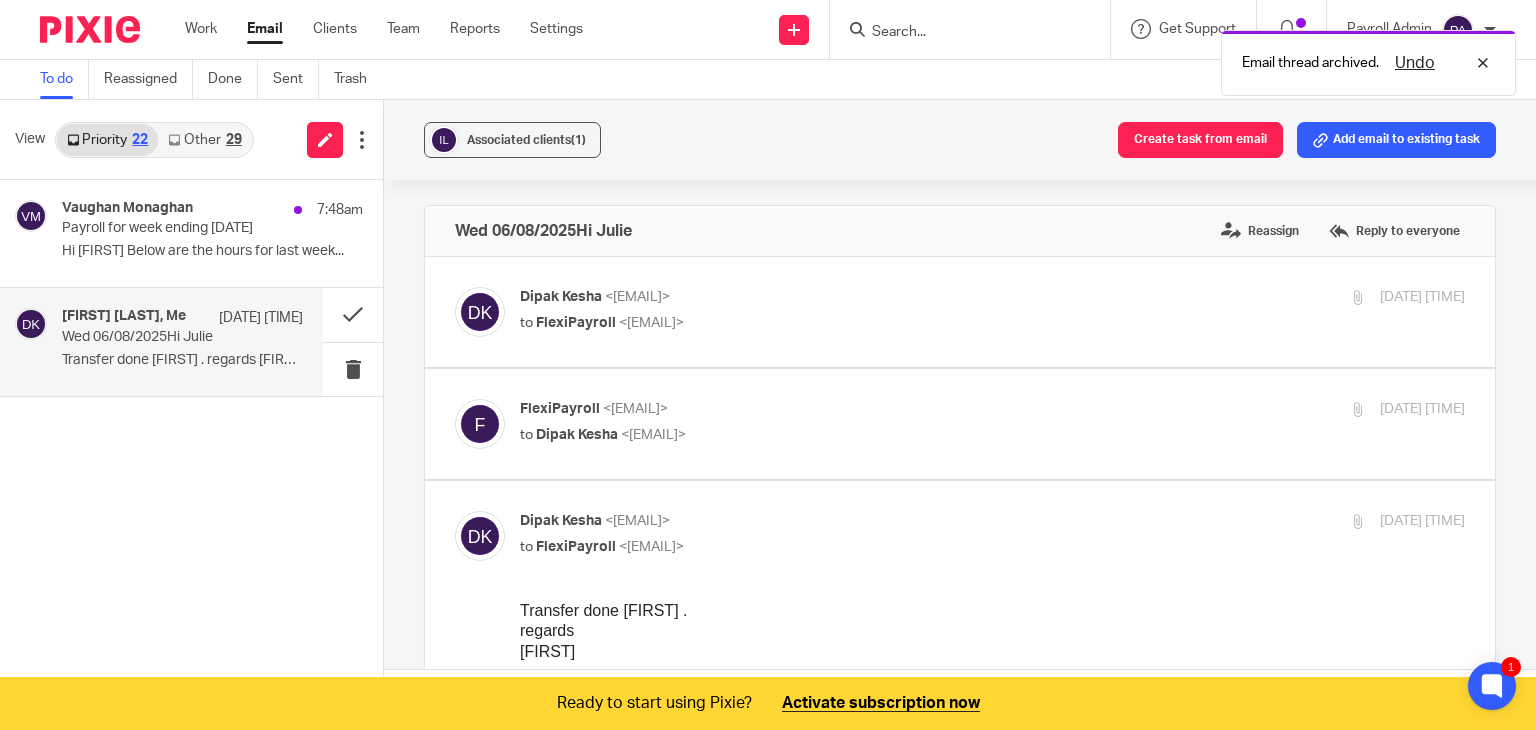 click on "Wed 06/08/2025Hi Julie" at bounding box center [158, 337] 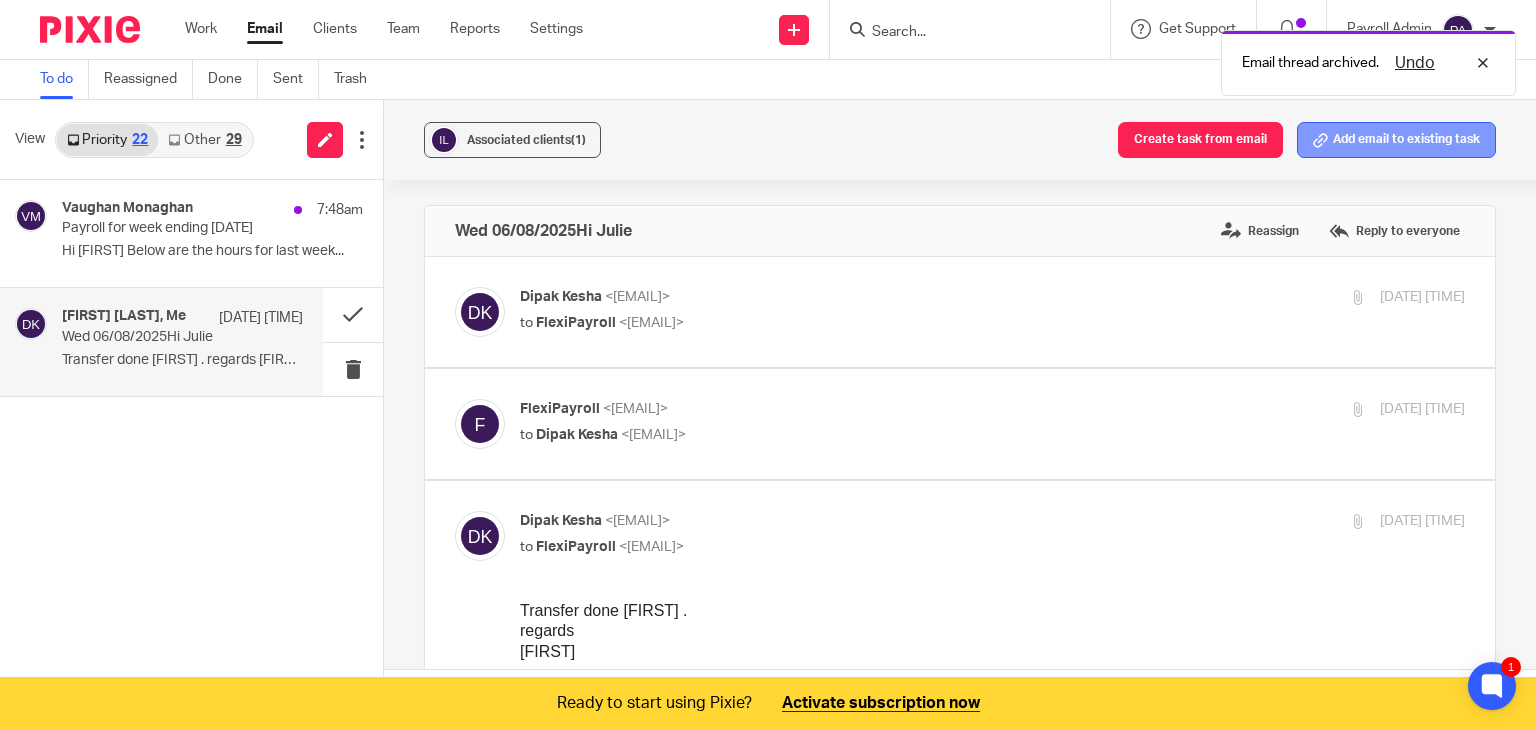 click on "Add email to existing task" at bounding box center [1396, 140] 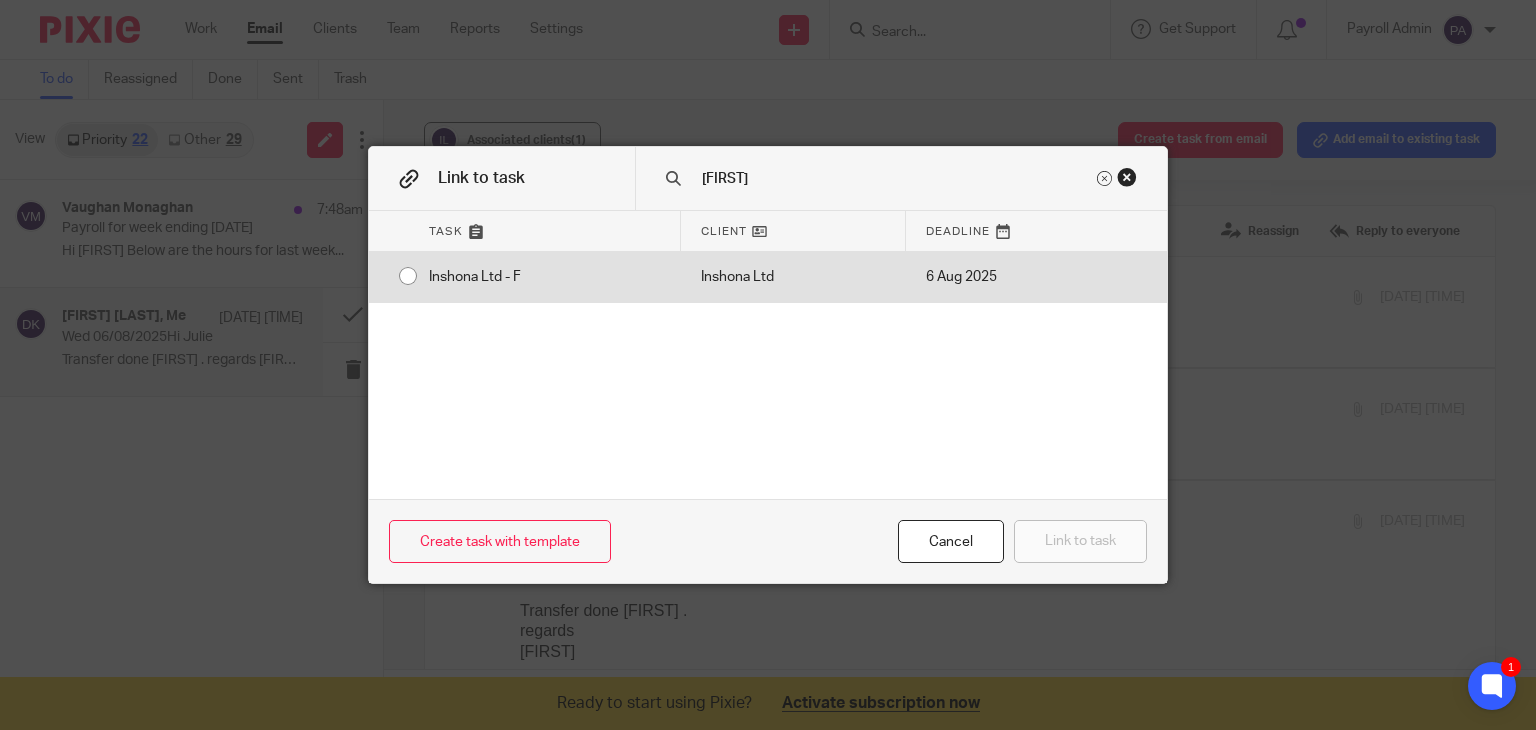 type on "[FIRST]" 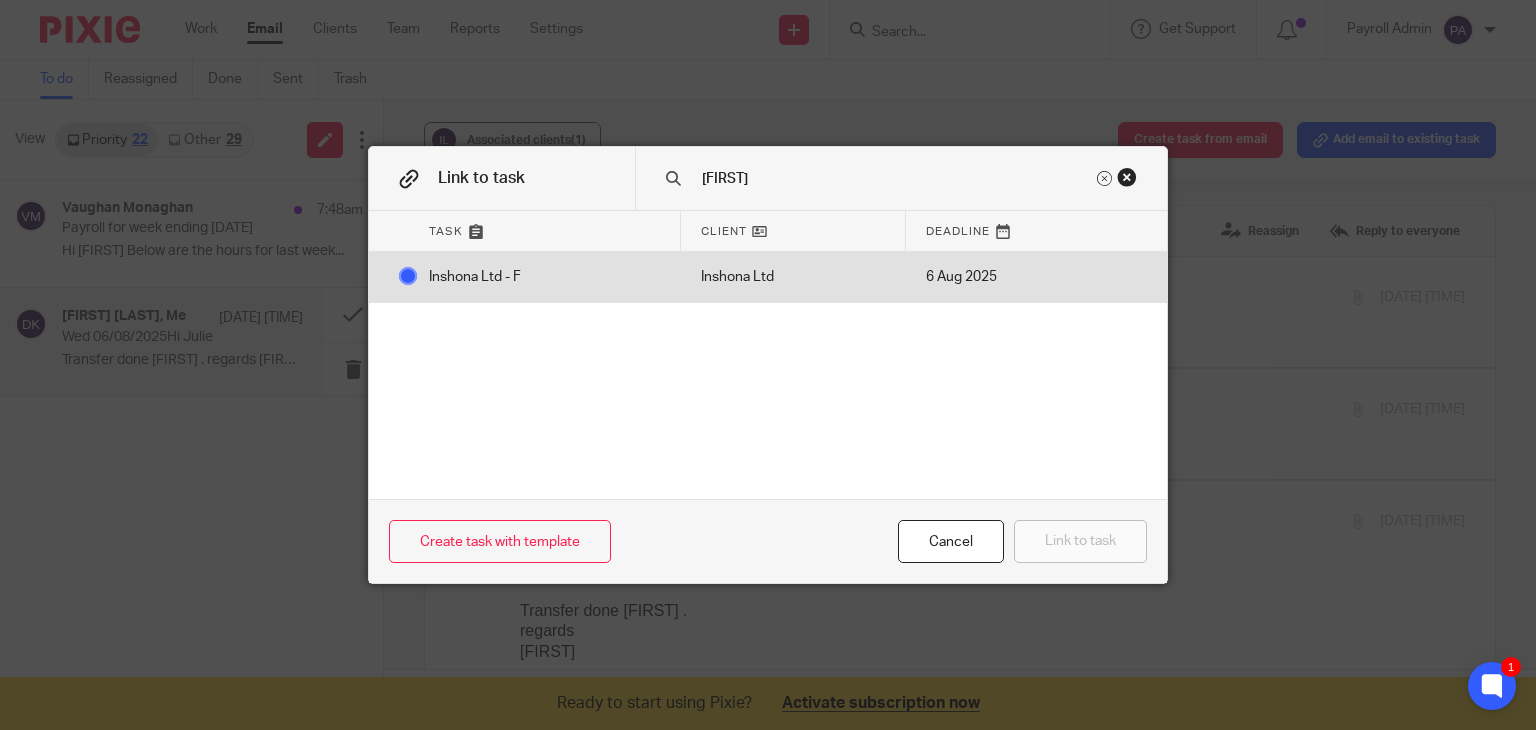 radio on "false" 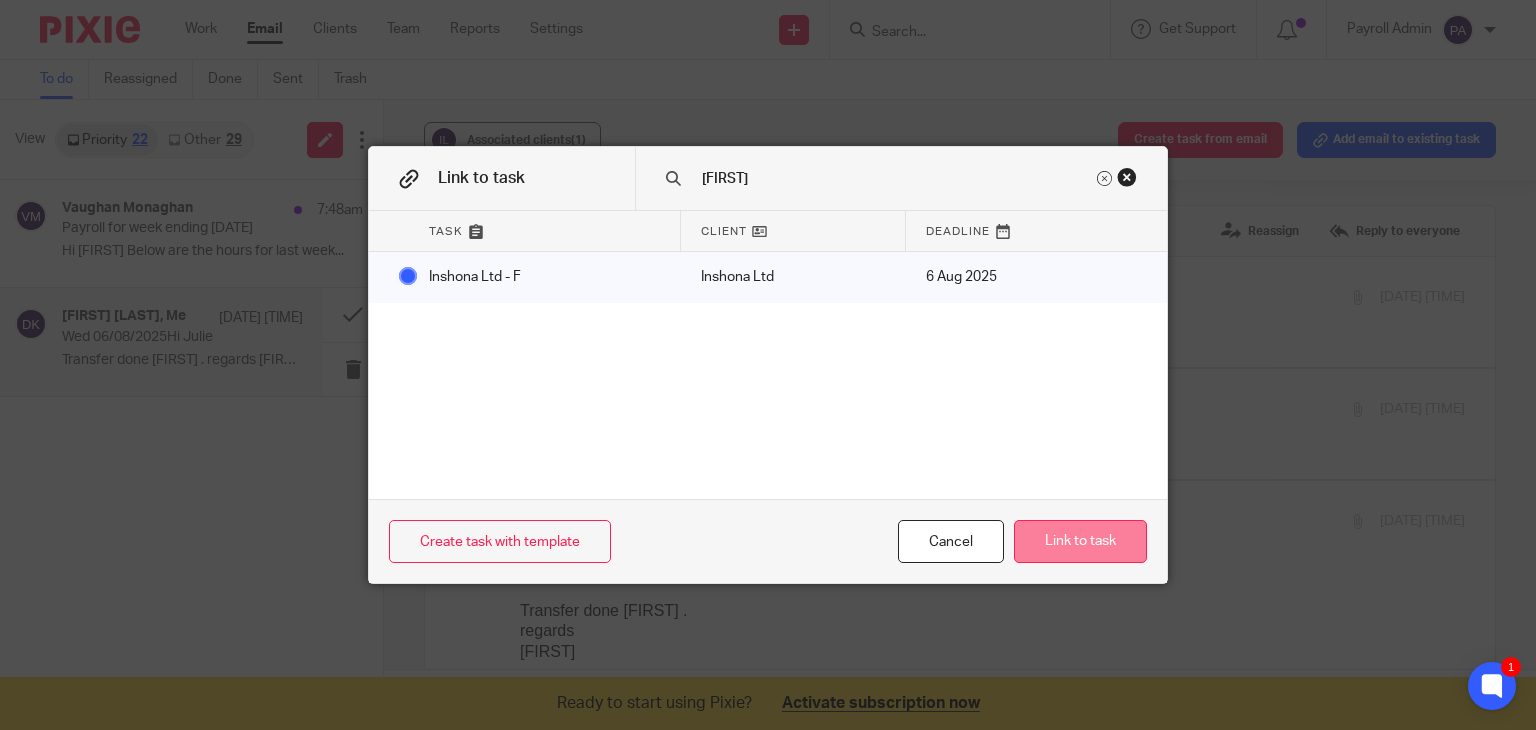 click on "Link to task" at bounding box center (1080, 541) 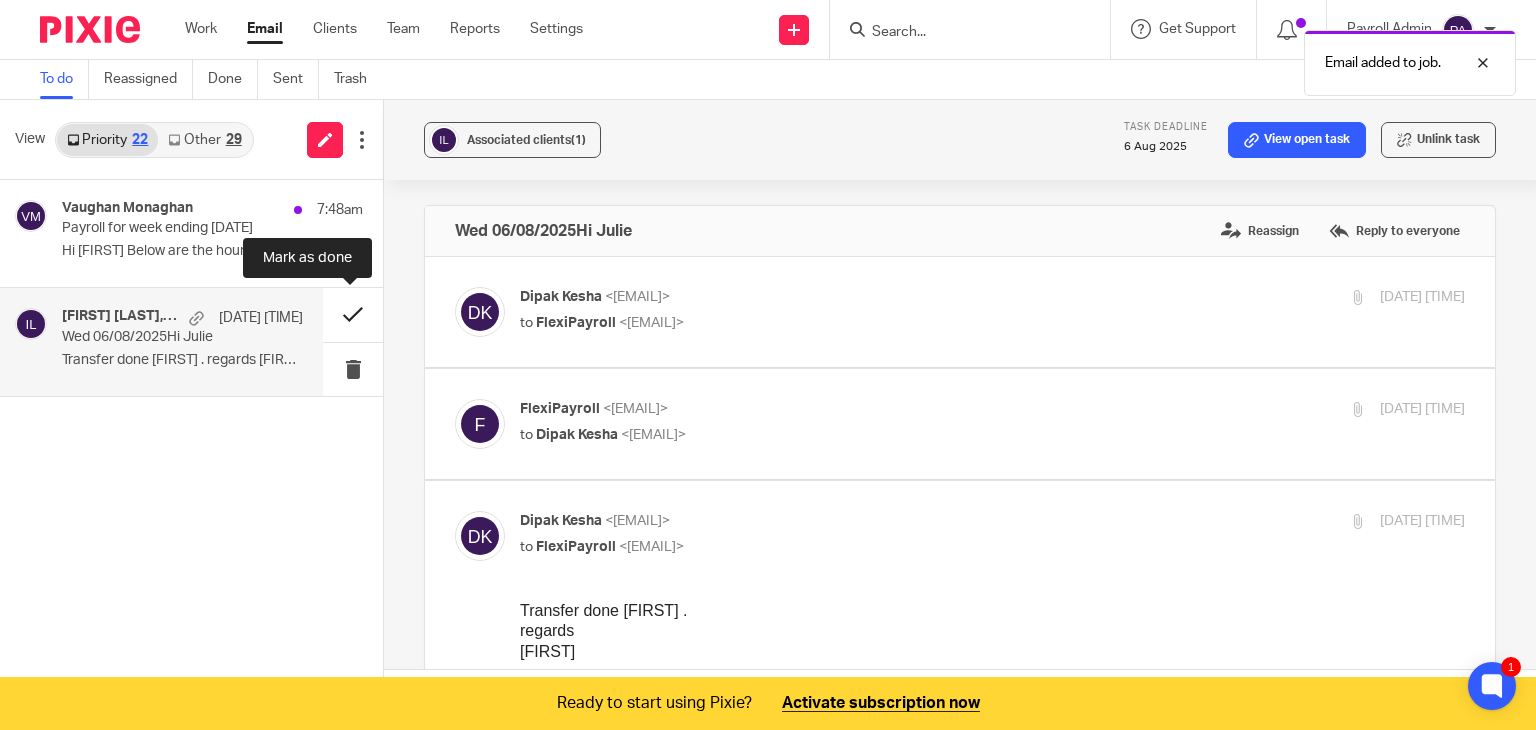 click at bounding box center [353, 314] 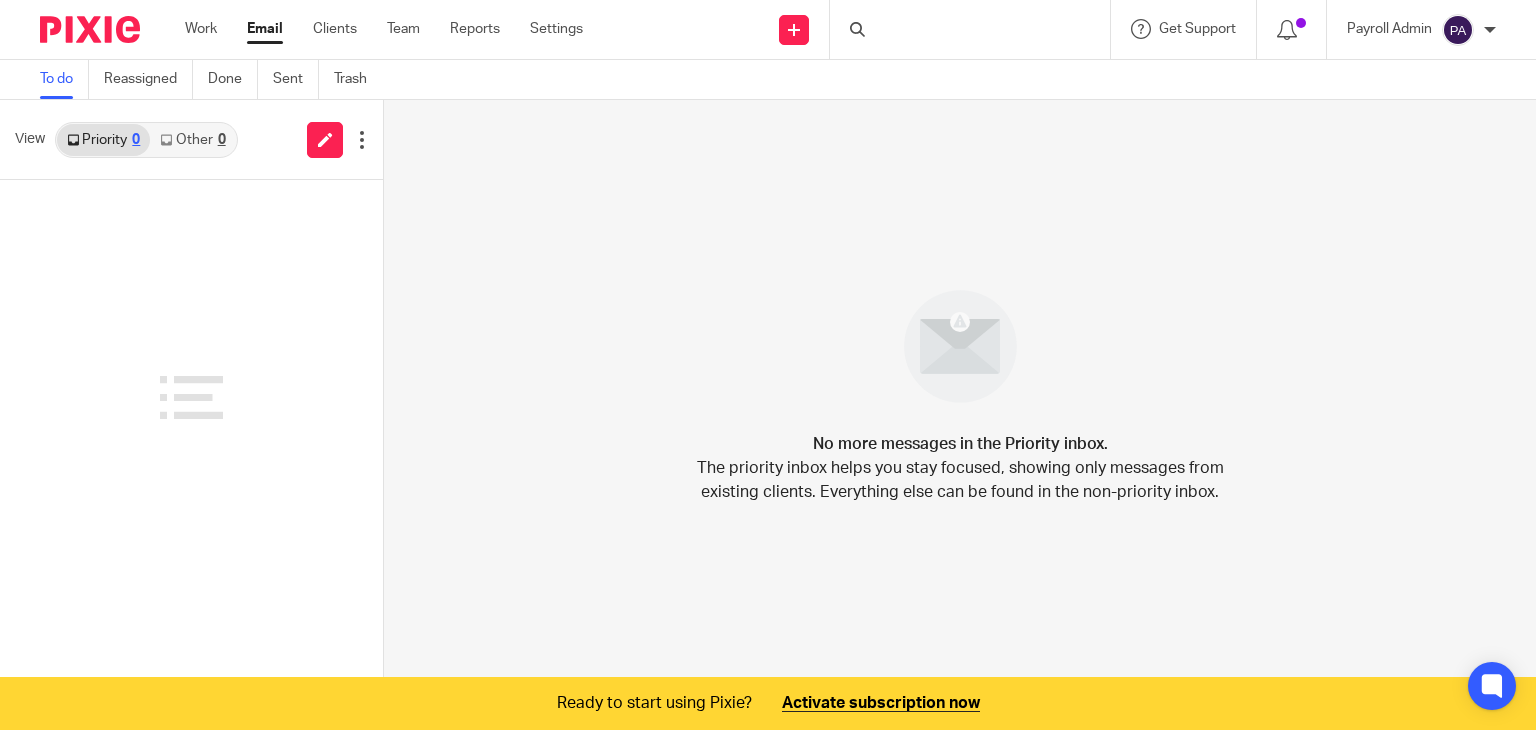 scroll, scrollTop: 0, scrollLeft: 0, axis: both 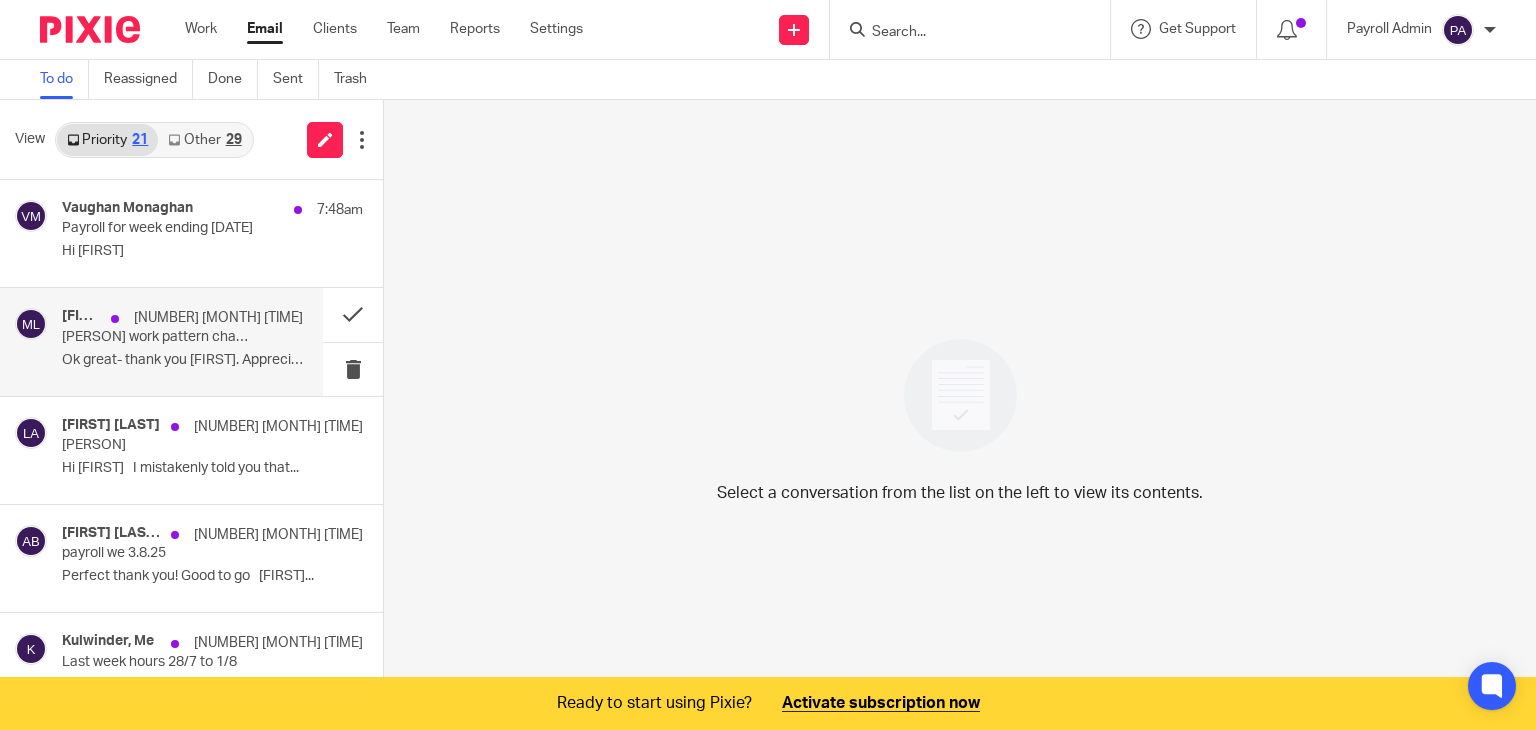 click on "[FIRST] [LAST], Me
[DATE] [TIME]   [PERSON] work pattern change   Ok great- thank you [FIRST].   Appreciated.  ..." at bounding box center [182, 341] 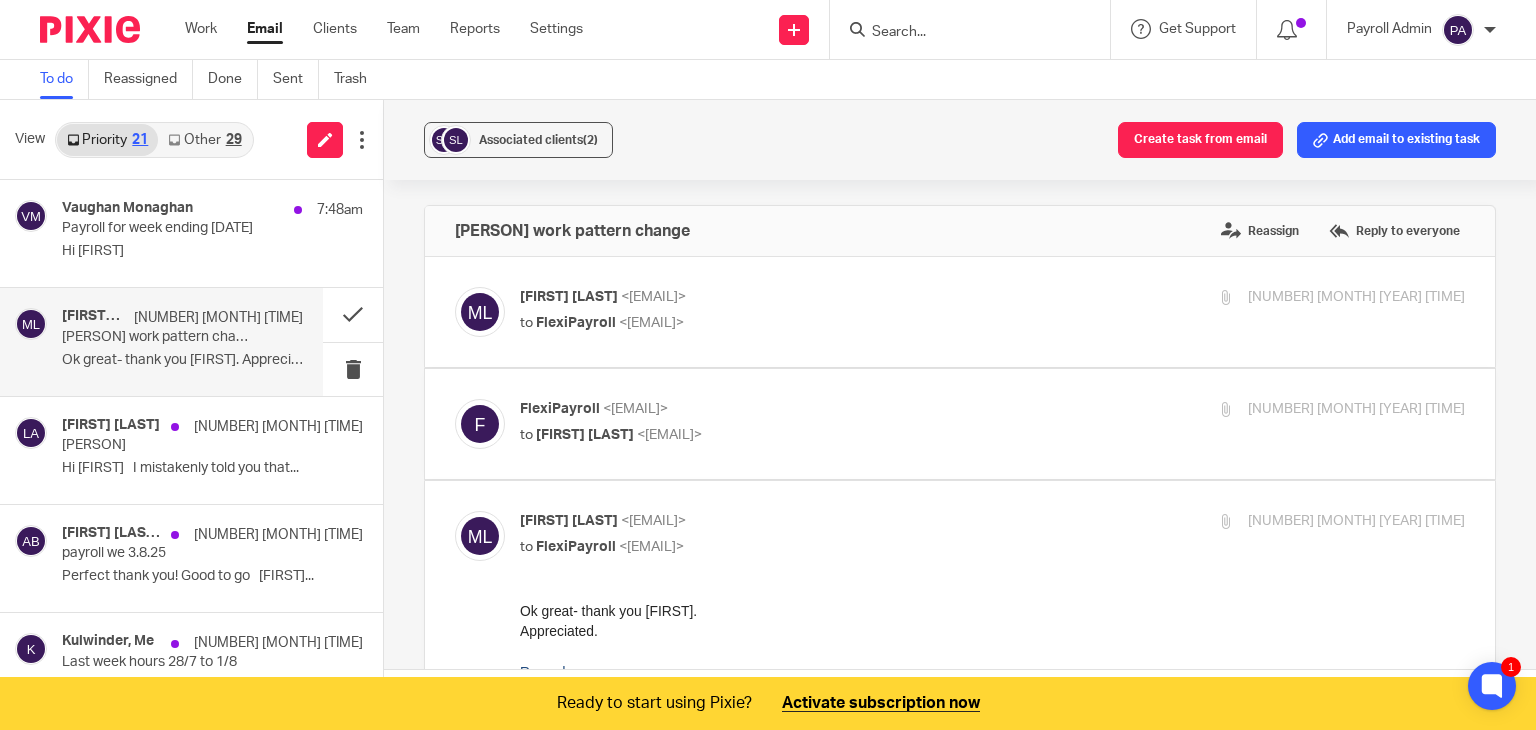 scroll, scrollTop: 0, scrollLeft: 0, axis: both 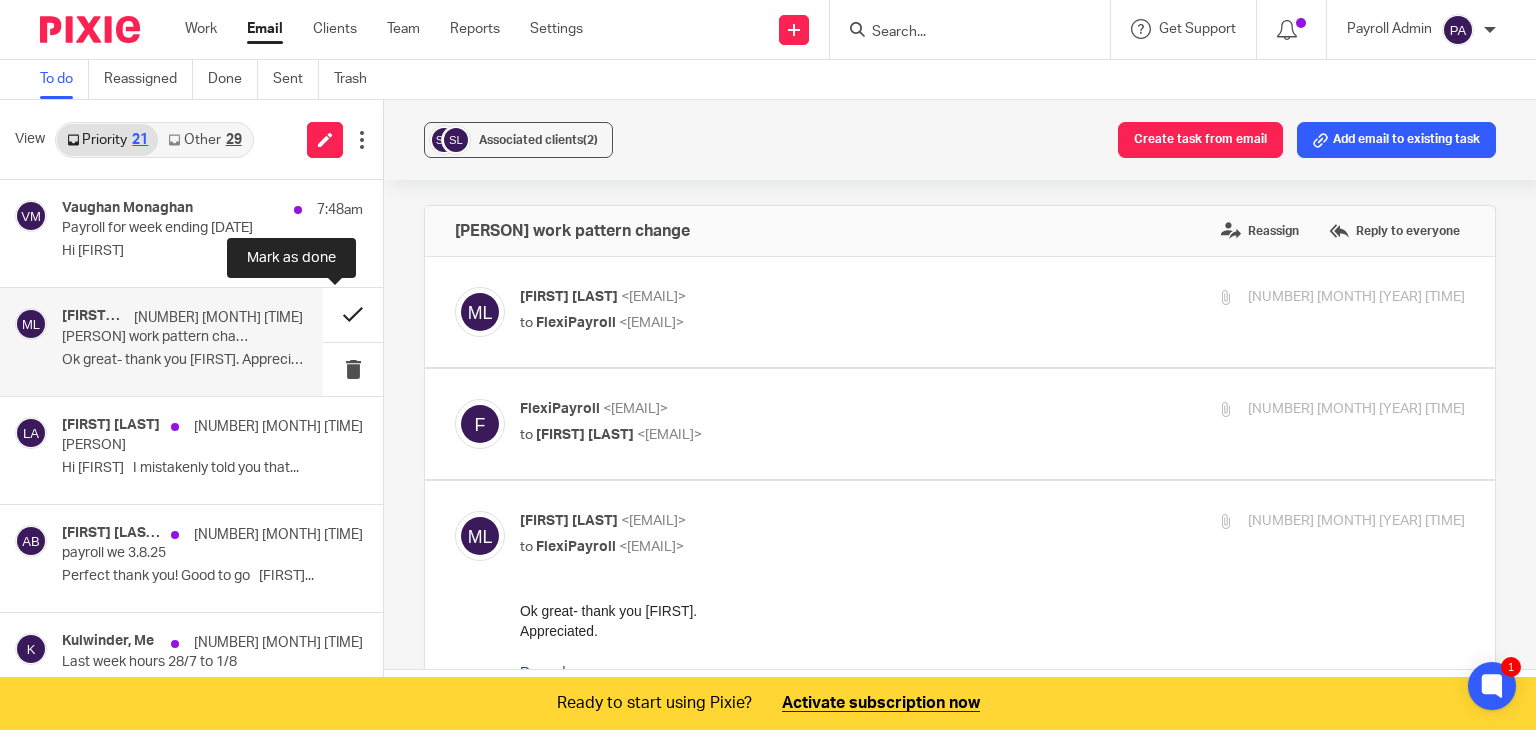 click at bounding box center [353, 314] 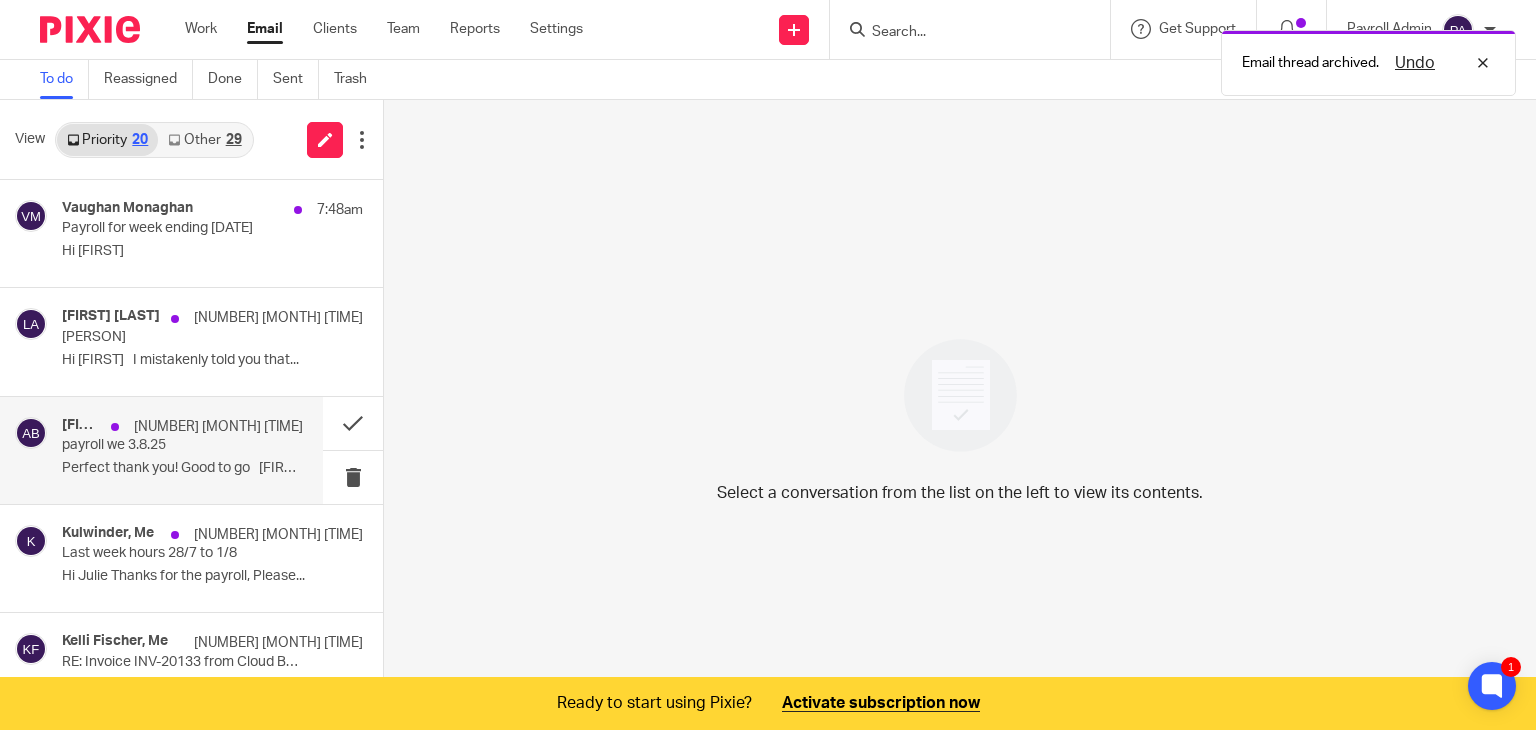 click on "Amy Burton, Me
5 Aug 4:11pm   payroll we 3.8.25   Perfect thank you! Good to go      Amy..." at bounding box center [182, 450] 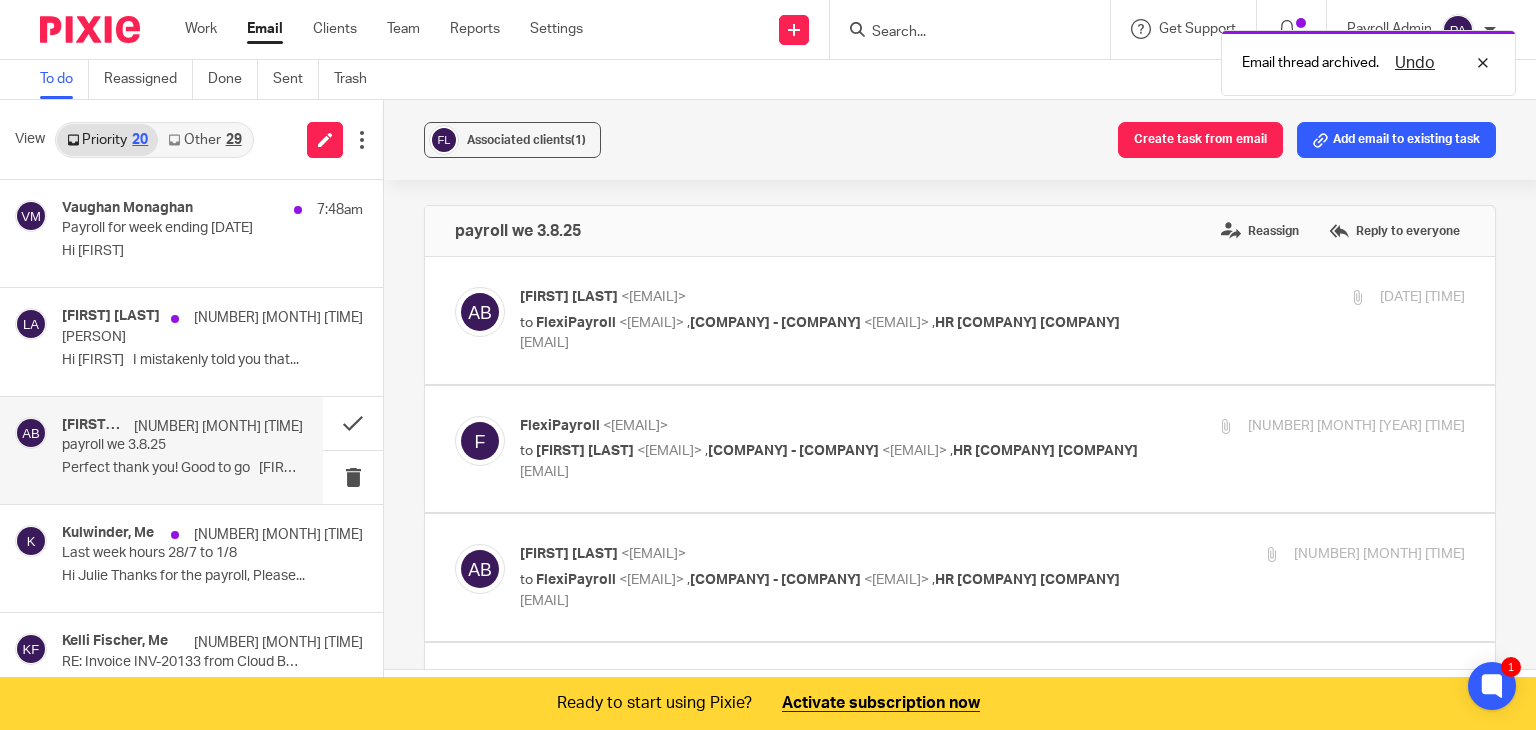 scroll, scrollTop: 0, scrollLeft: 0, axis: both 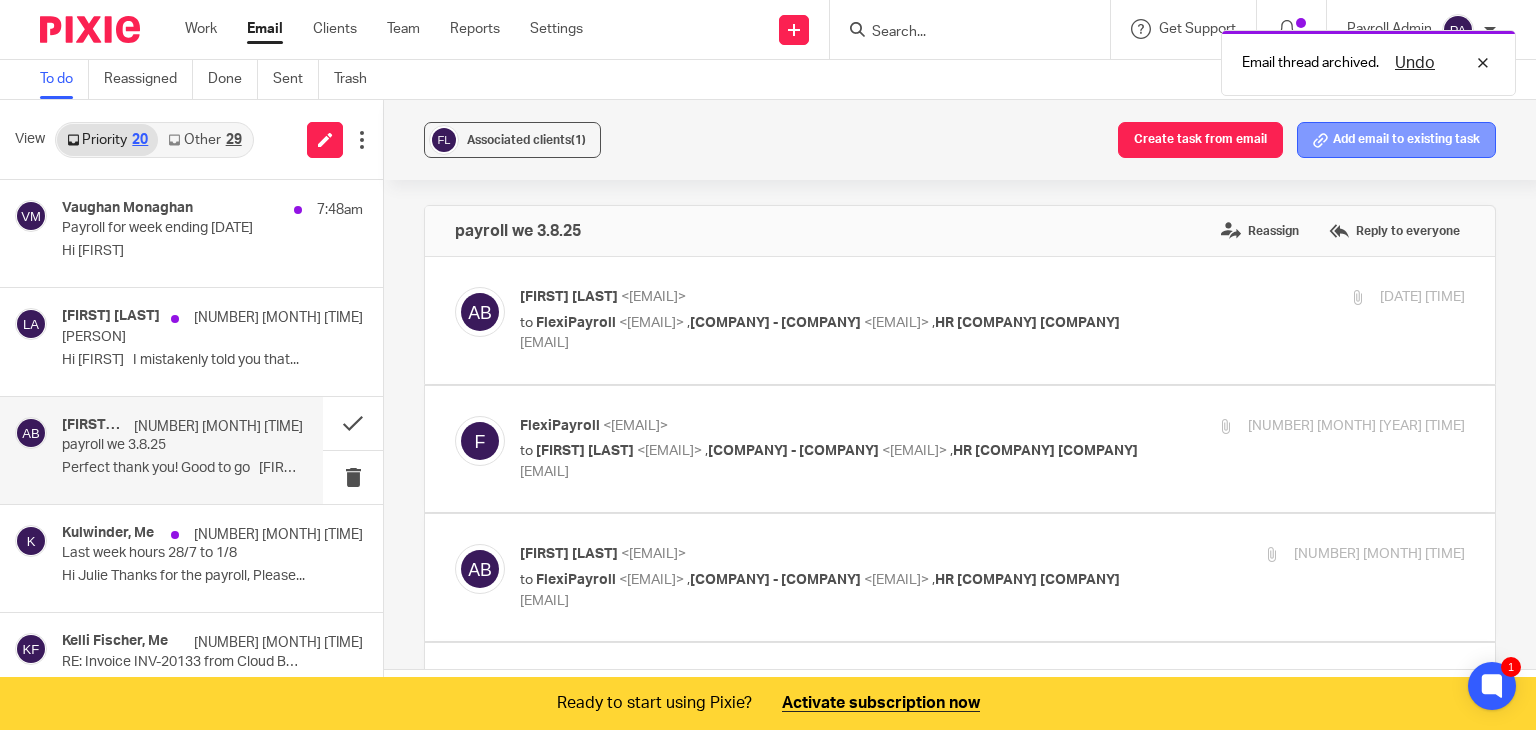 click on "Add email to existing task" at bounding box center [1396, 140] 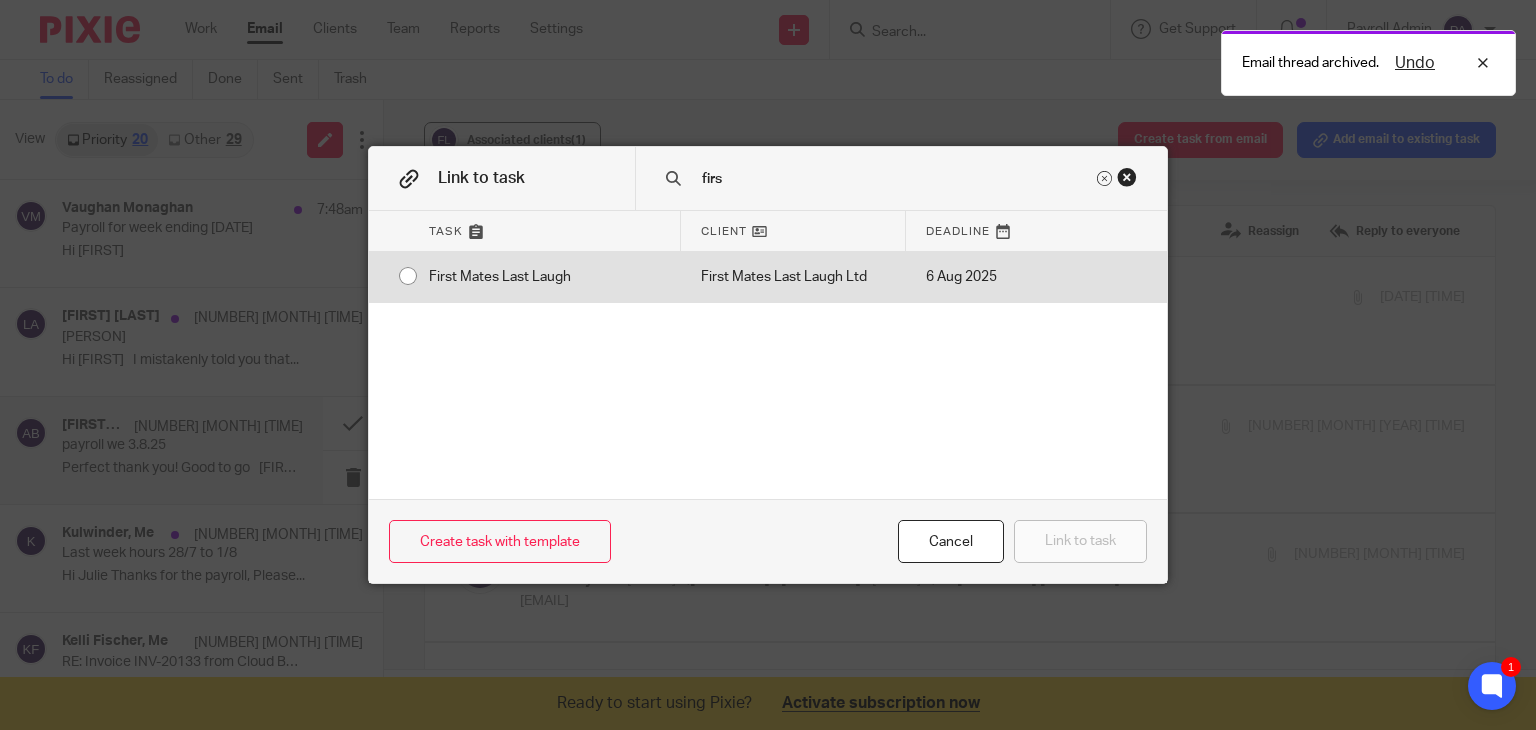 type on "firs" 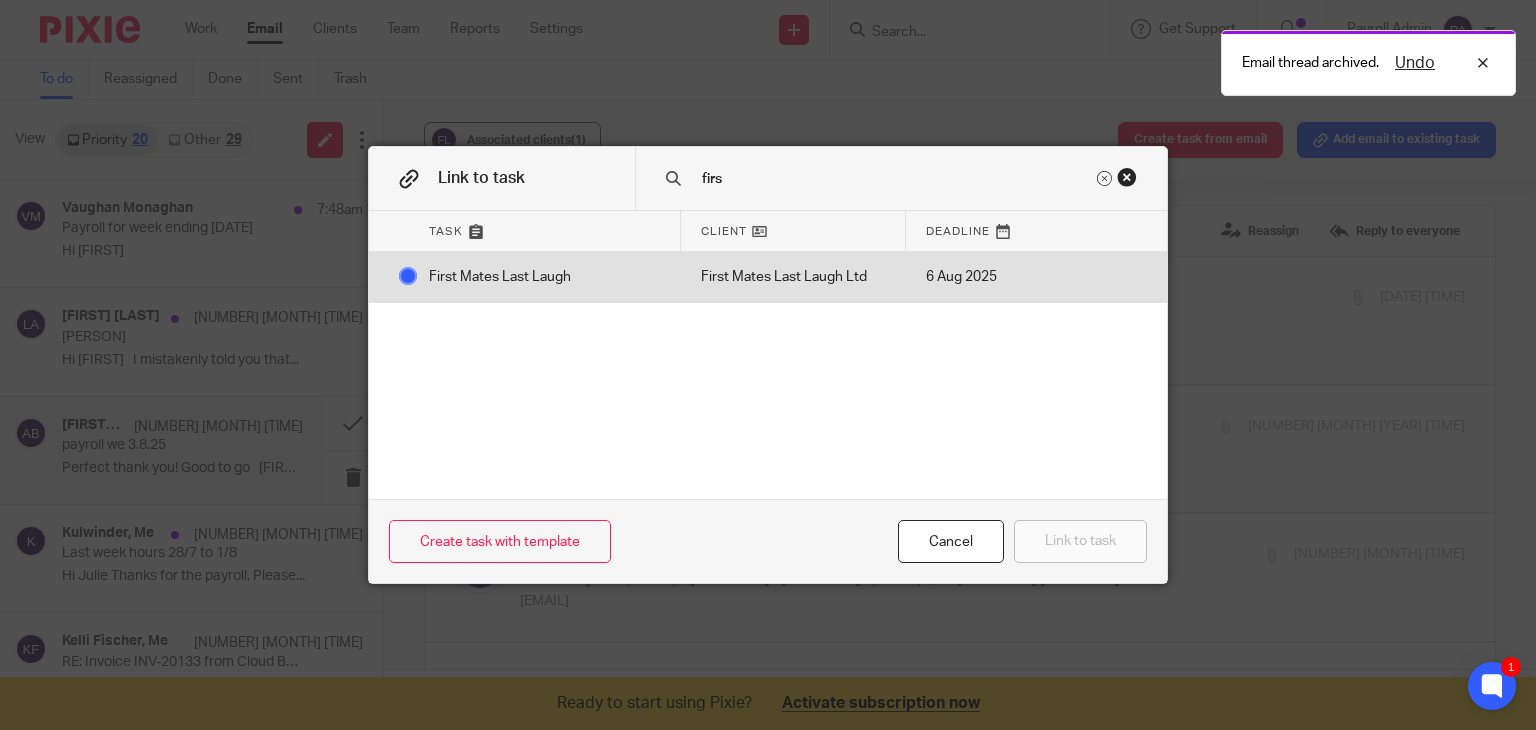 radio on "true" 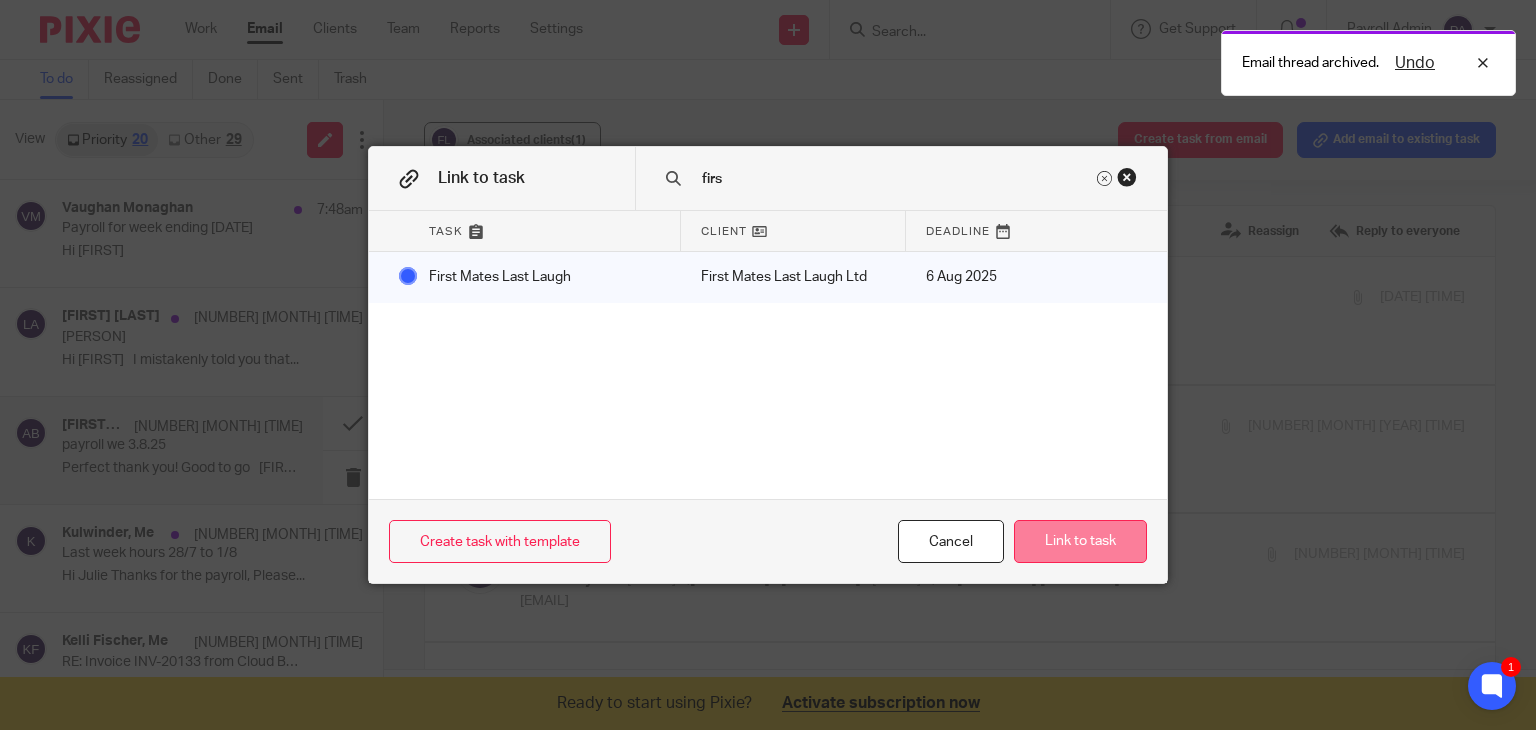 click on "Link to task" at bounding box center [1080, 541] 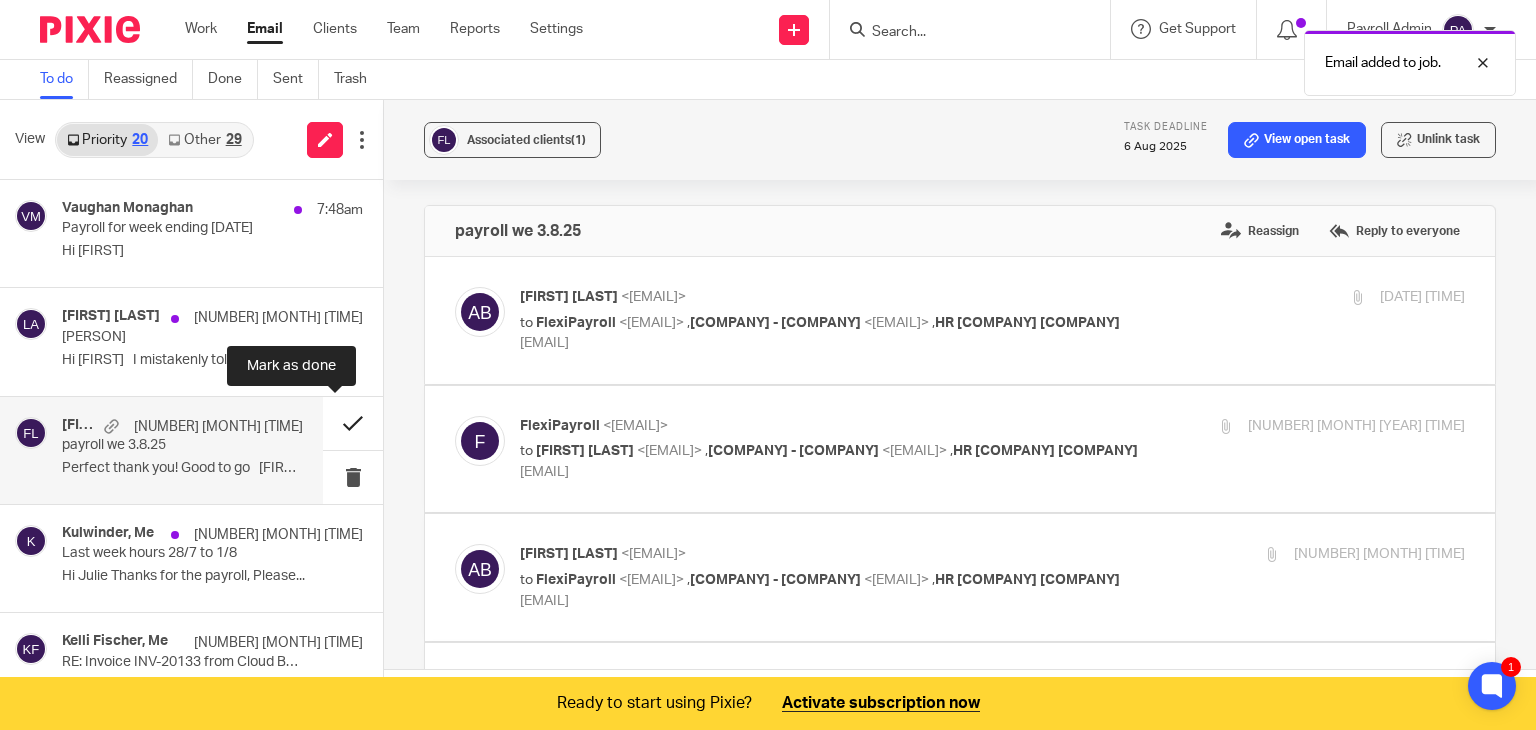 click at bounding box center (353, 423) 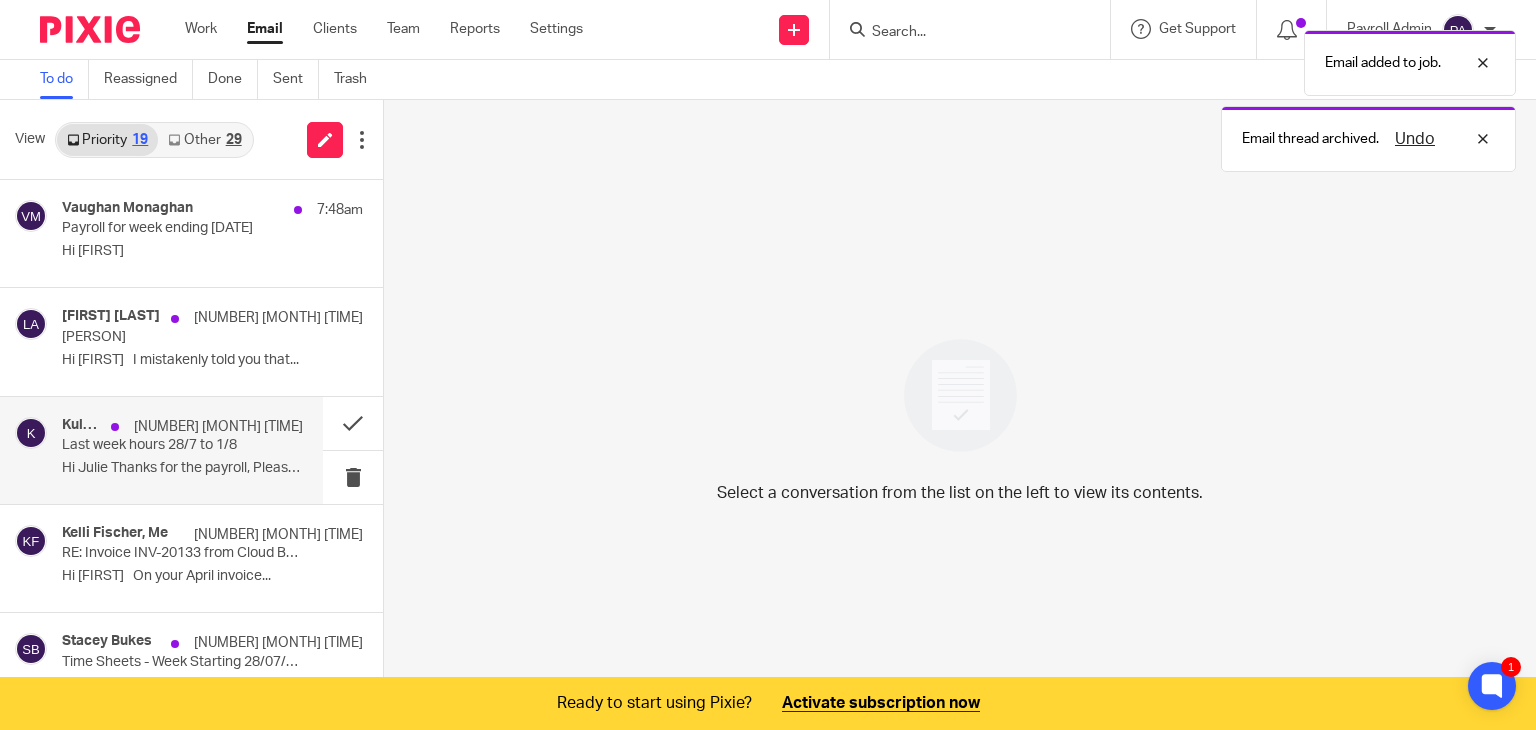 click on "Last week hours 28/7 to 1/8" at bounding box center [158, 445] 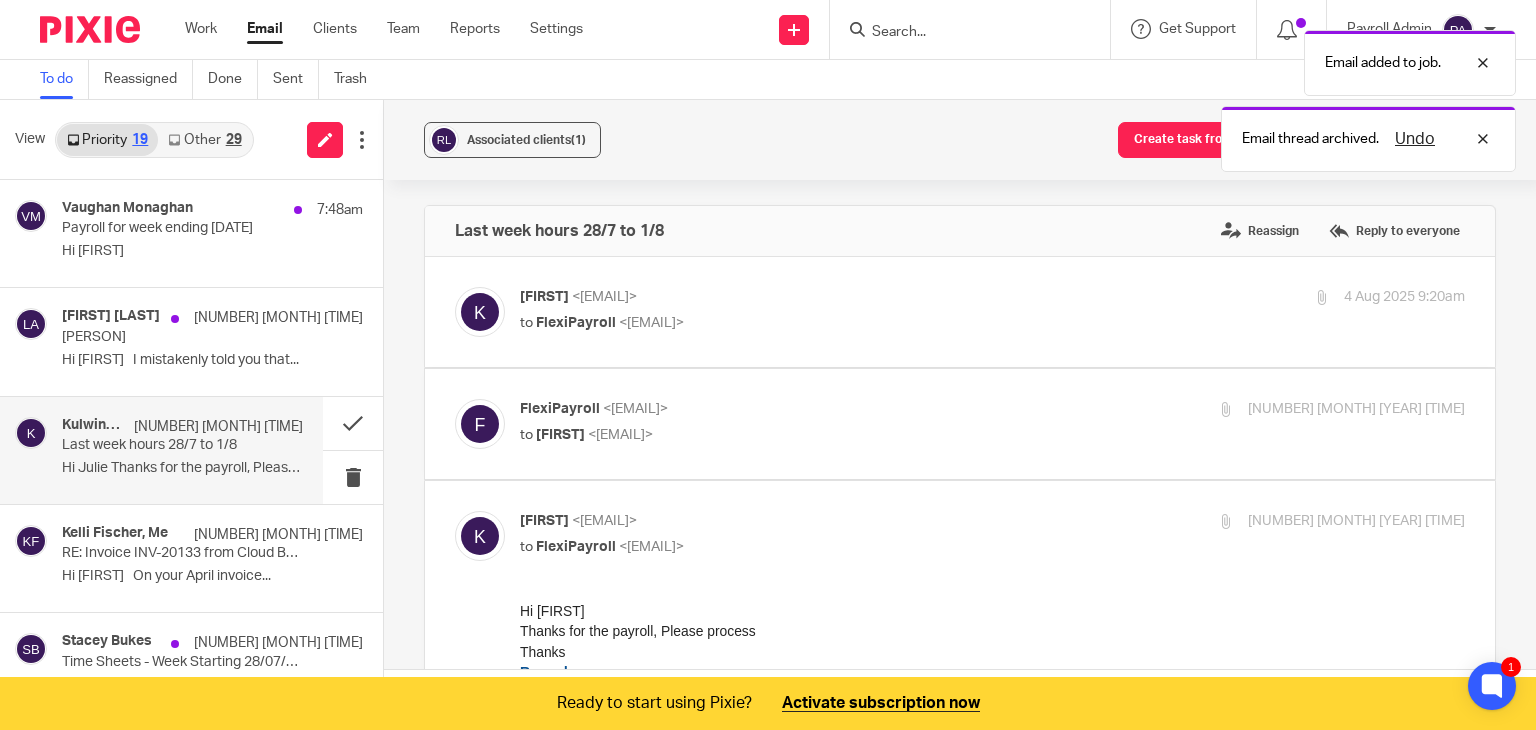 scroll, scrollTop: 0, scrollLeft: 0, axis: both 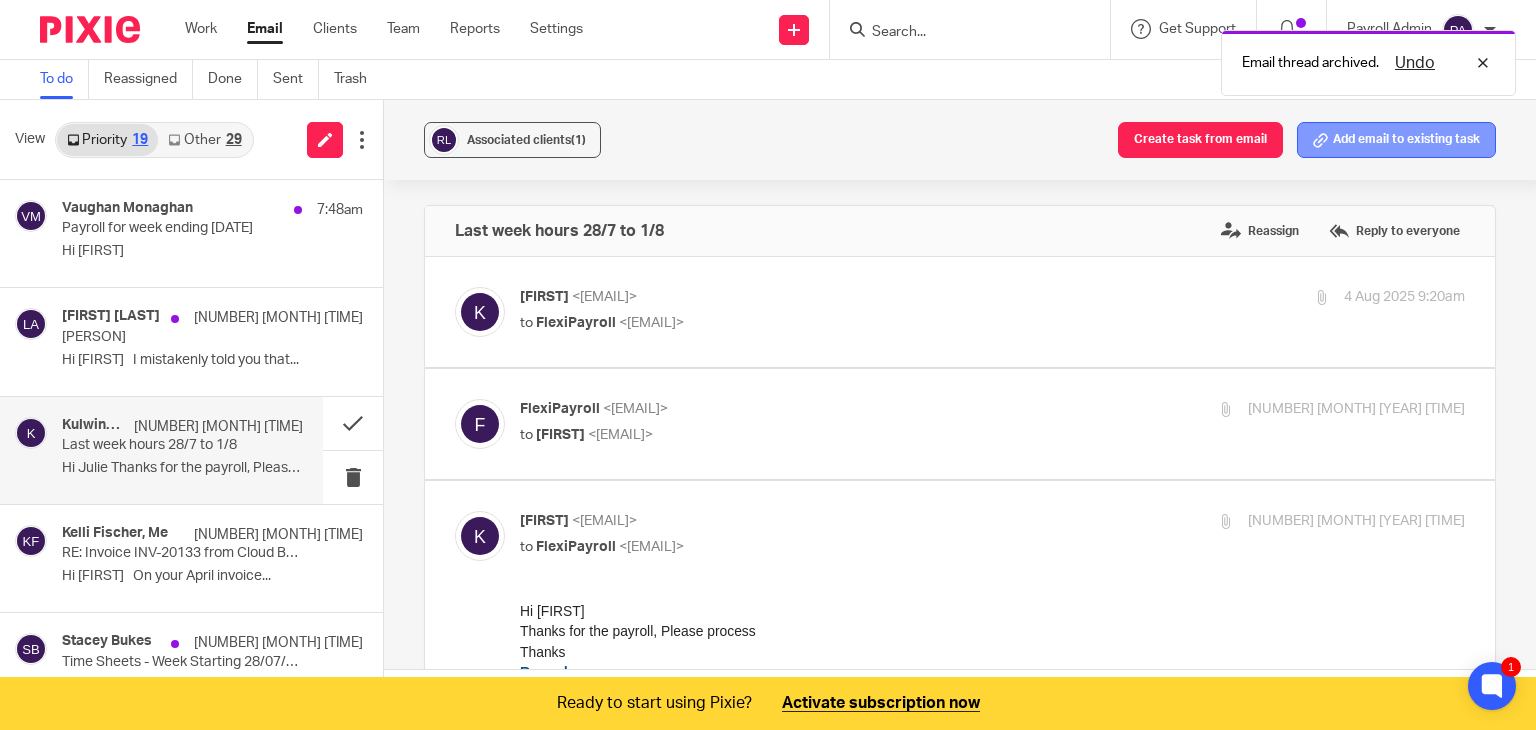 click on "Add email to existing task" at bounding box center [1396, 140] 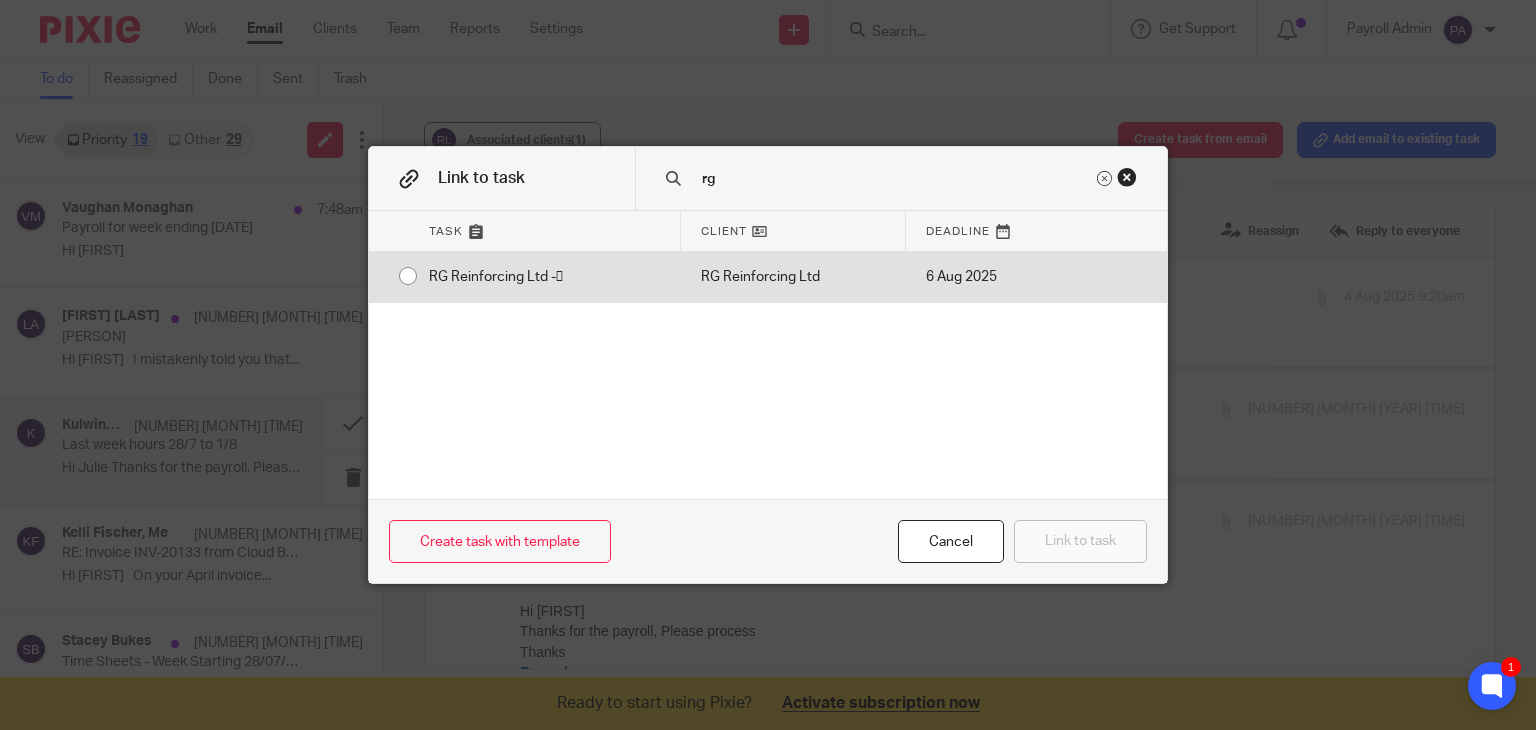 type on "rg" 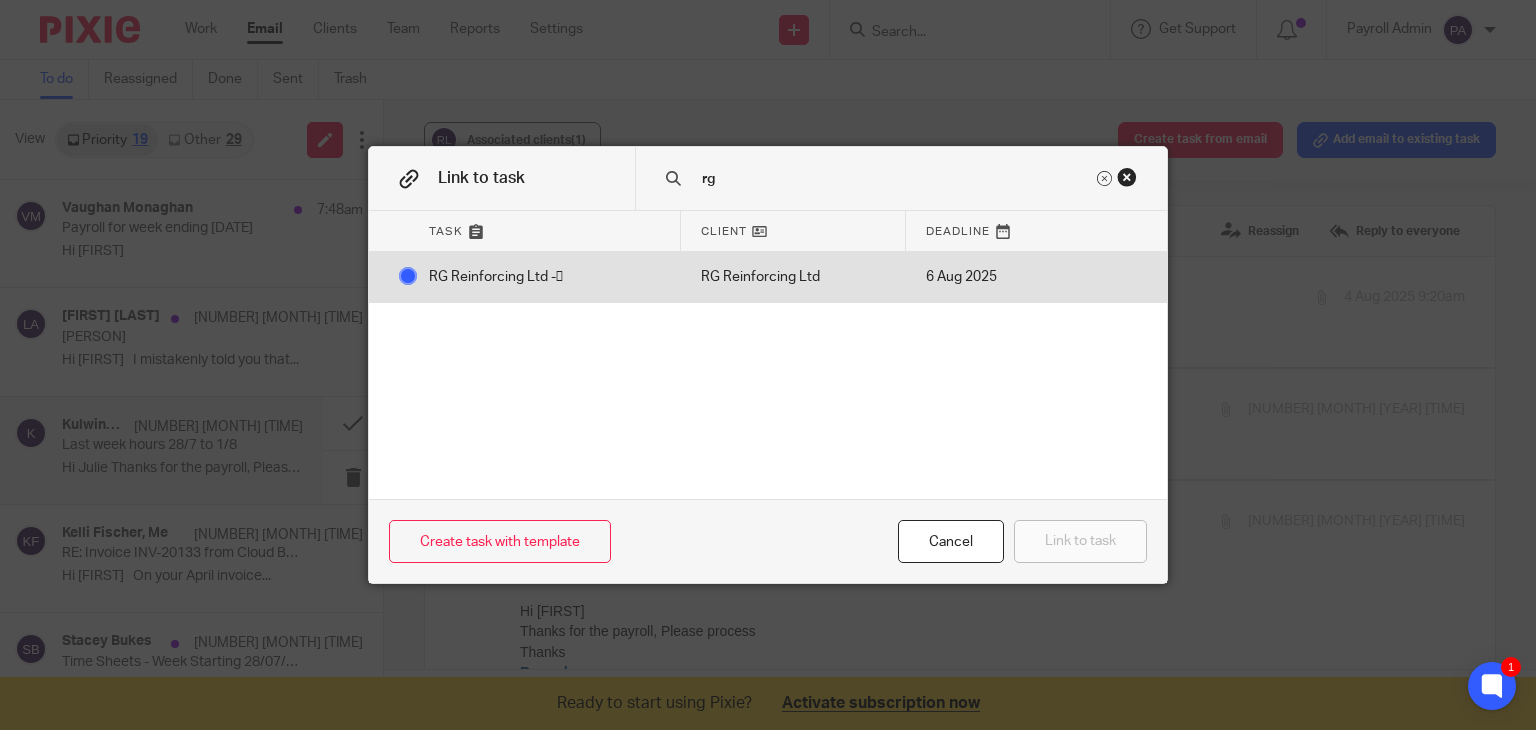 radio on "false" 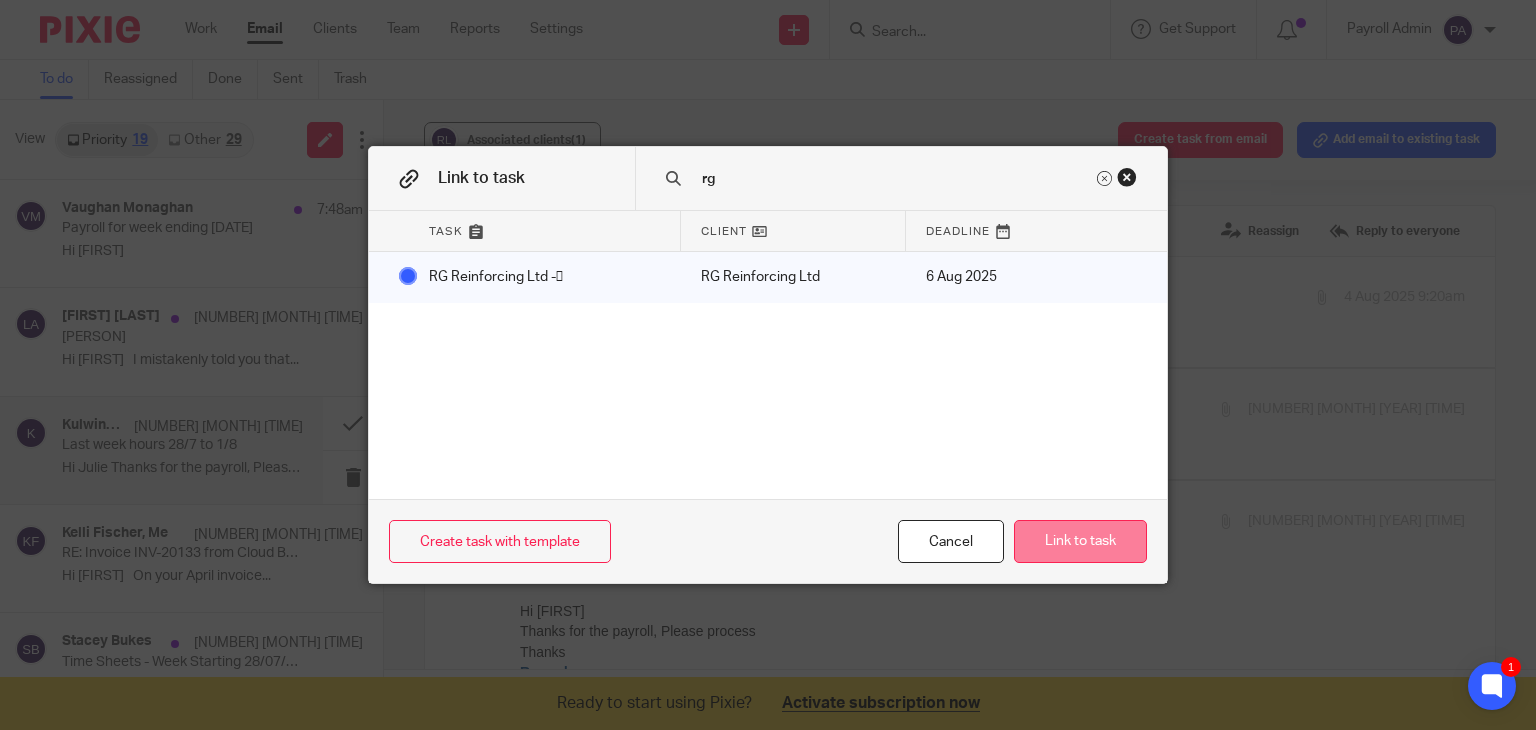 click on "Link to task" at bounding box center (1080, 541) 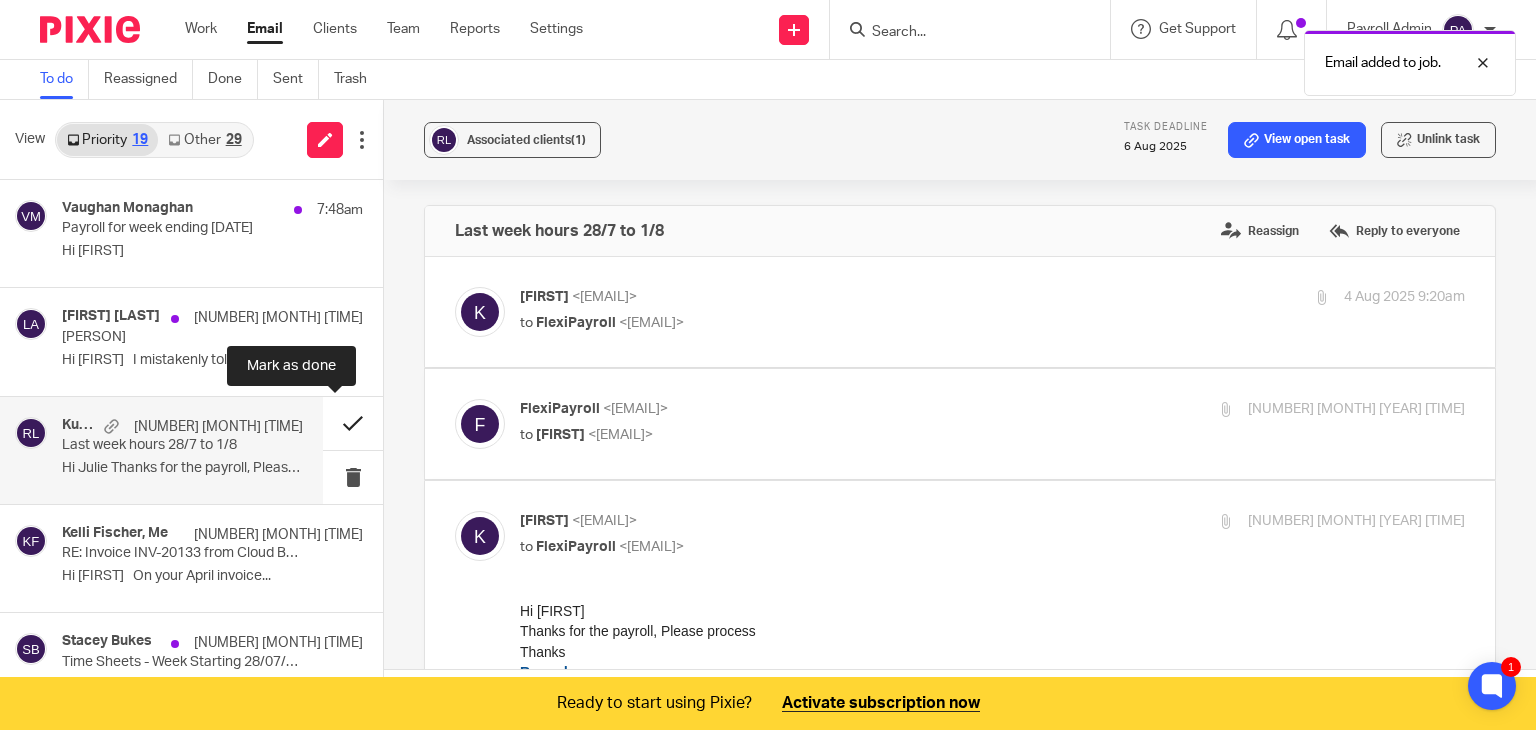 click at bounding box center [353, 423] 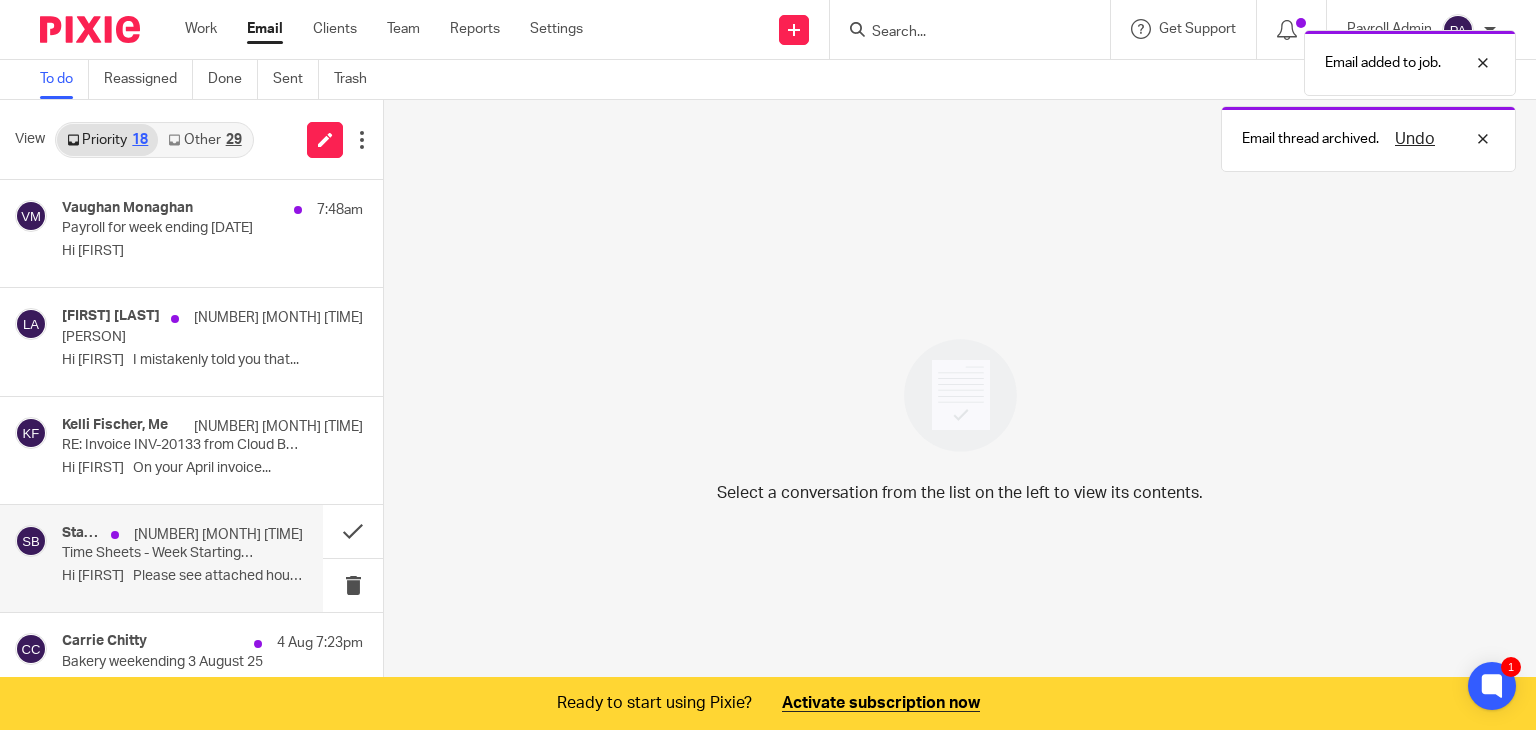 click on "Time Sheets - Week Starting 28/07/2025" at bounding box center (158, 553) 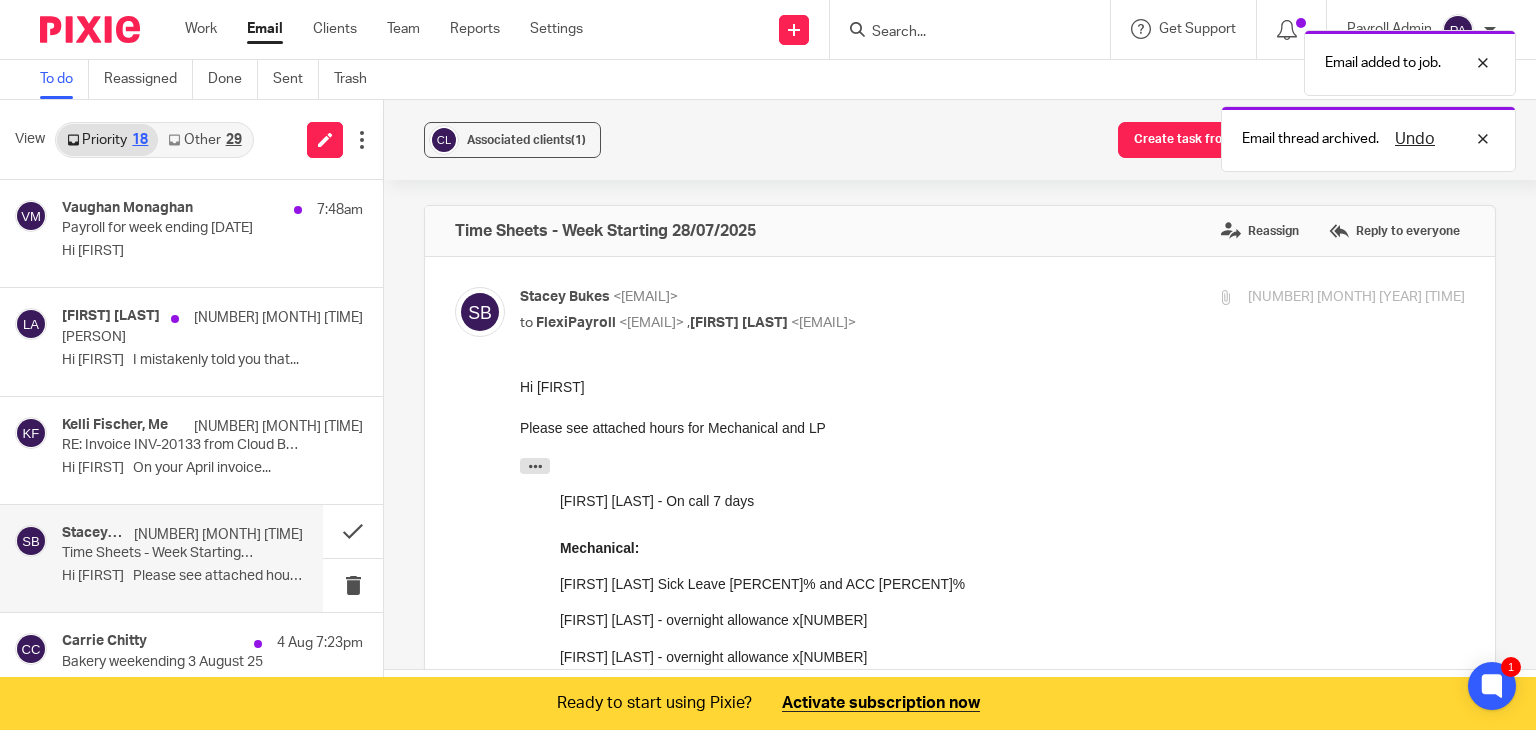 scroll, scrollTop: 0, scrollLeft: 0, axis: both 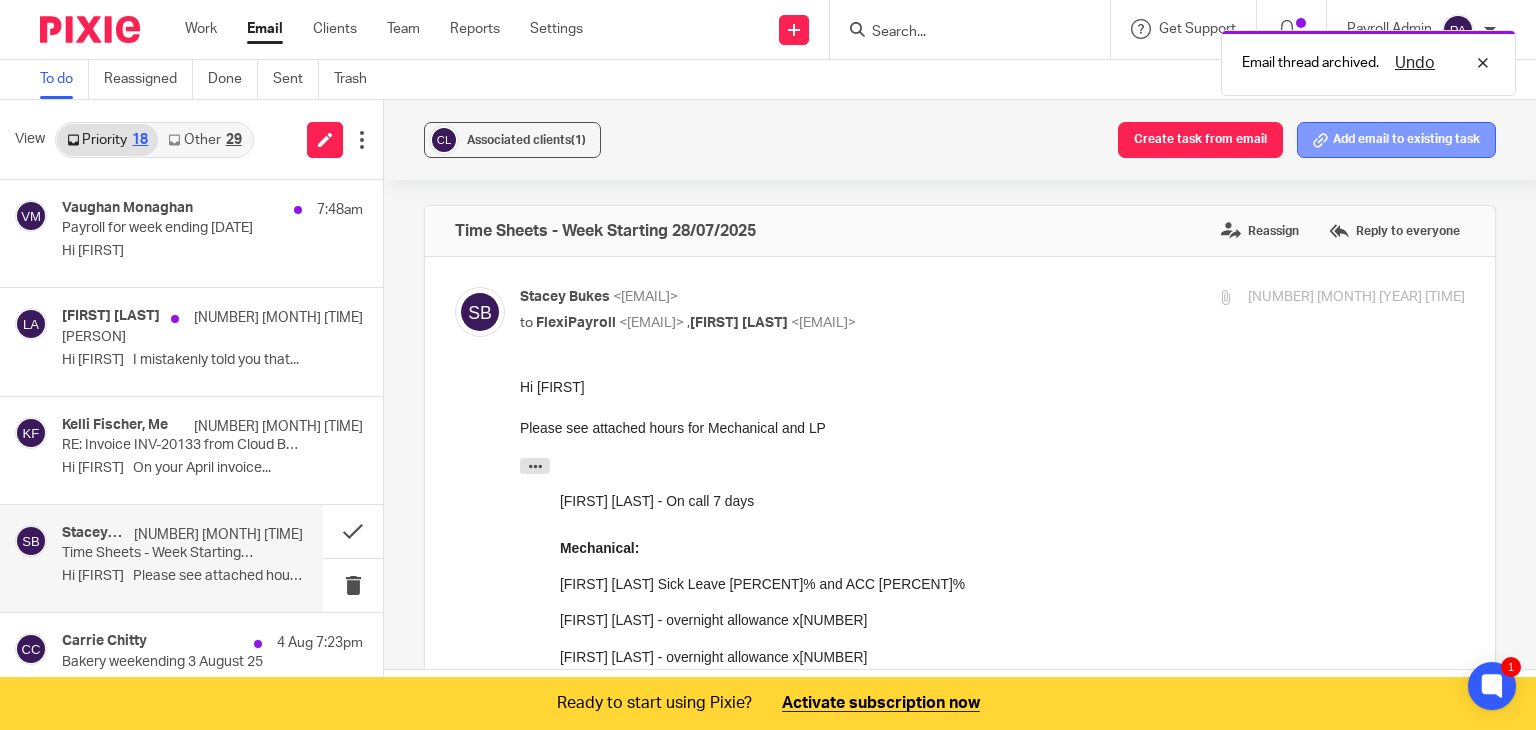 click on "Add email to existing task" at bounding box center [1396, 140] 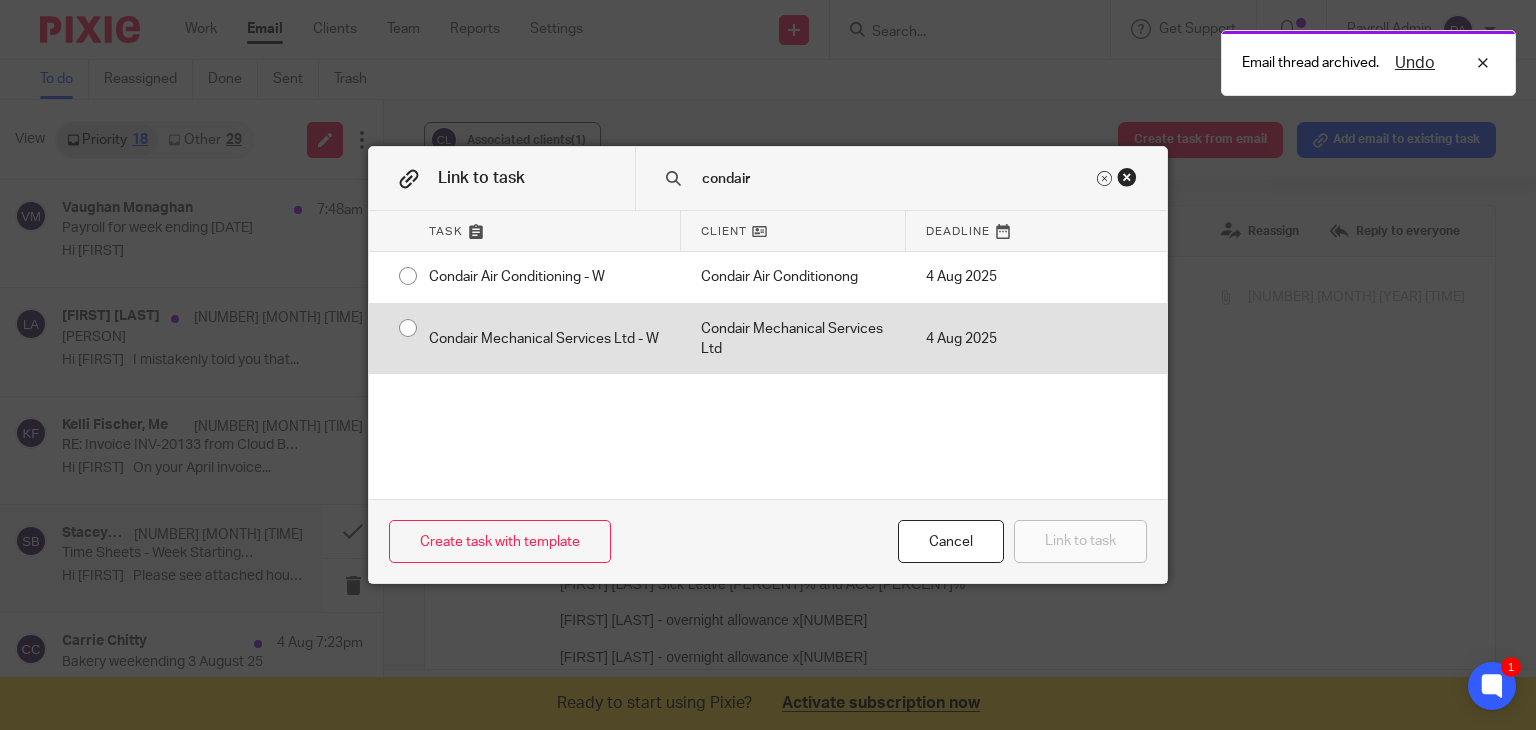 type on "condair" 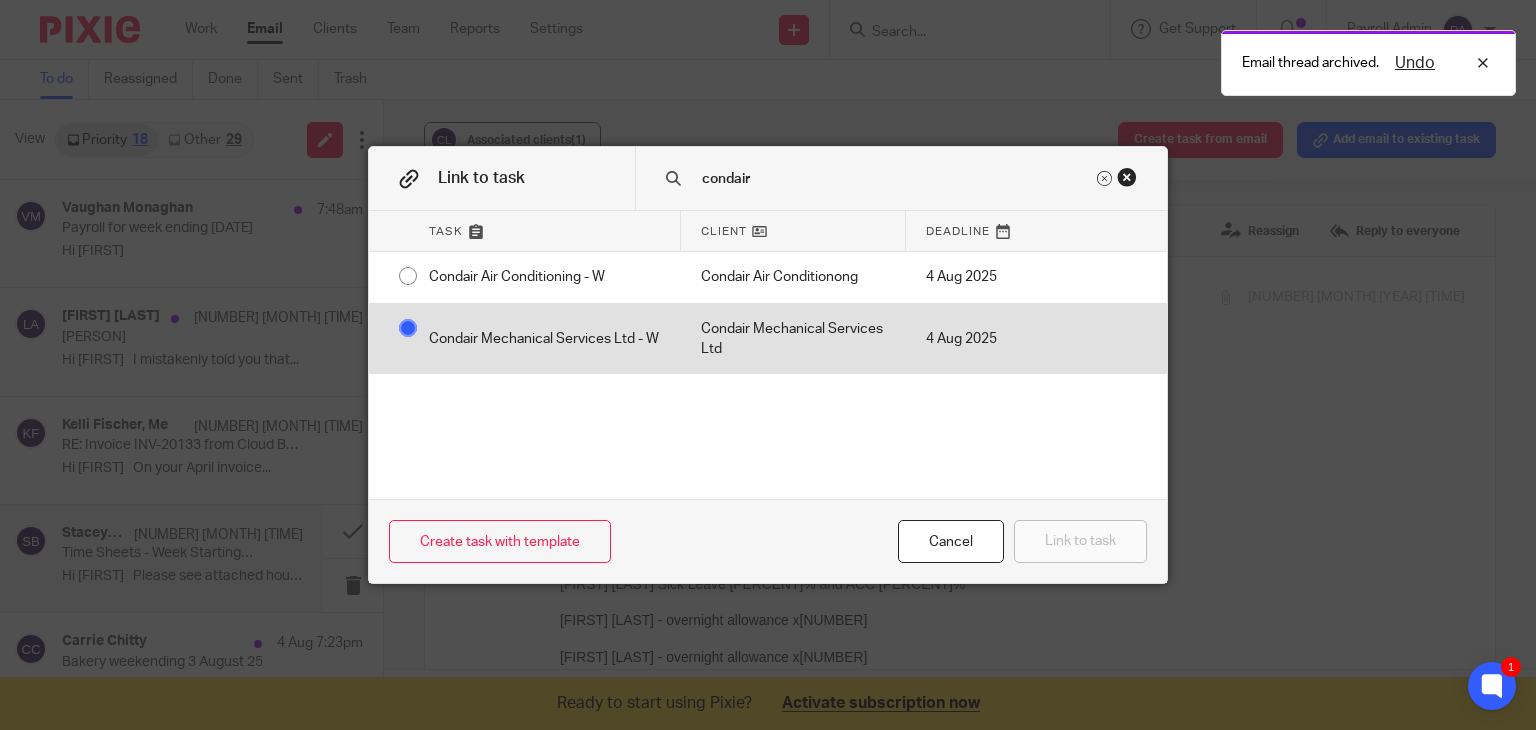 radio on "true" 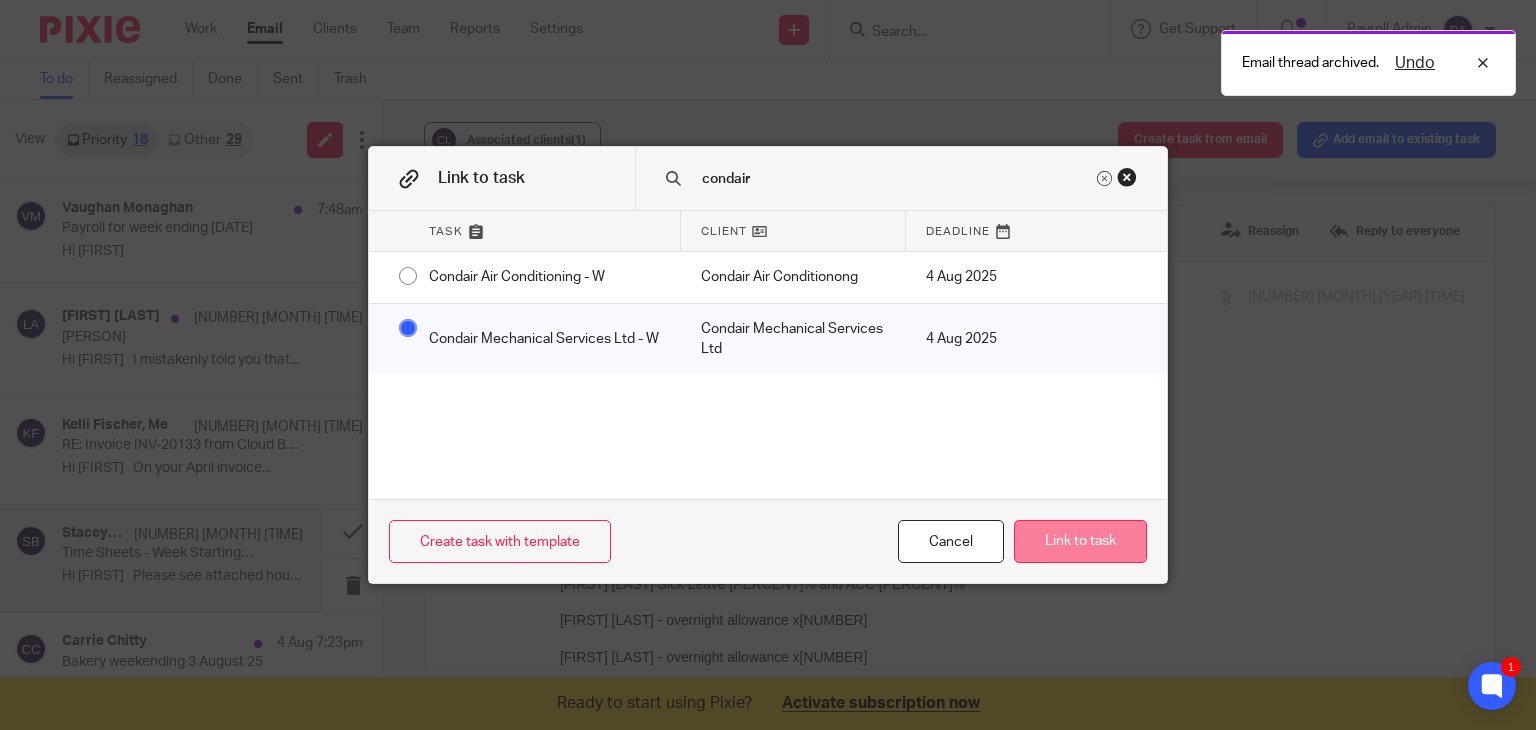 click on "Link to task" at bounding box center (1080, 541) 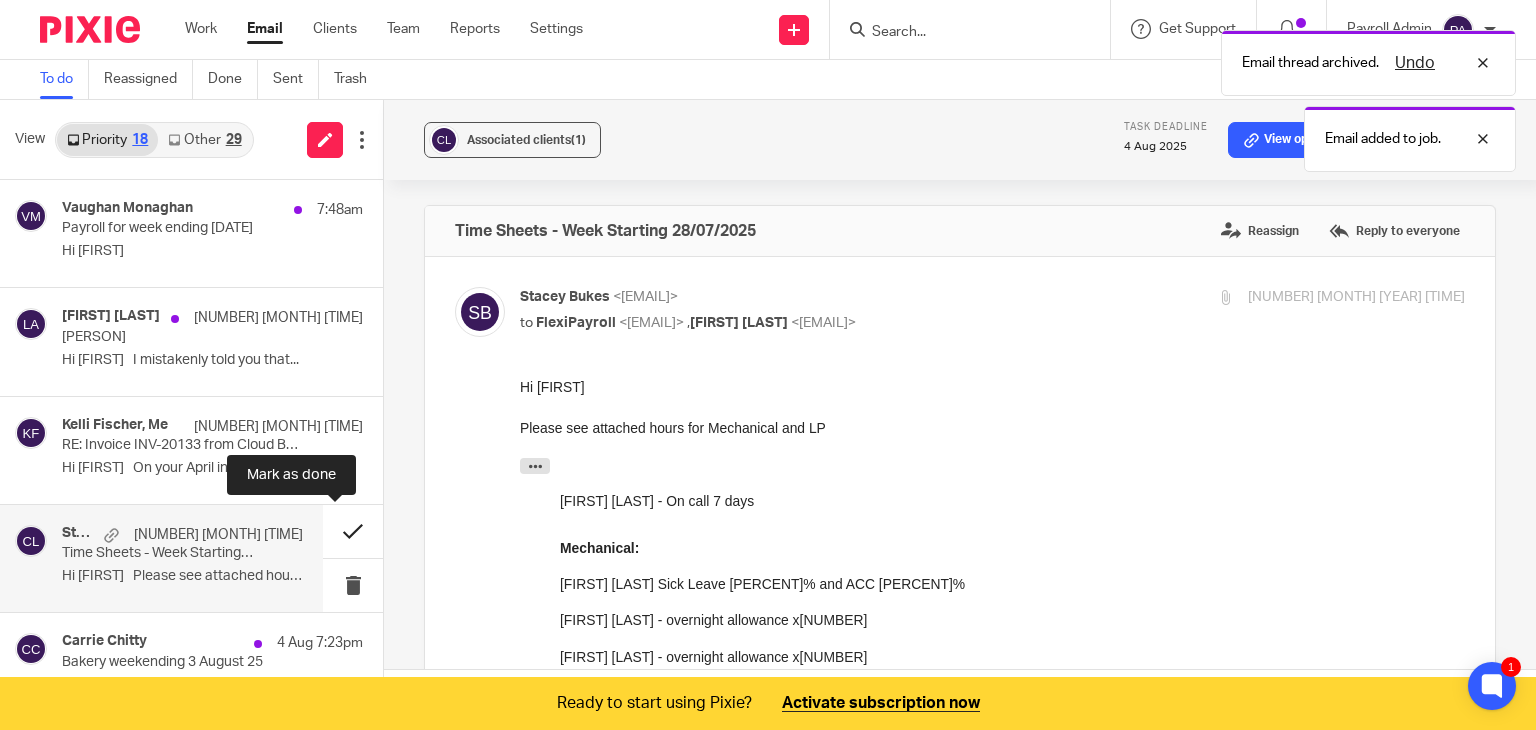 click at bounding box center (353, 531) 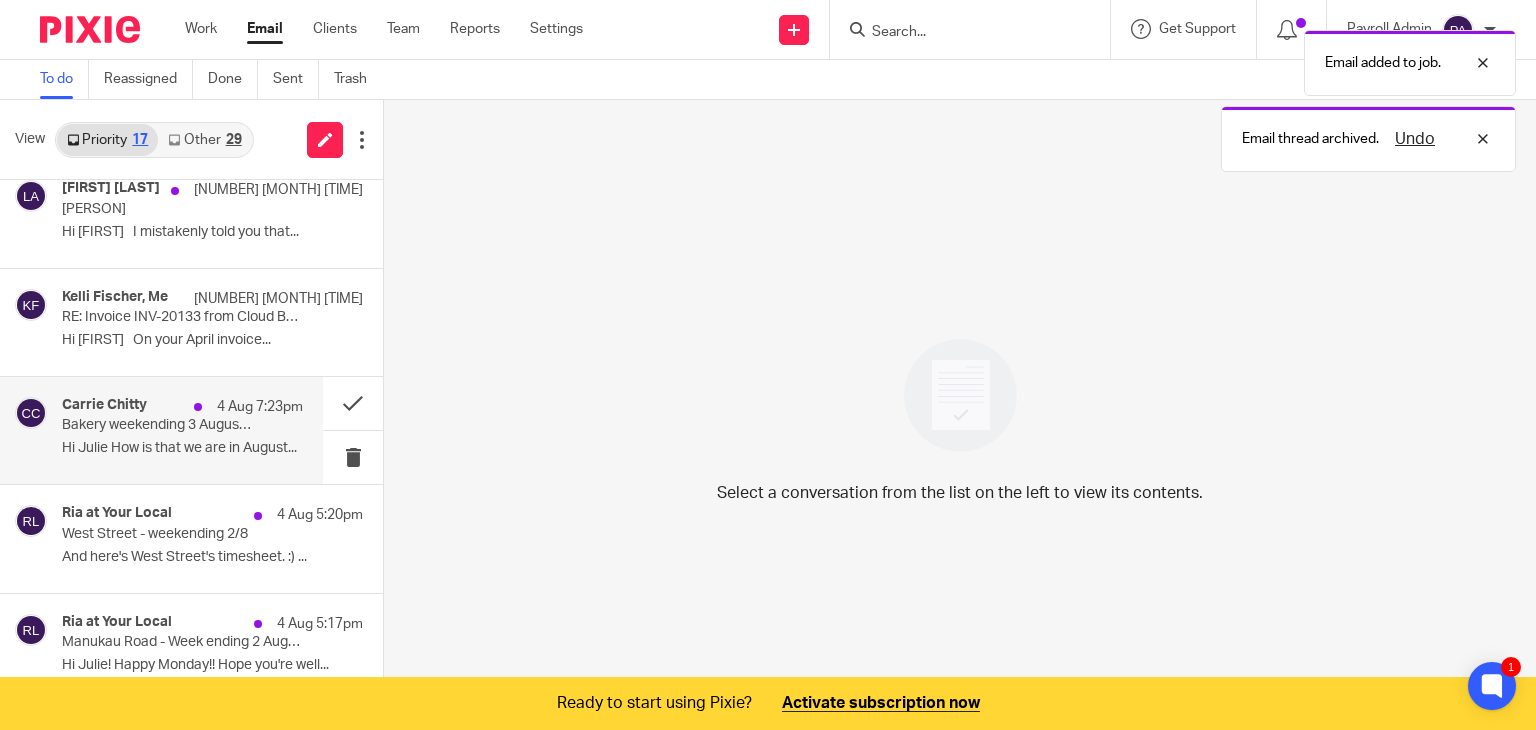 scroll, scrollTop: 163, scrollLeft: 0, axis: vertical 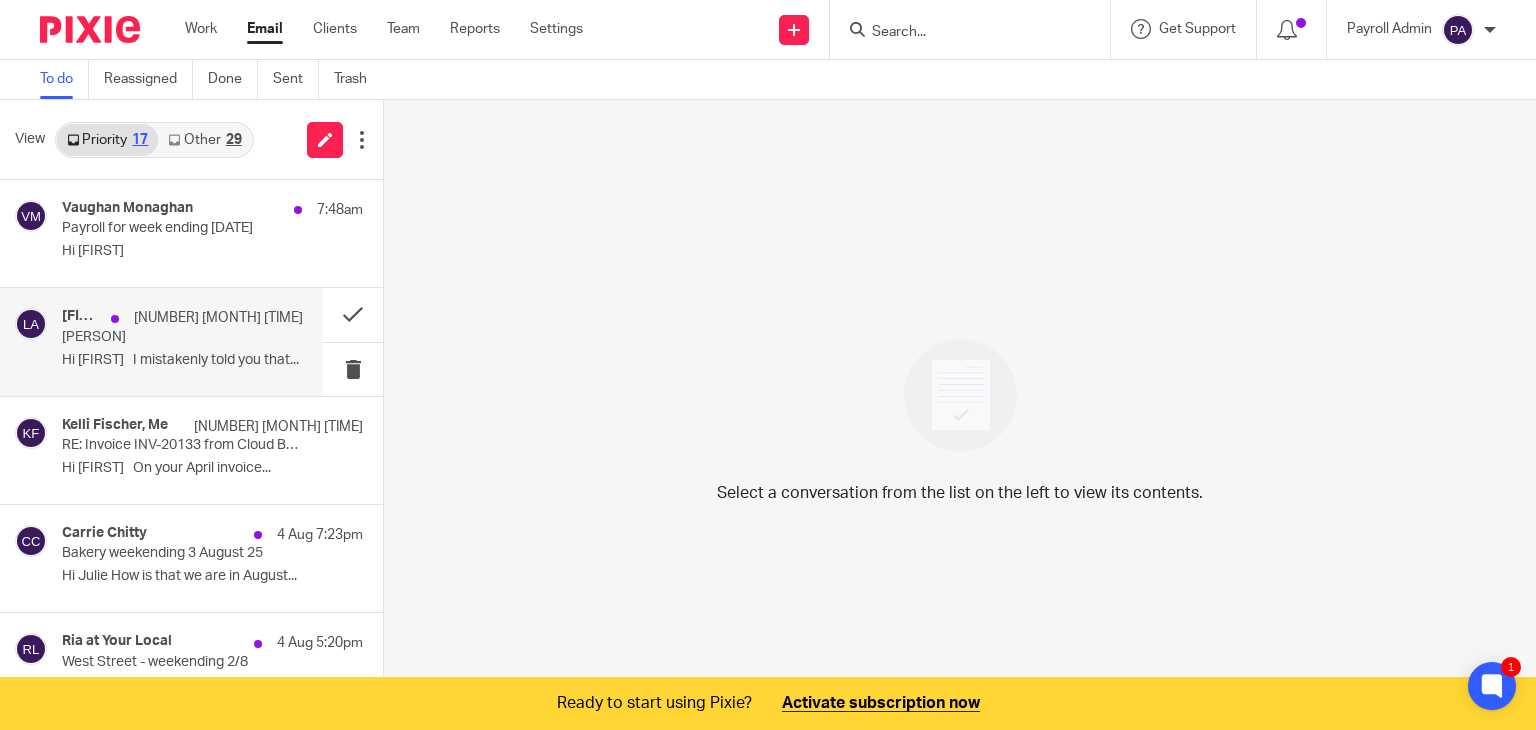 click on "Binu" at bounding box center [158, 337] 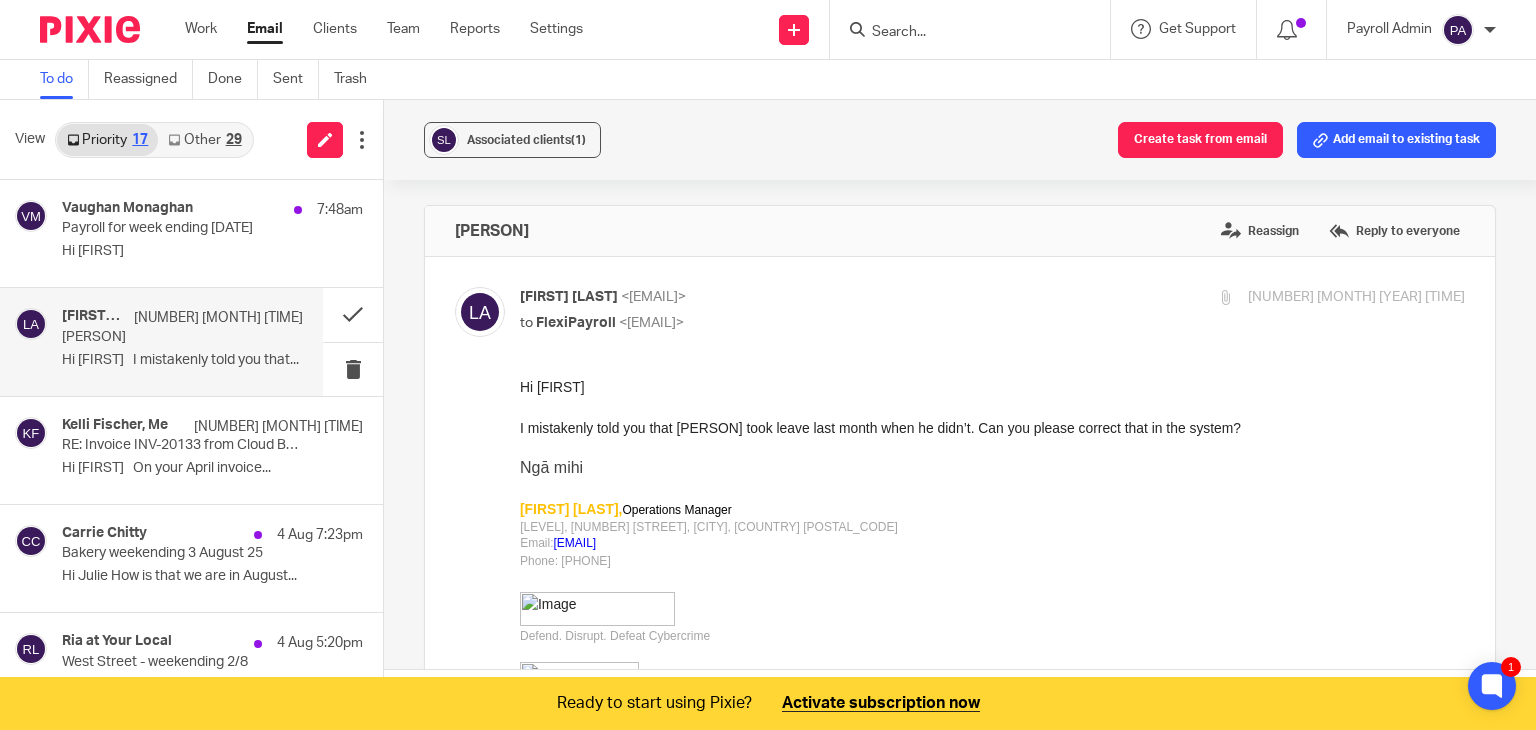 scroll, scrollTop: 0, scrollLeft: 0, axis: both 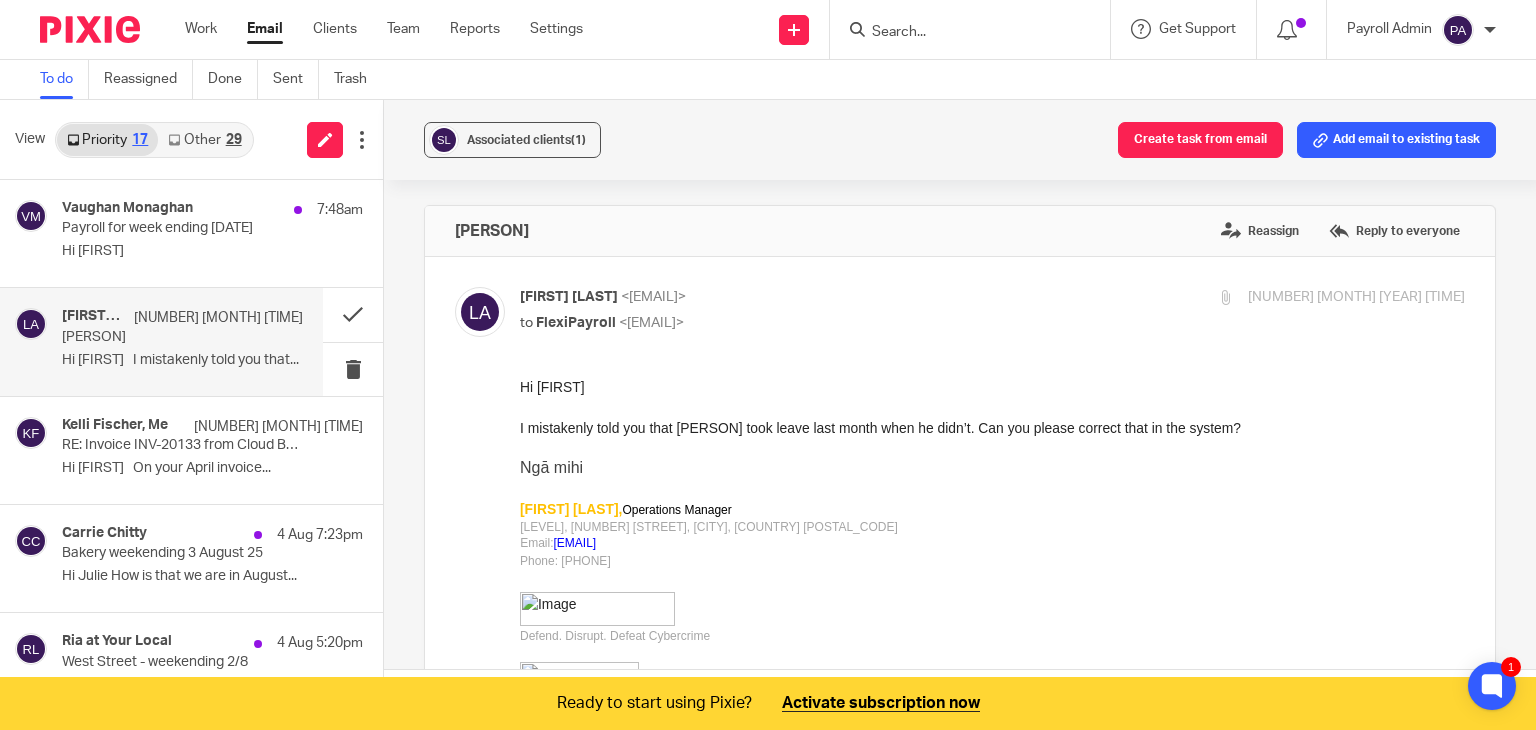 drag, startPoint x: 511, startPoint y: 289, endPoint x: 1028, endPoint y: 334, distance: 518.9547 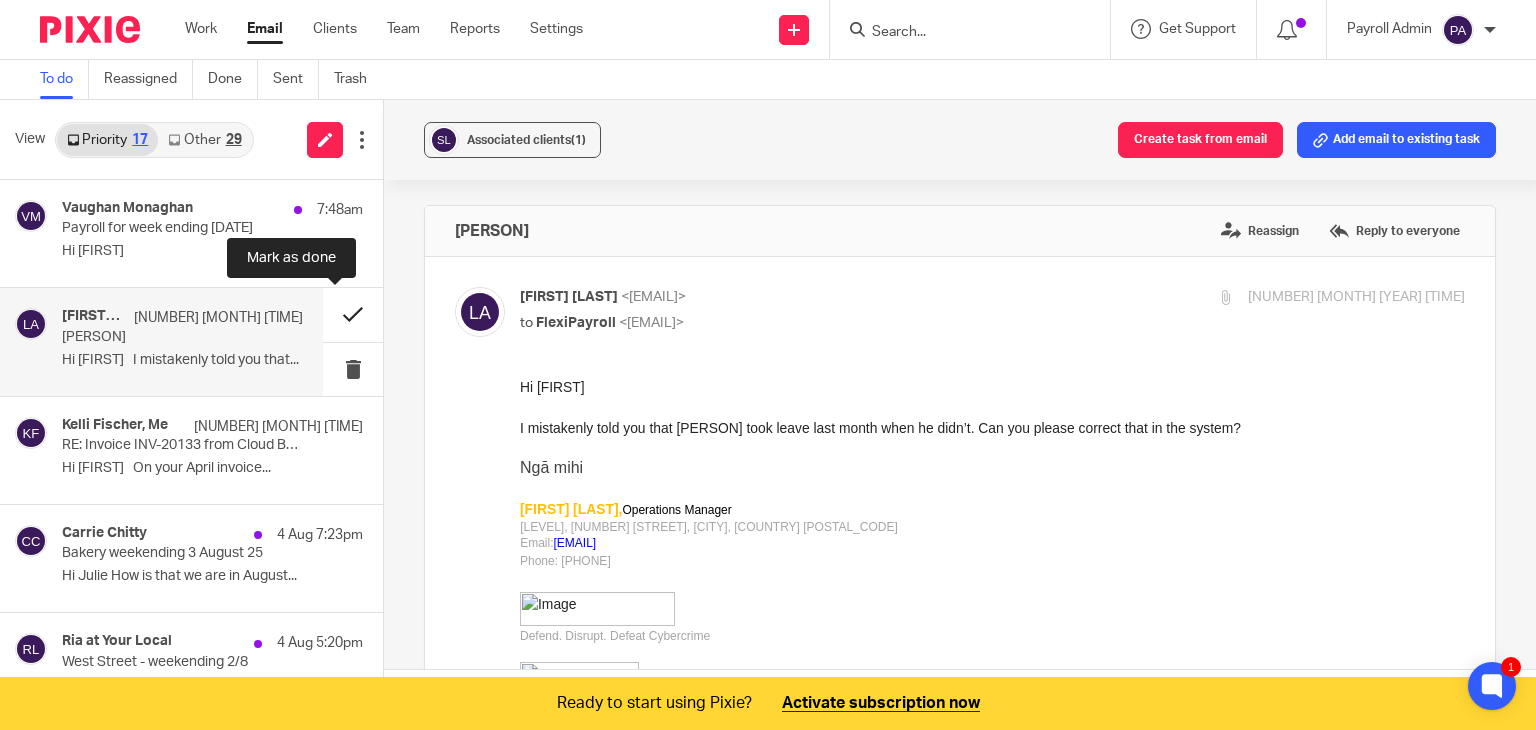 click at bounding box center [353, 314] 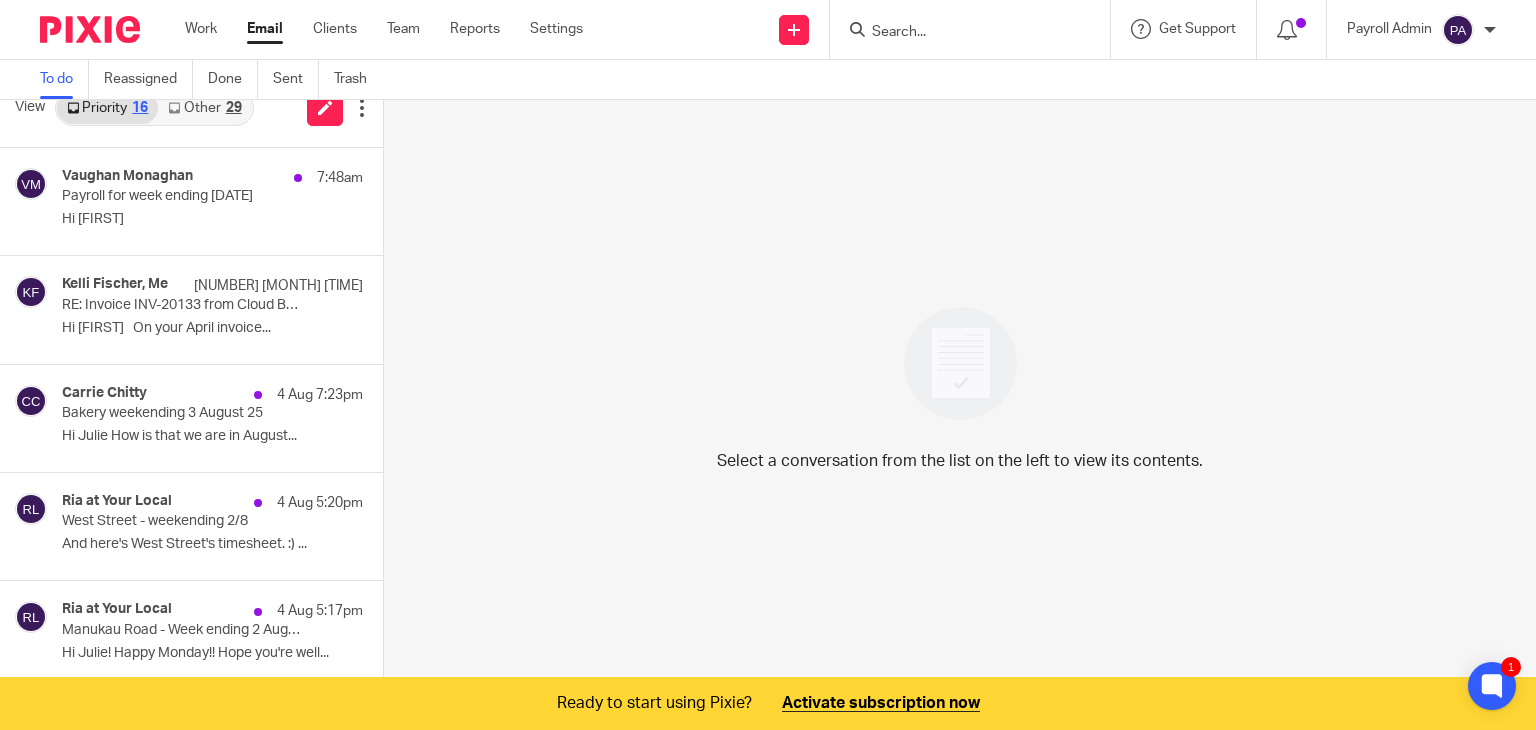 scroll, scrollTop: 50, scrollLeft: 0, axis: vertical 